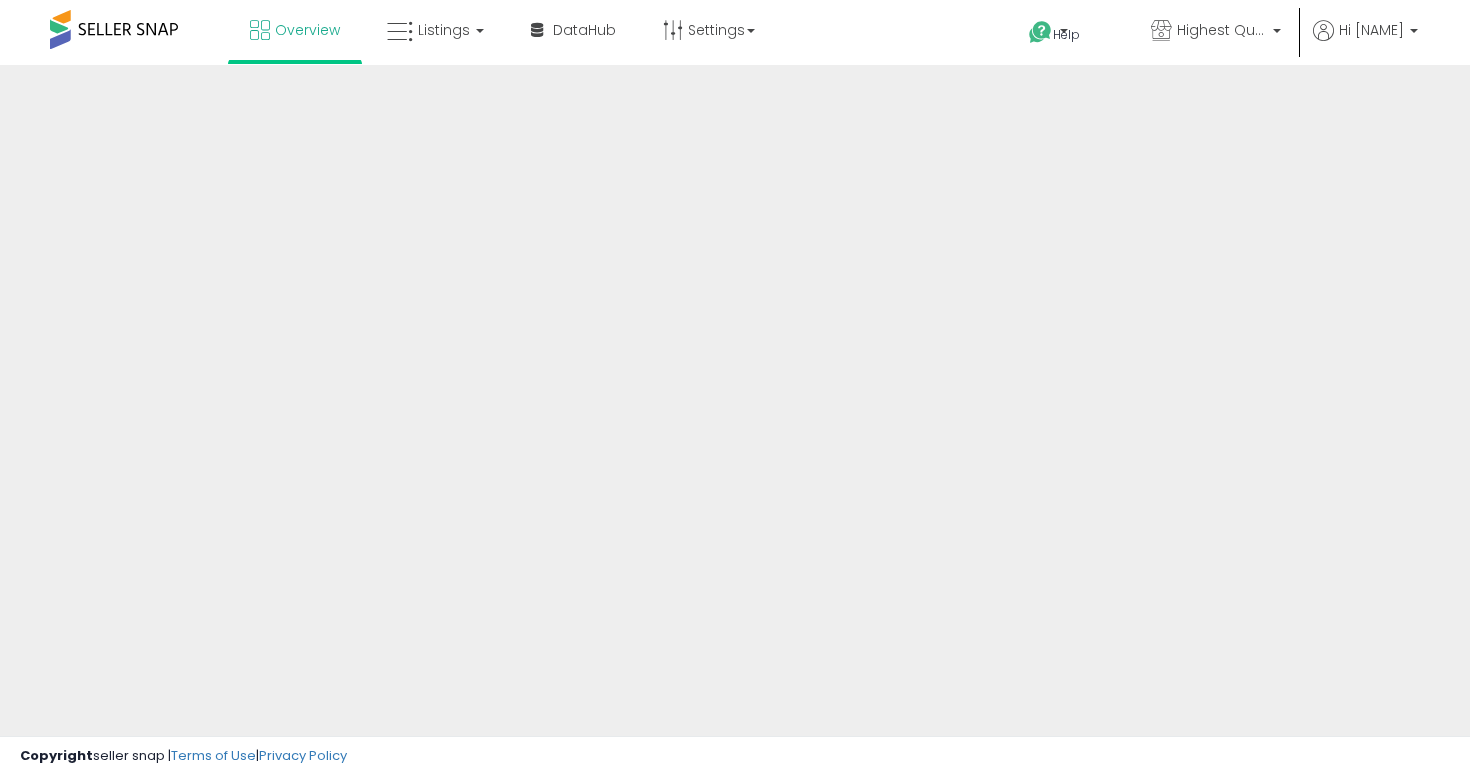 scroll, scrollTop: 0, scrollLeft: 0, axis: both 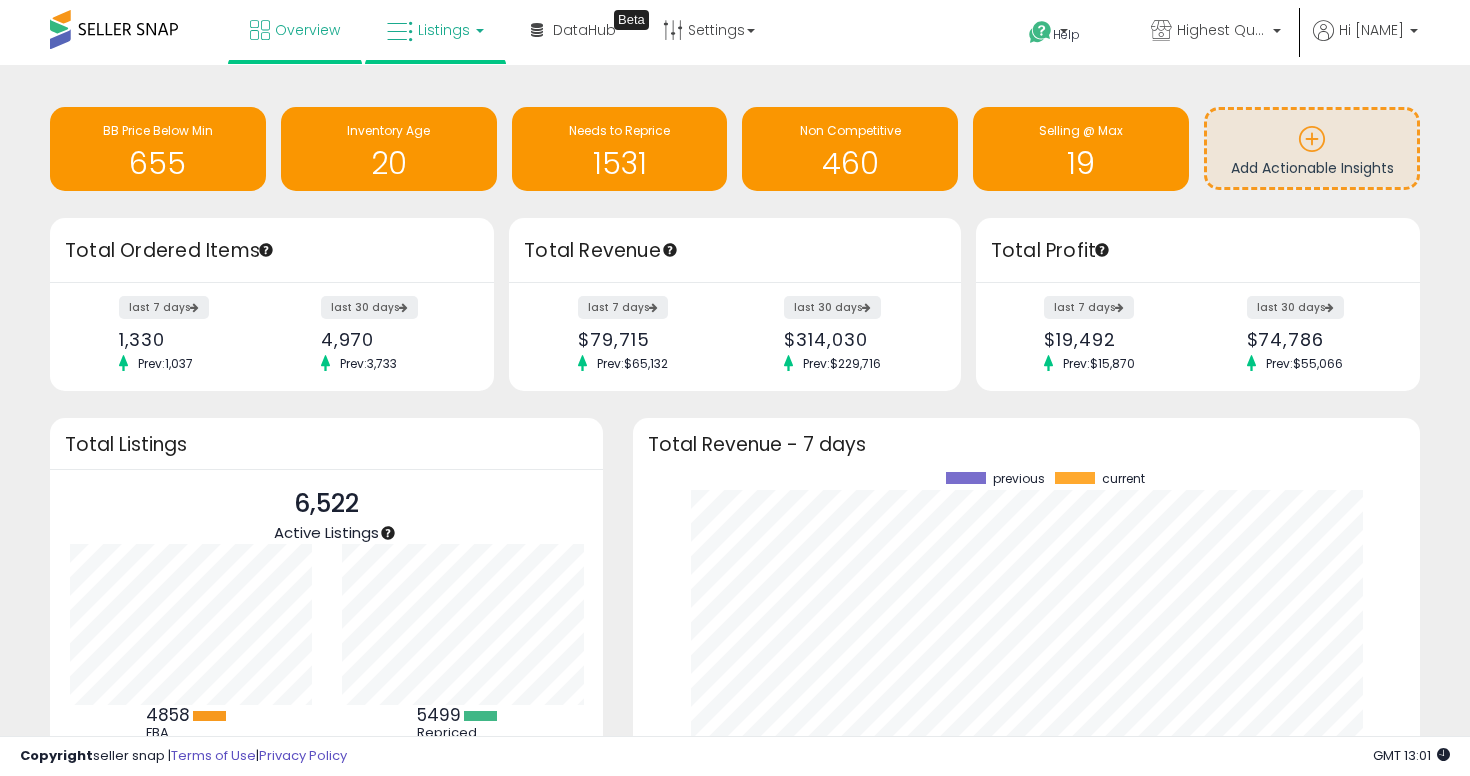 click on "Listings" at bounding box center (444, 30) 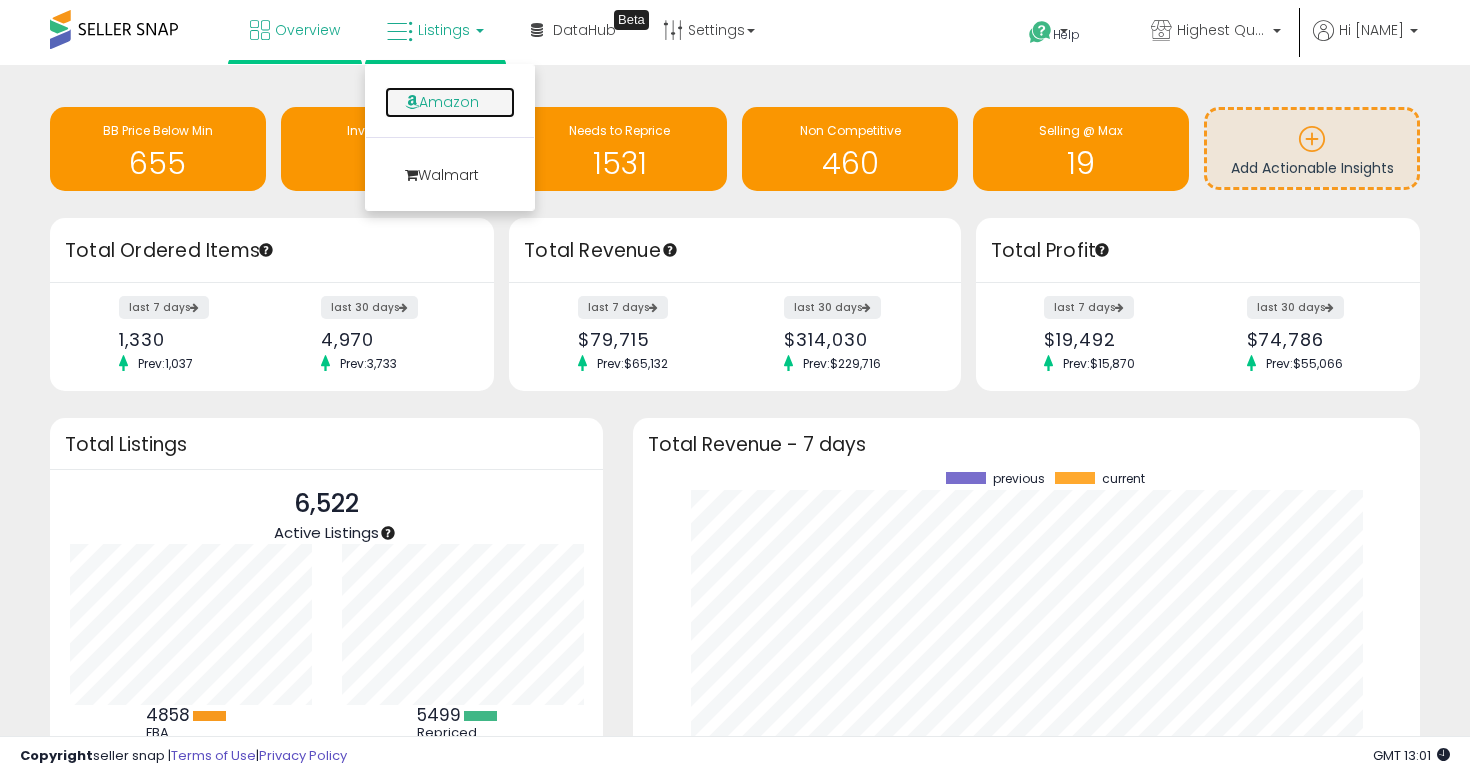 click on "Amazon" at bounding box center [450, 102] 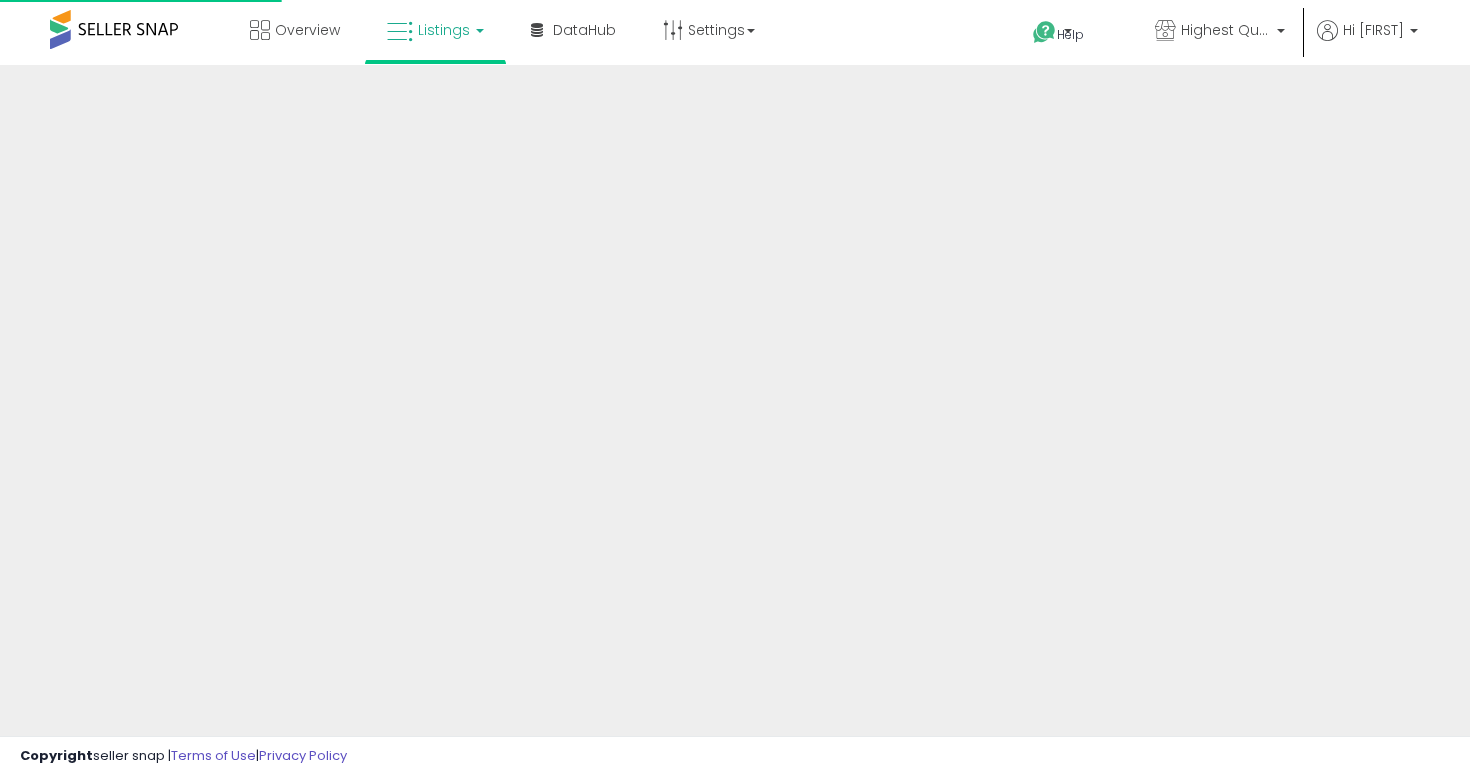scroll, scrollTop: 0, scrollLeft: 0, axis: both 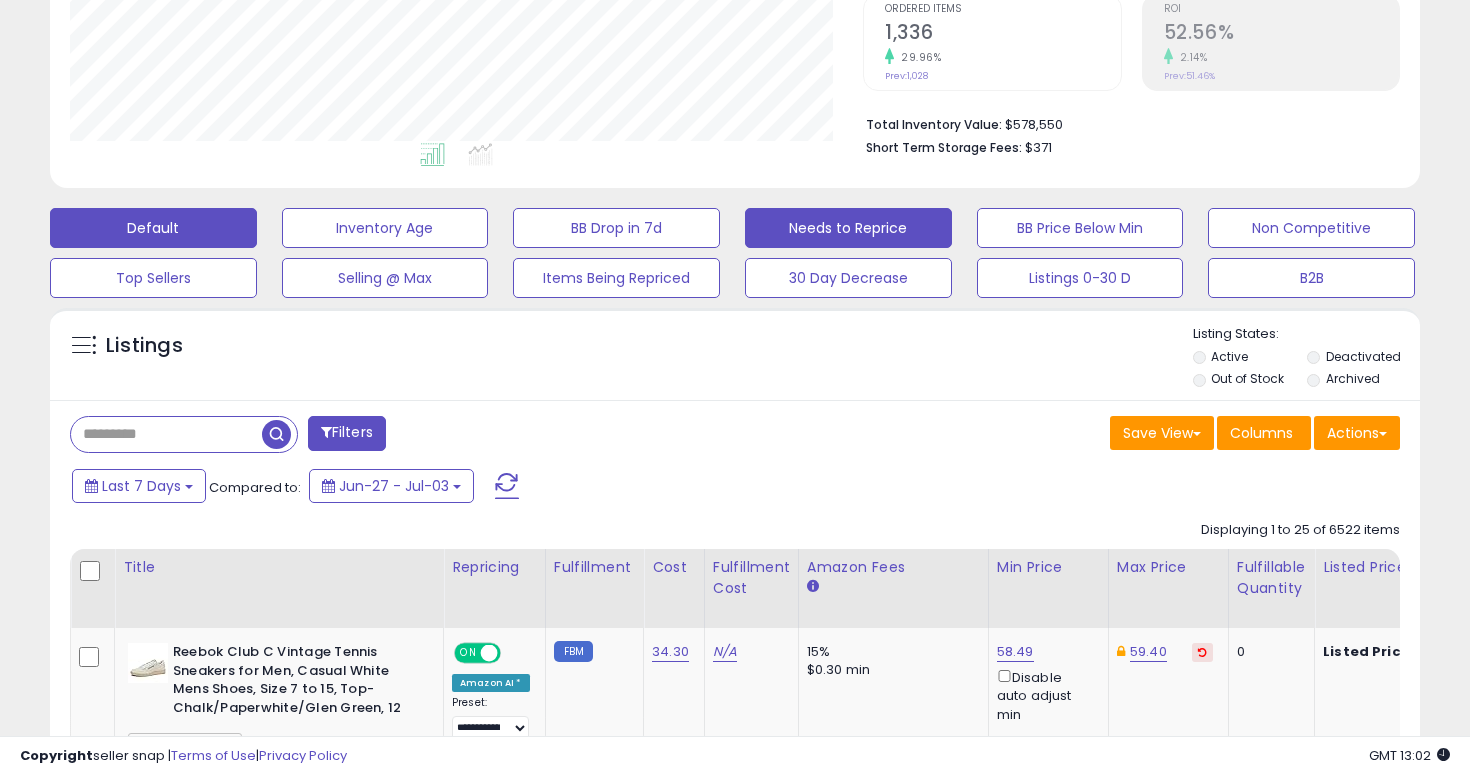 click on "Needs to Reprice" at bounding box center (385, 228) 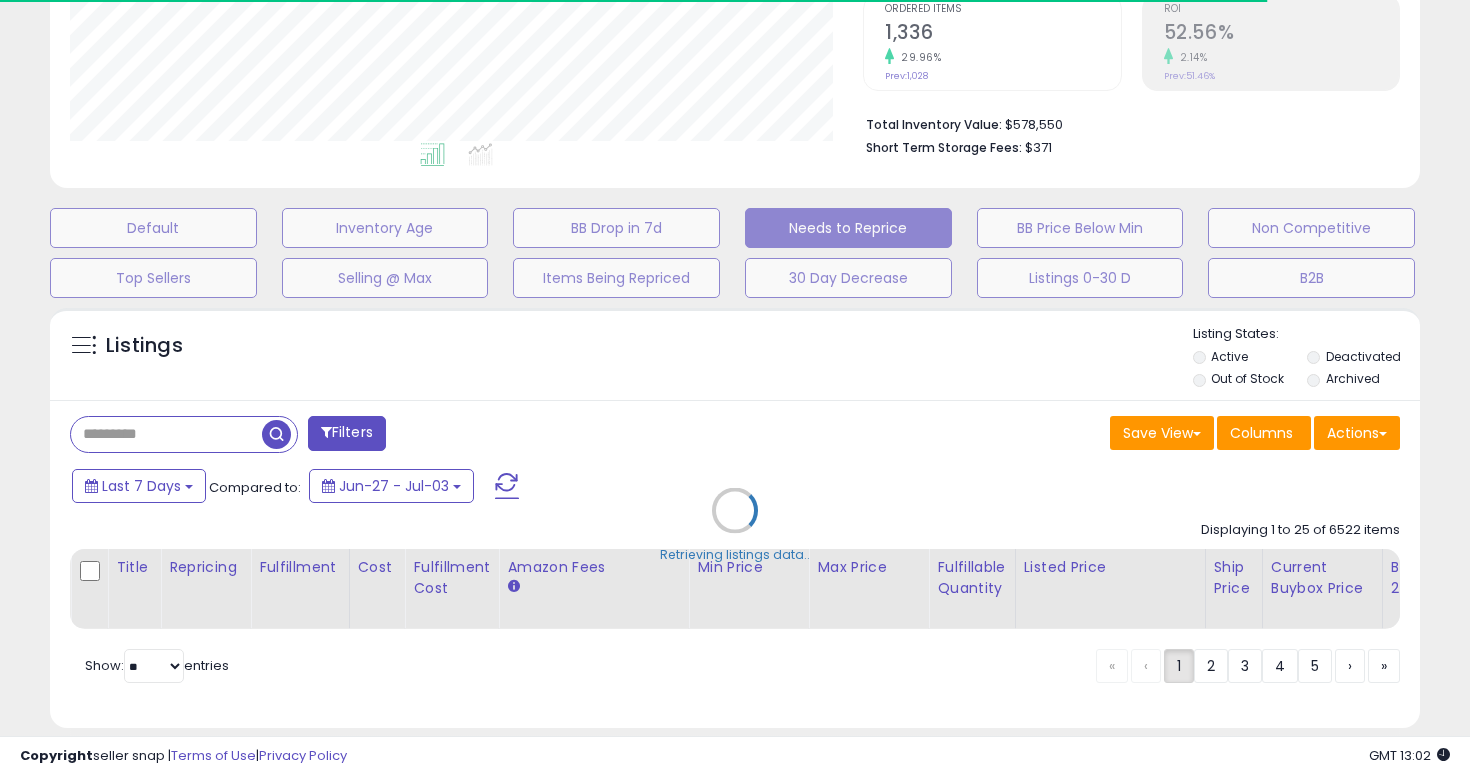 select on "**" 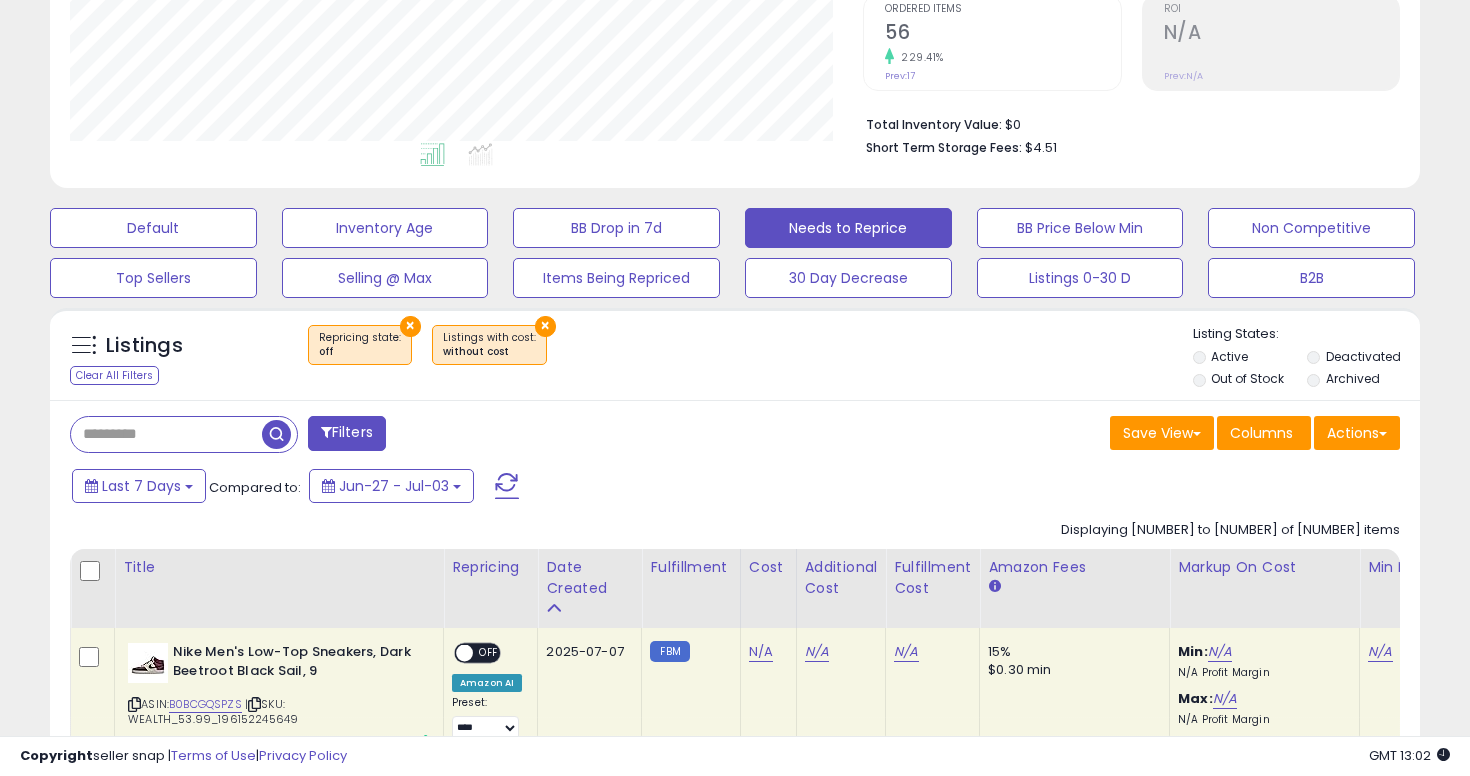 scroll, scrollTop: 999590, scrollLeft: 999206, axis: both 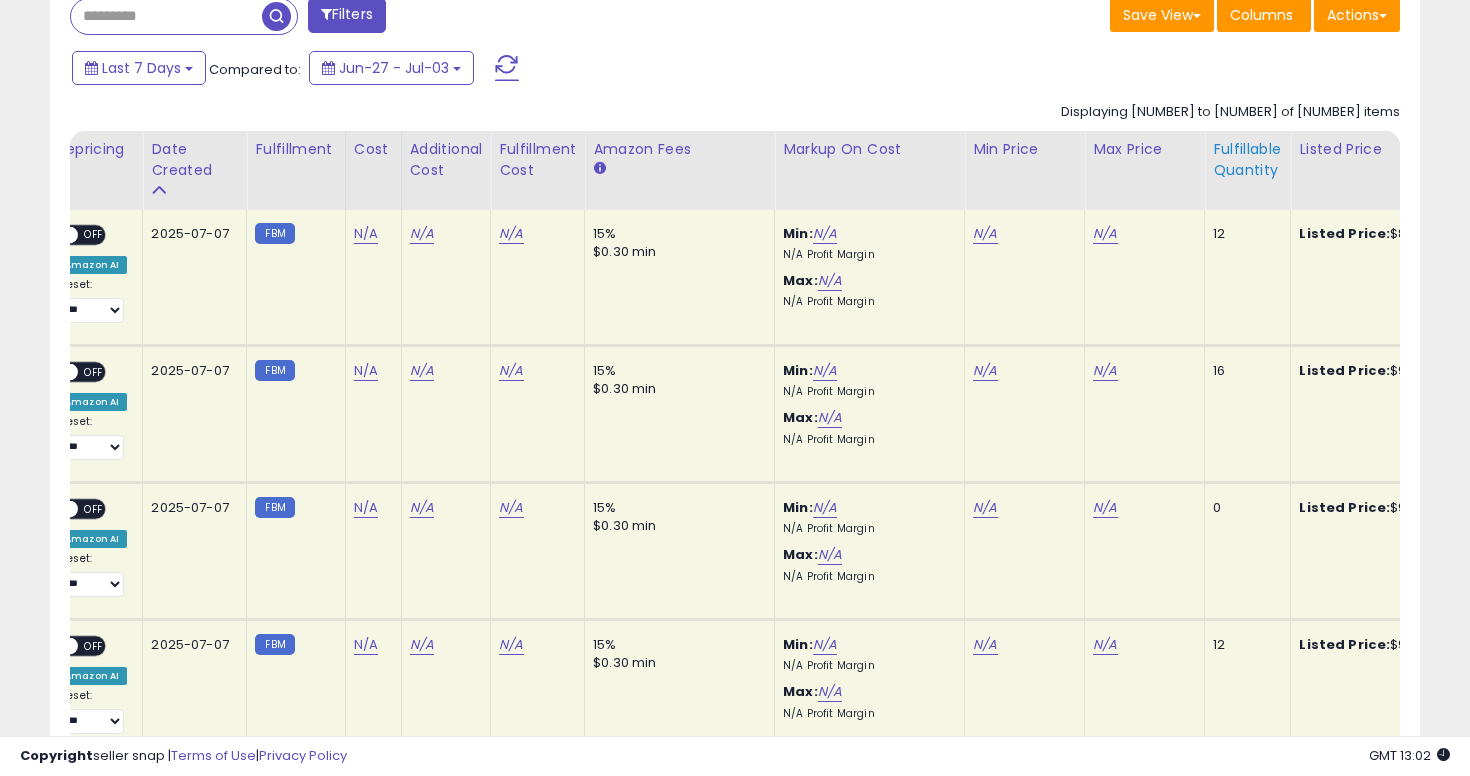 click on "Fulfillable Quantity" at bounding box center [1247, 160] 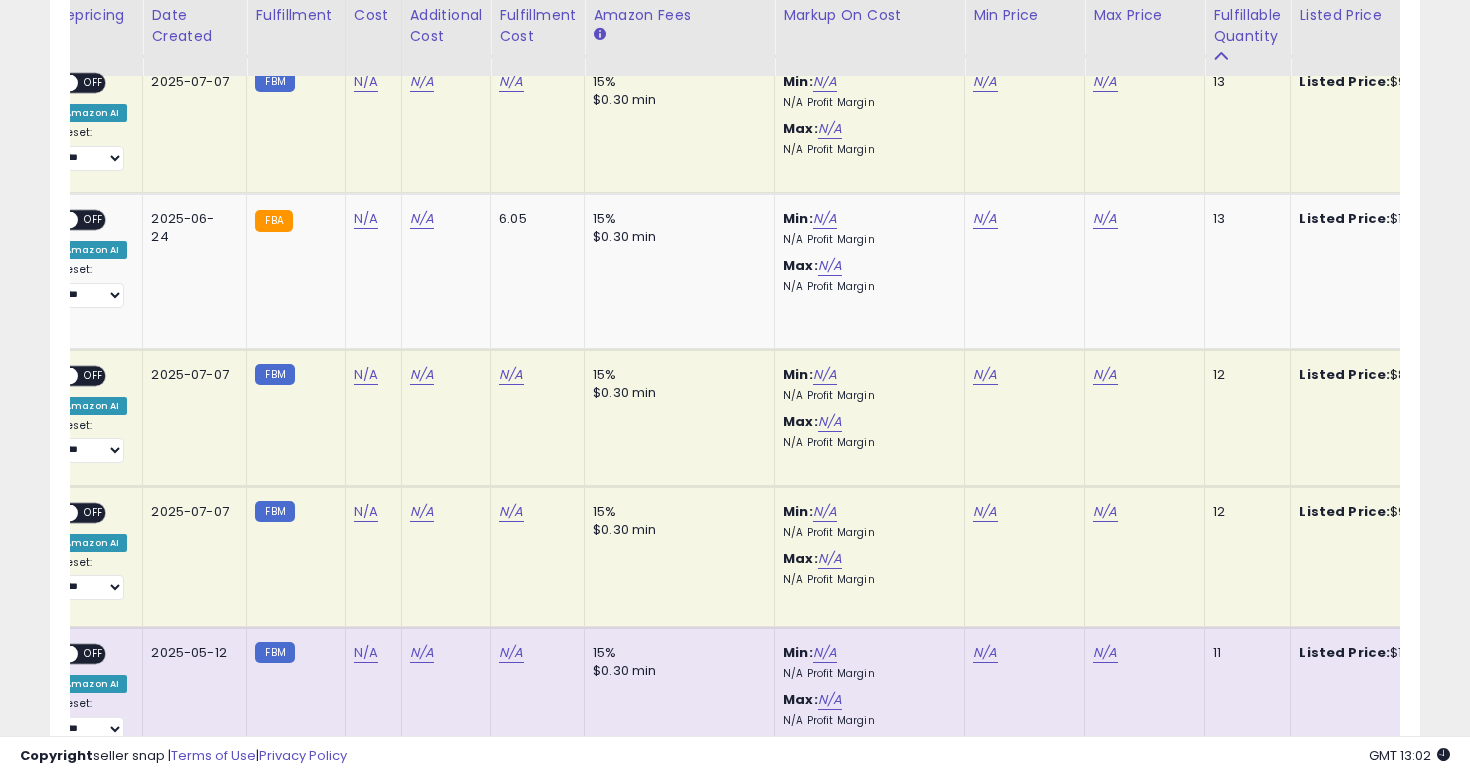 scroll, scrollTop: 1589, scrollLeft: 0, axis: vertical 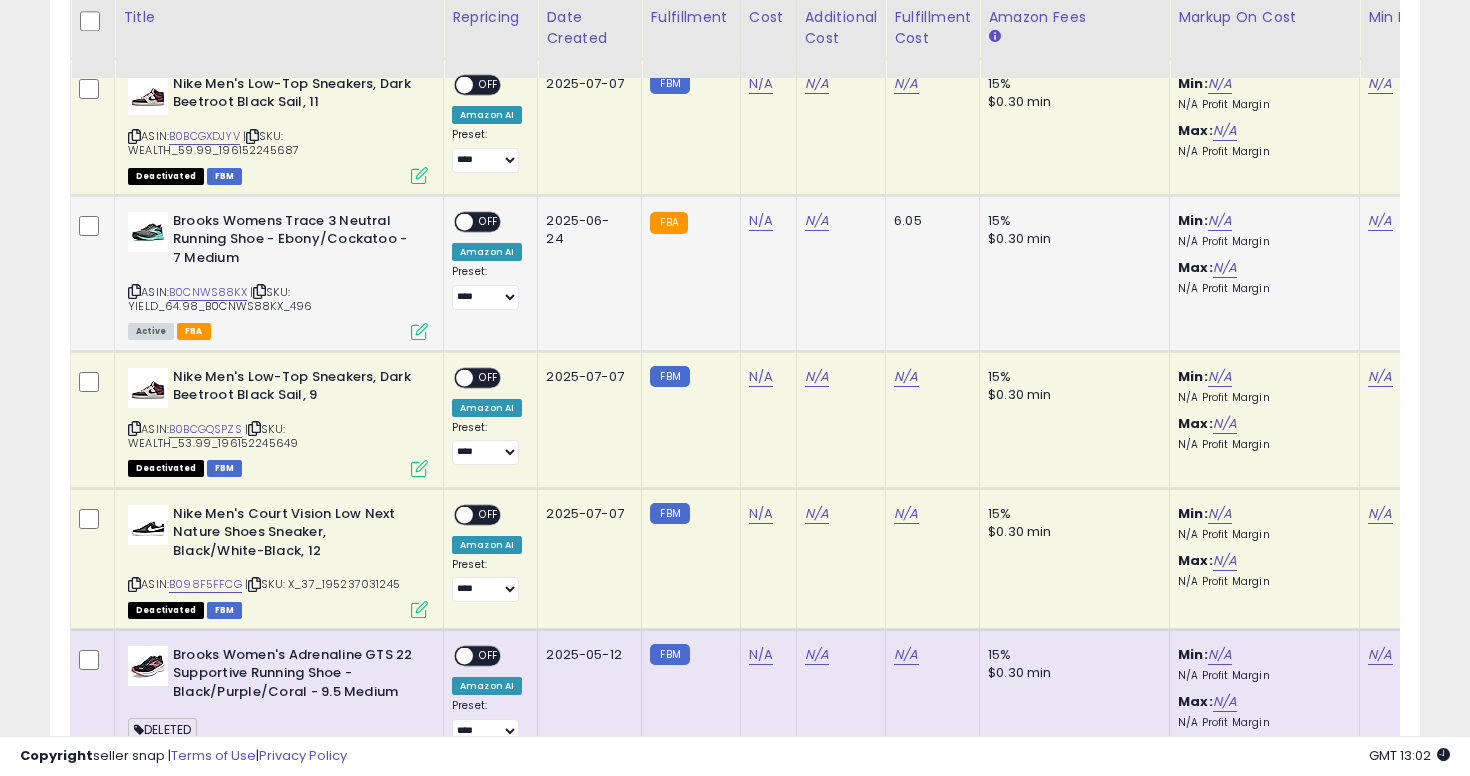 click on "Brooks Womens Trace 3 Neutral Running Shoe - Ebony/Cockatoo - 7 Medium ASIN: B0CNWS88KX | SKU: YIELD_64.98_B0CNWS88KX_496 Active FBA" at bounding box center [275, 275] 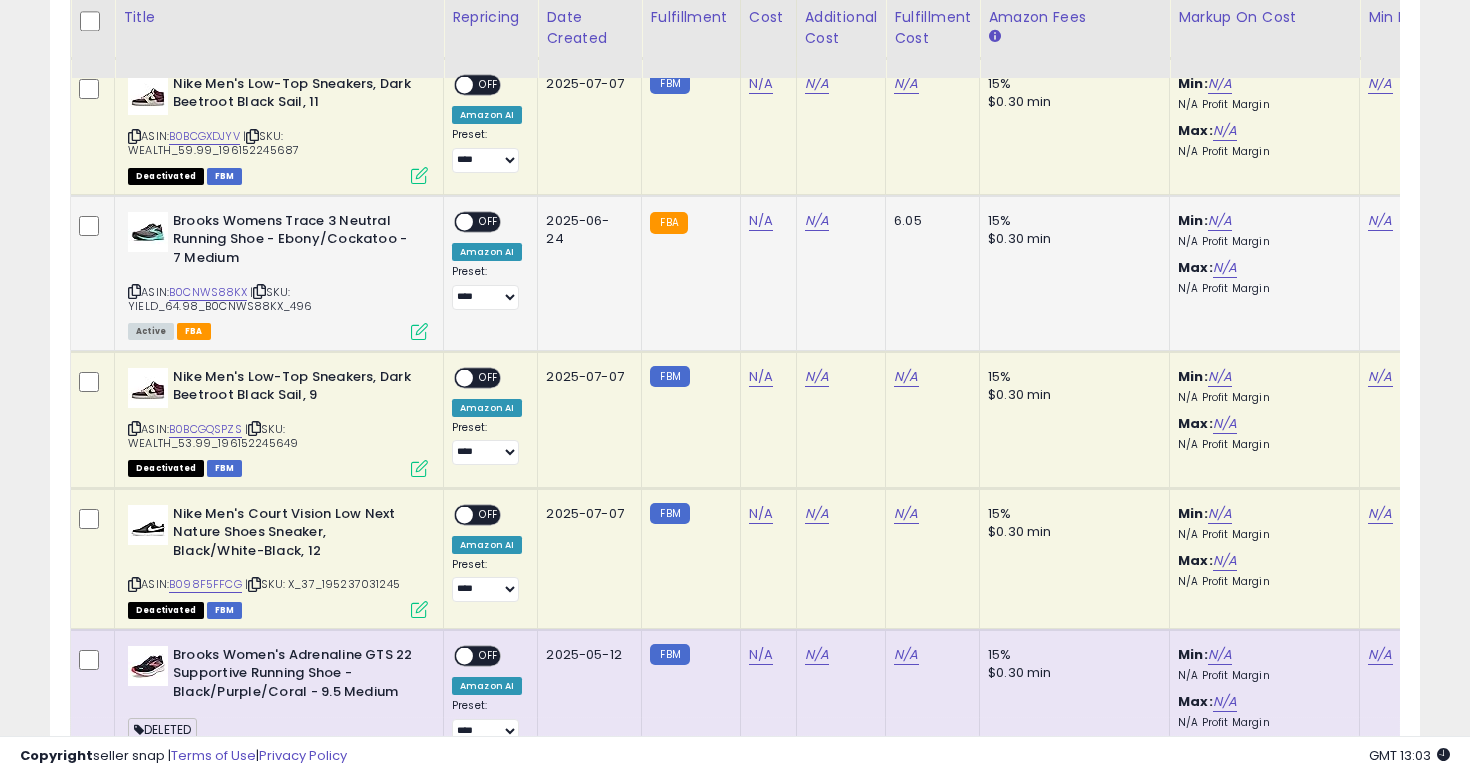 click at bounding box center [134, 291] 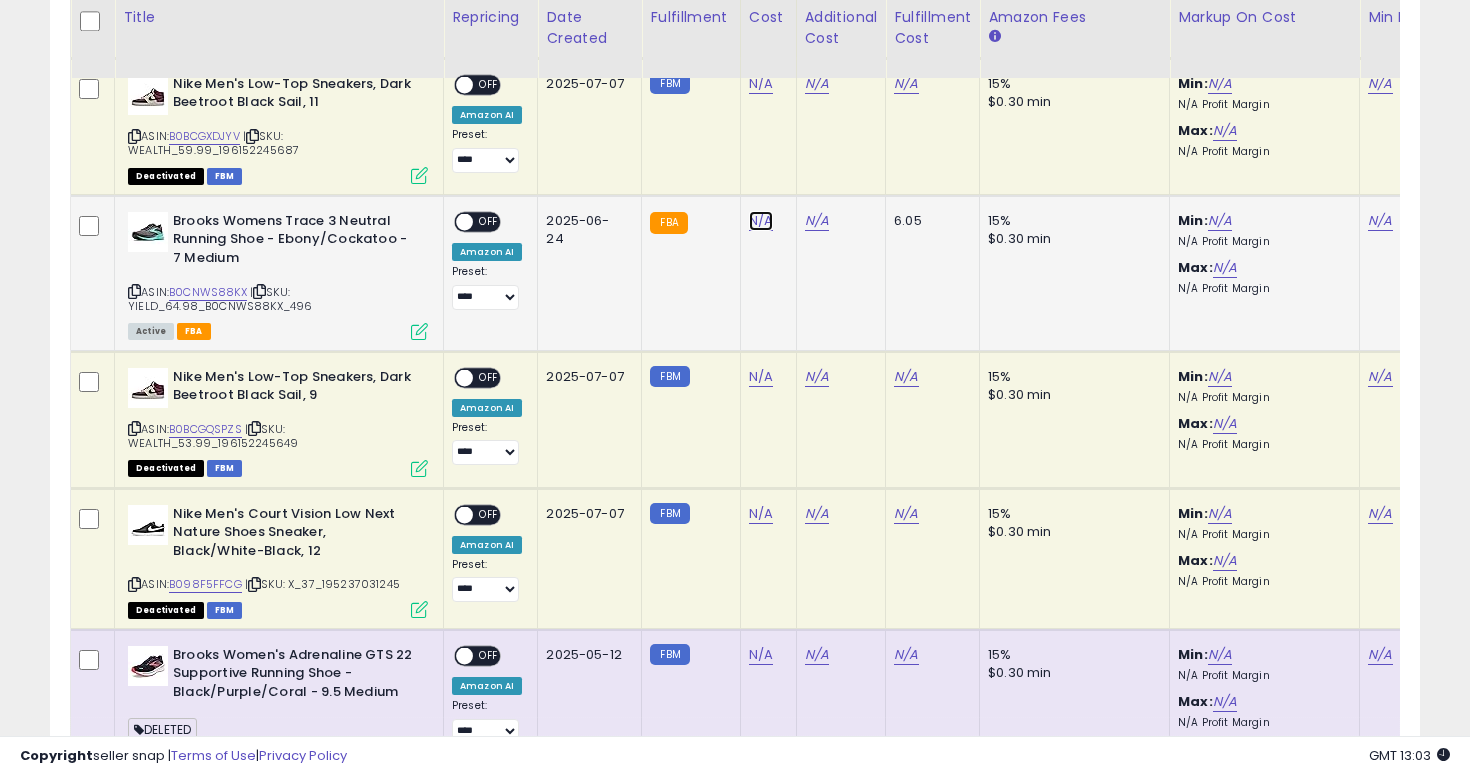 click on "N/A" at bounding box center [761, -515] 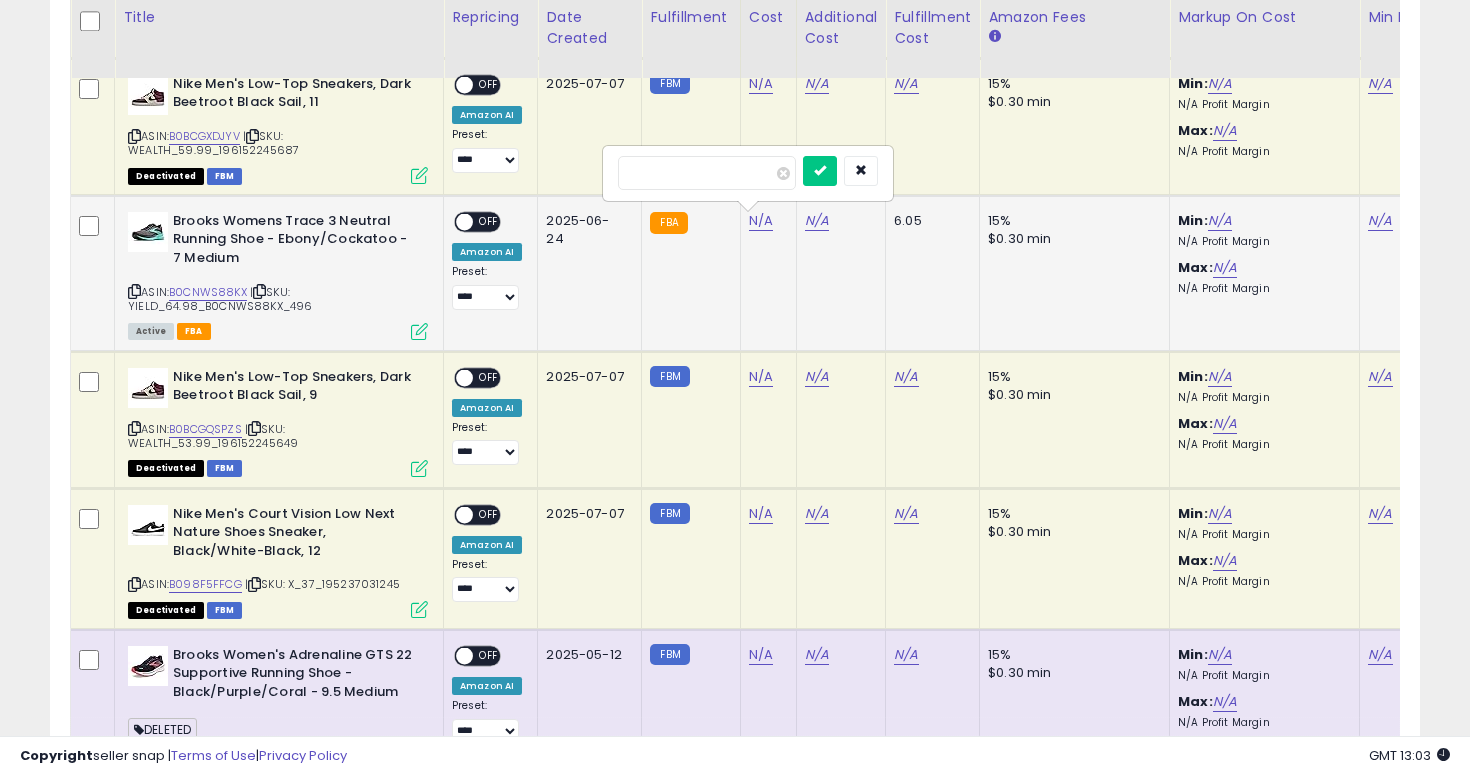 type on "**" 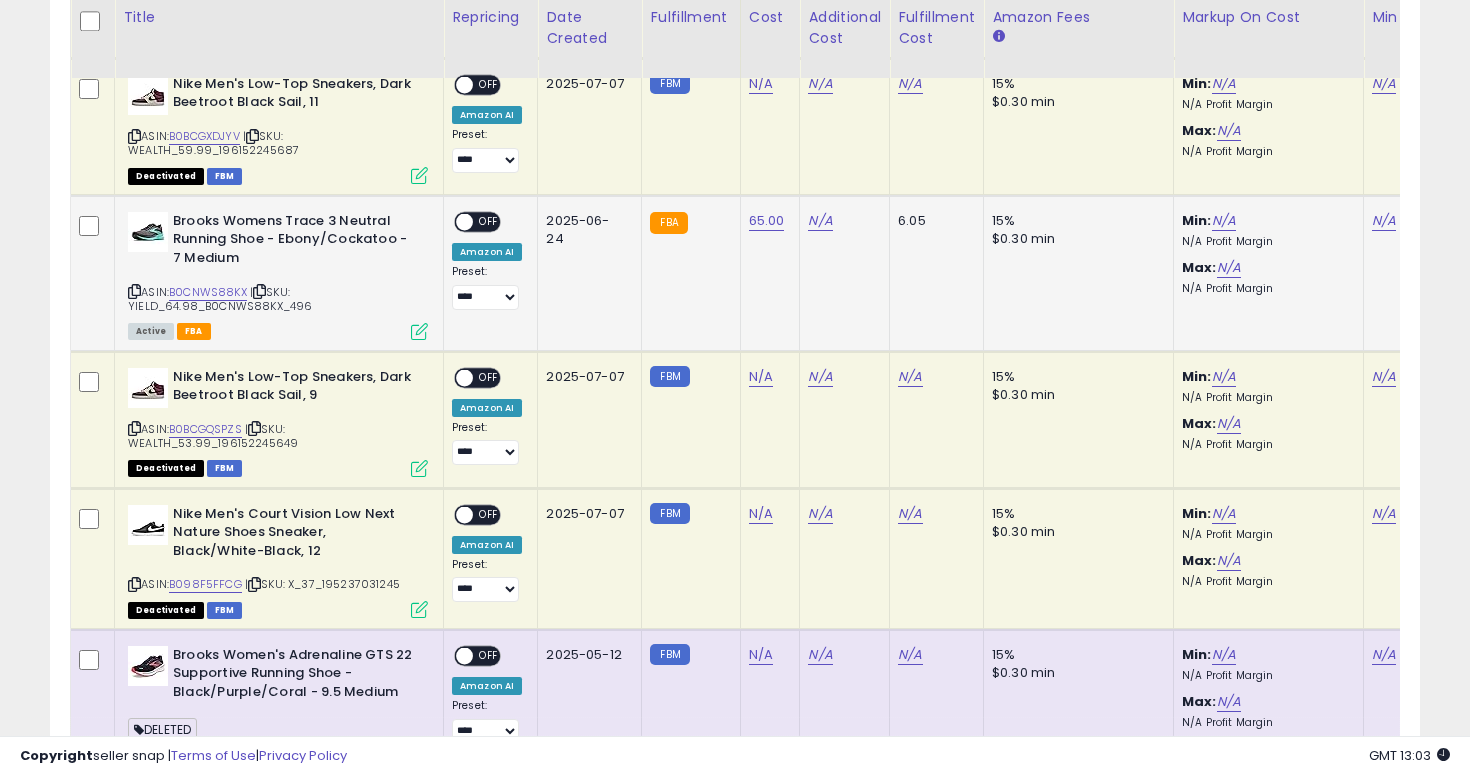 scroll, scrollTop: 0, scrollLeft: 195, axis: horizontal 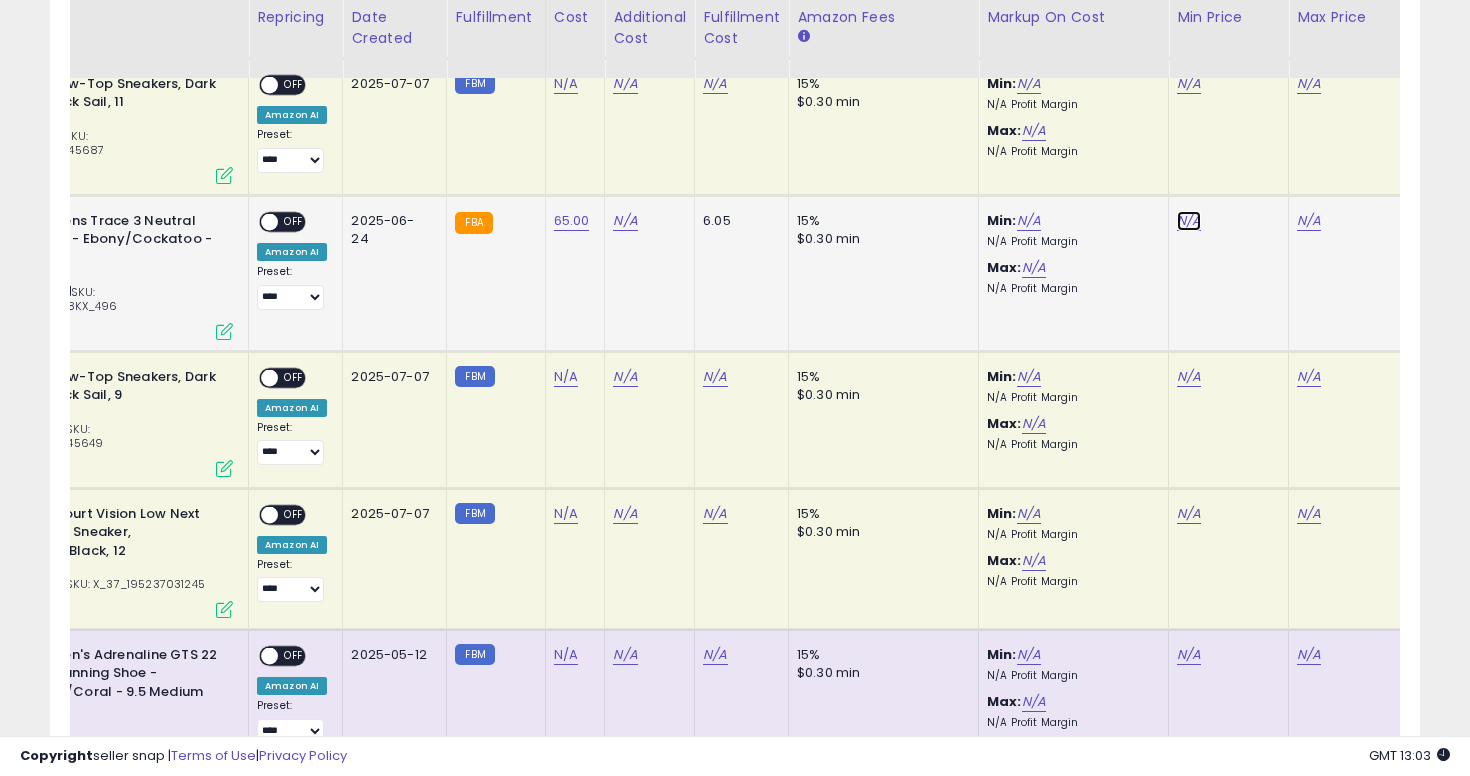 click on "N/A" at bounding box center [1189, -515] 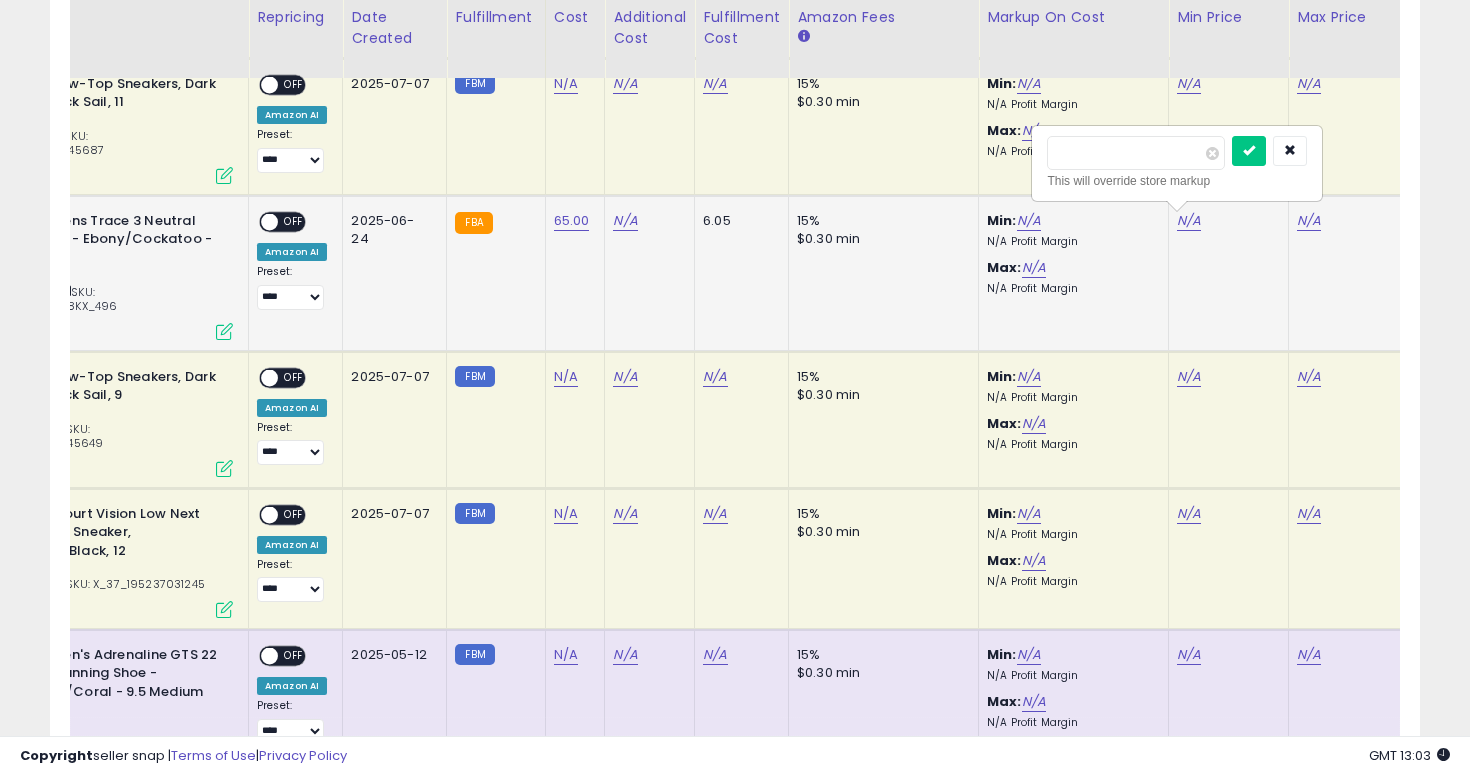 type on "***" 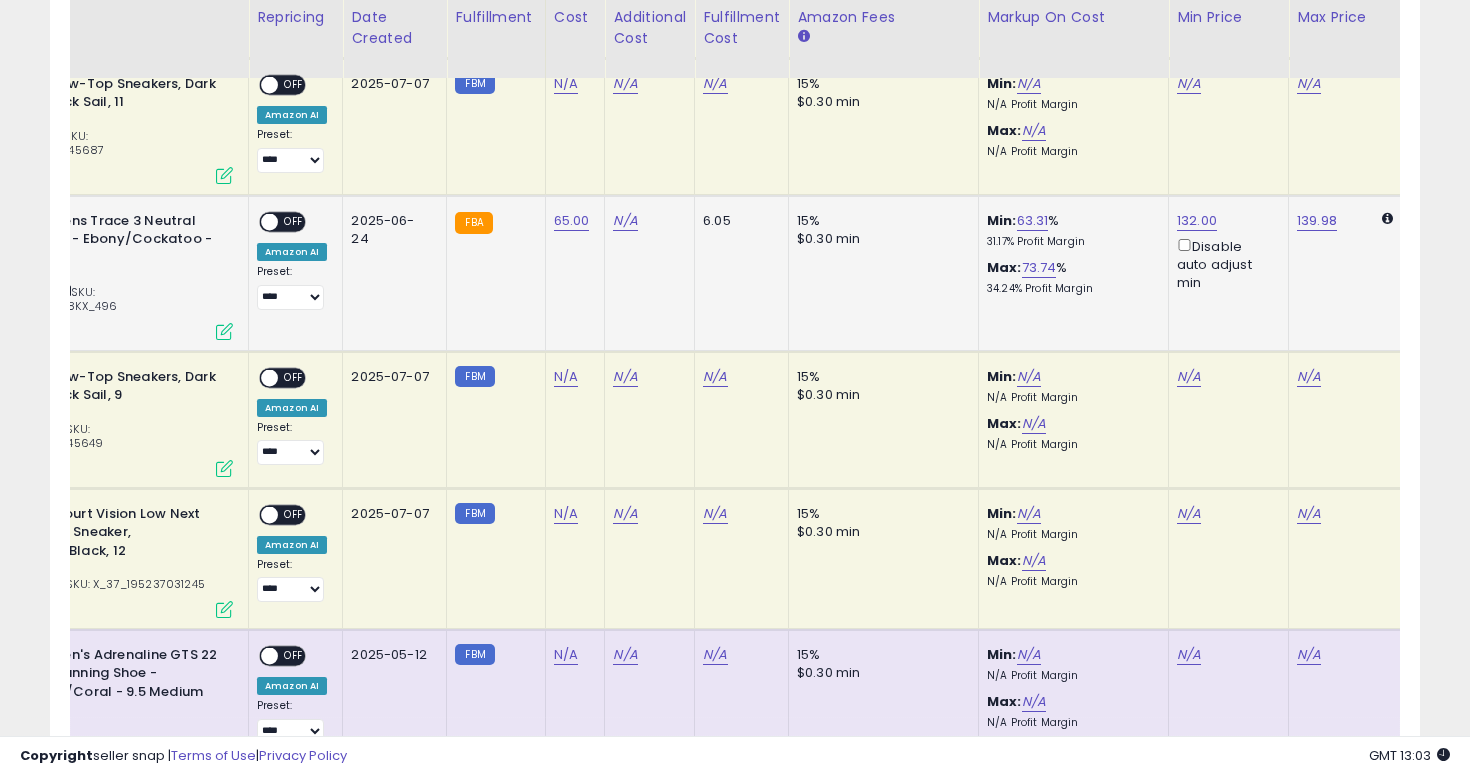 scroll, scrollTop: 0, scrollLeft: 2, axis: horizontal 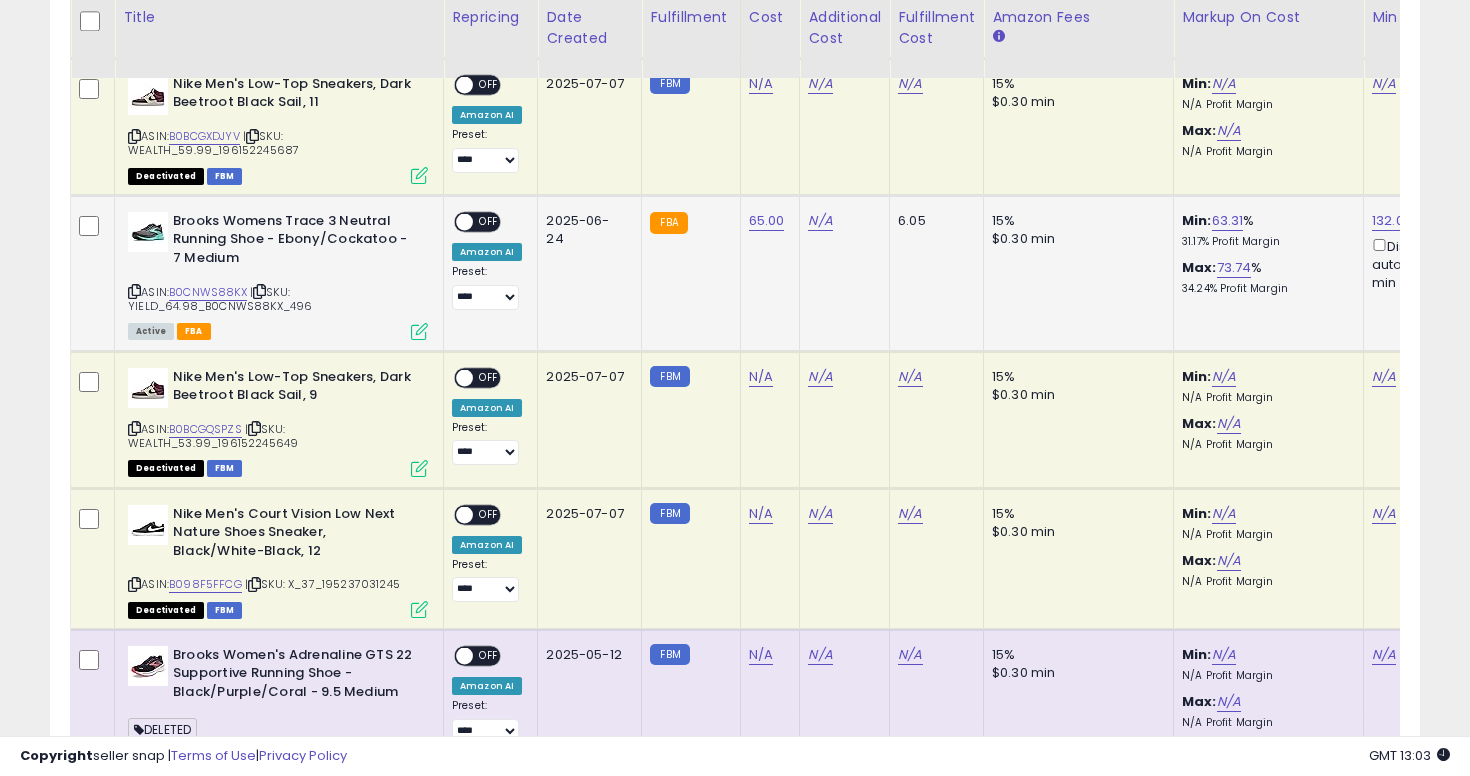click on "OFF" at bounding box center (489, 222) 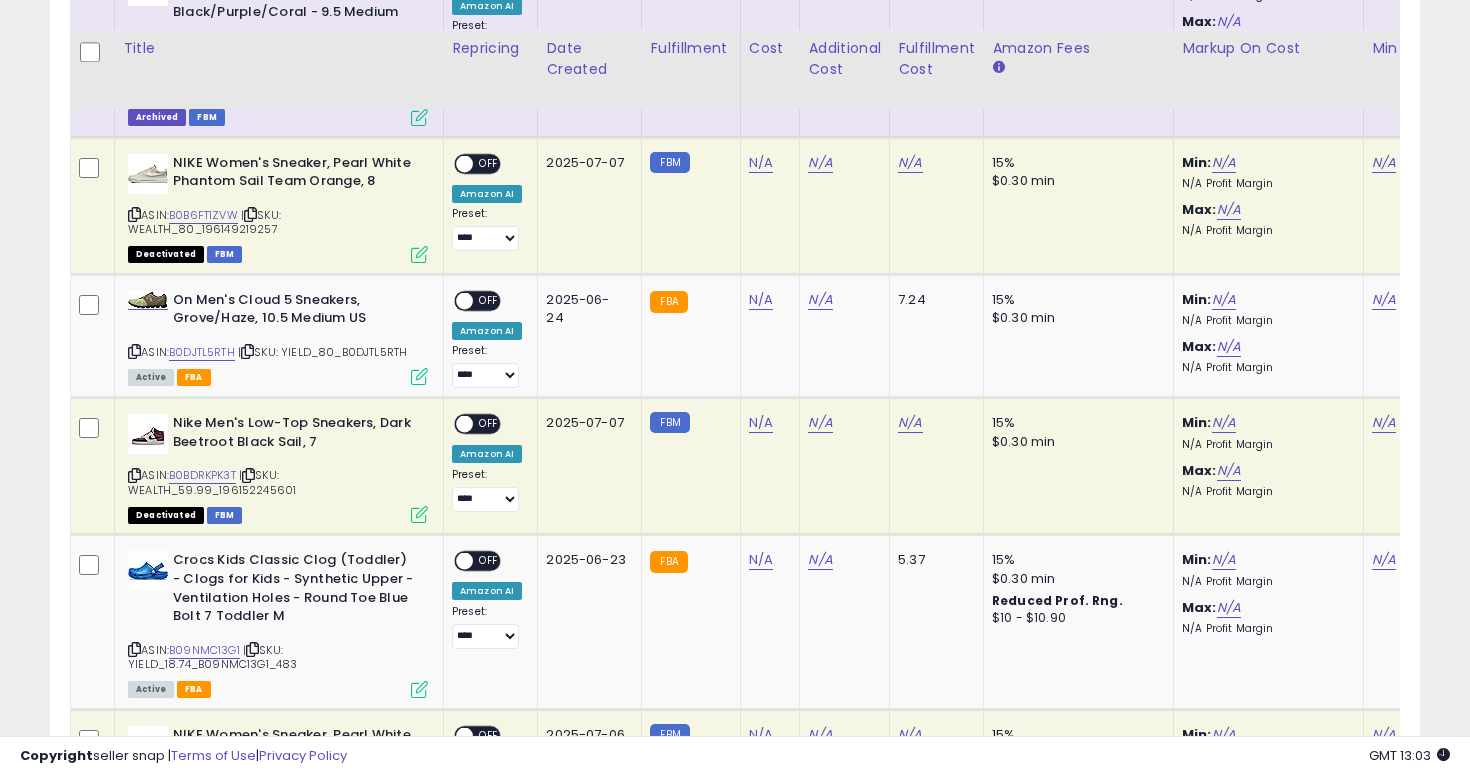 scroll, scrollTop: 2301, scrollLeft: 0, axis: vertical 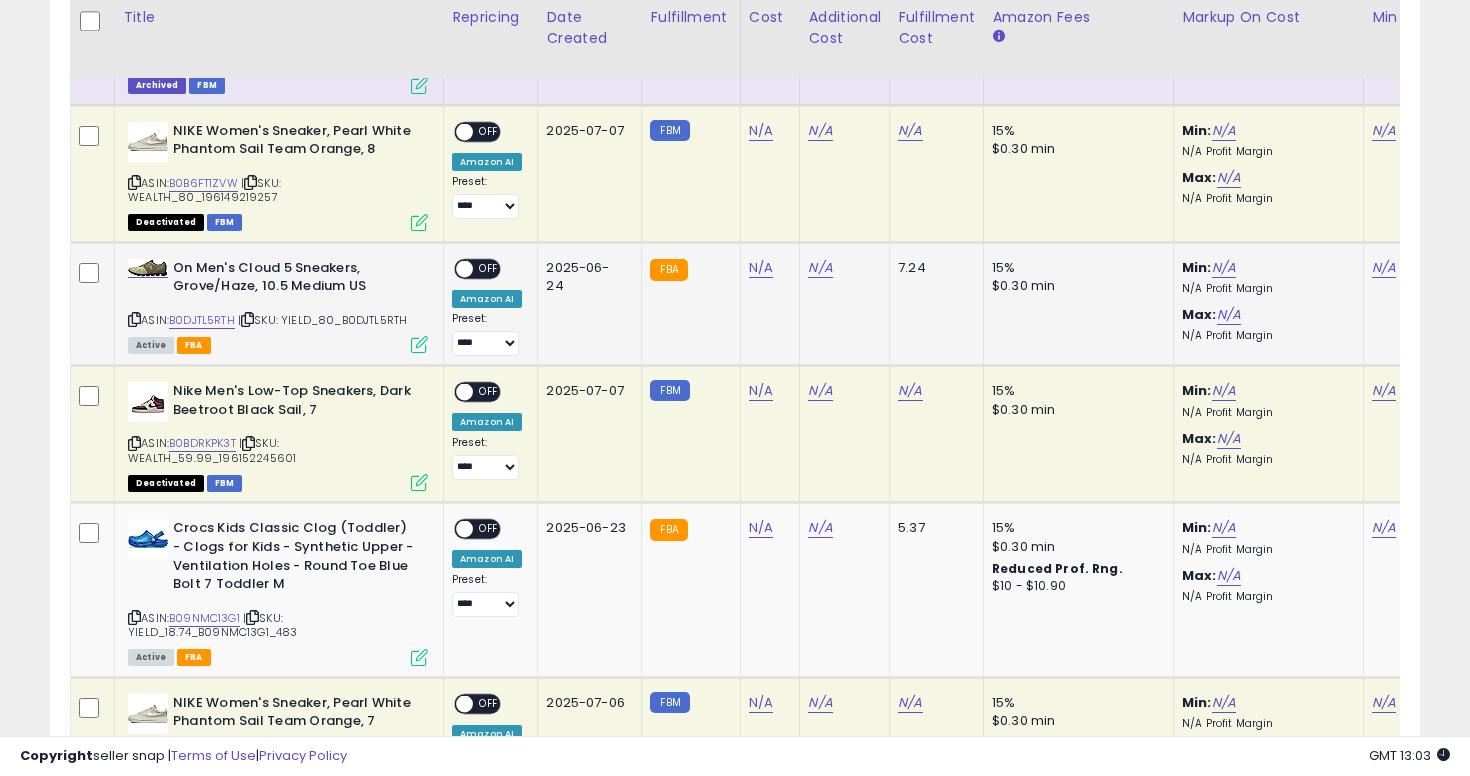 click at bounding box center [134, 319] 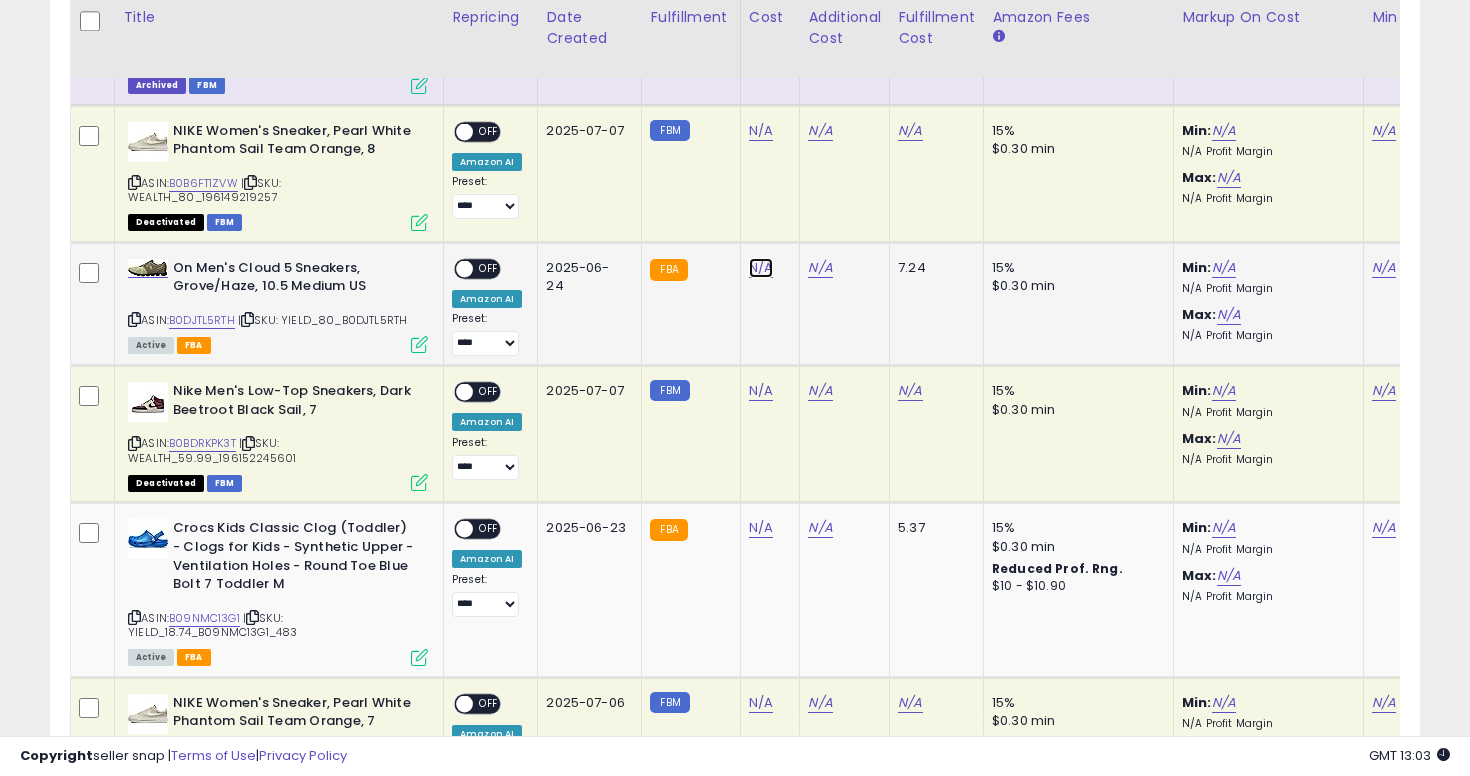 click on "N/A" at bounding box center [761, -1227] 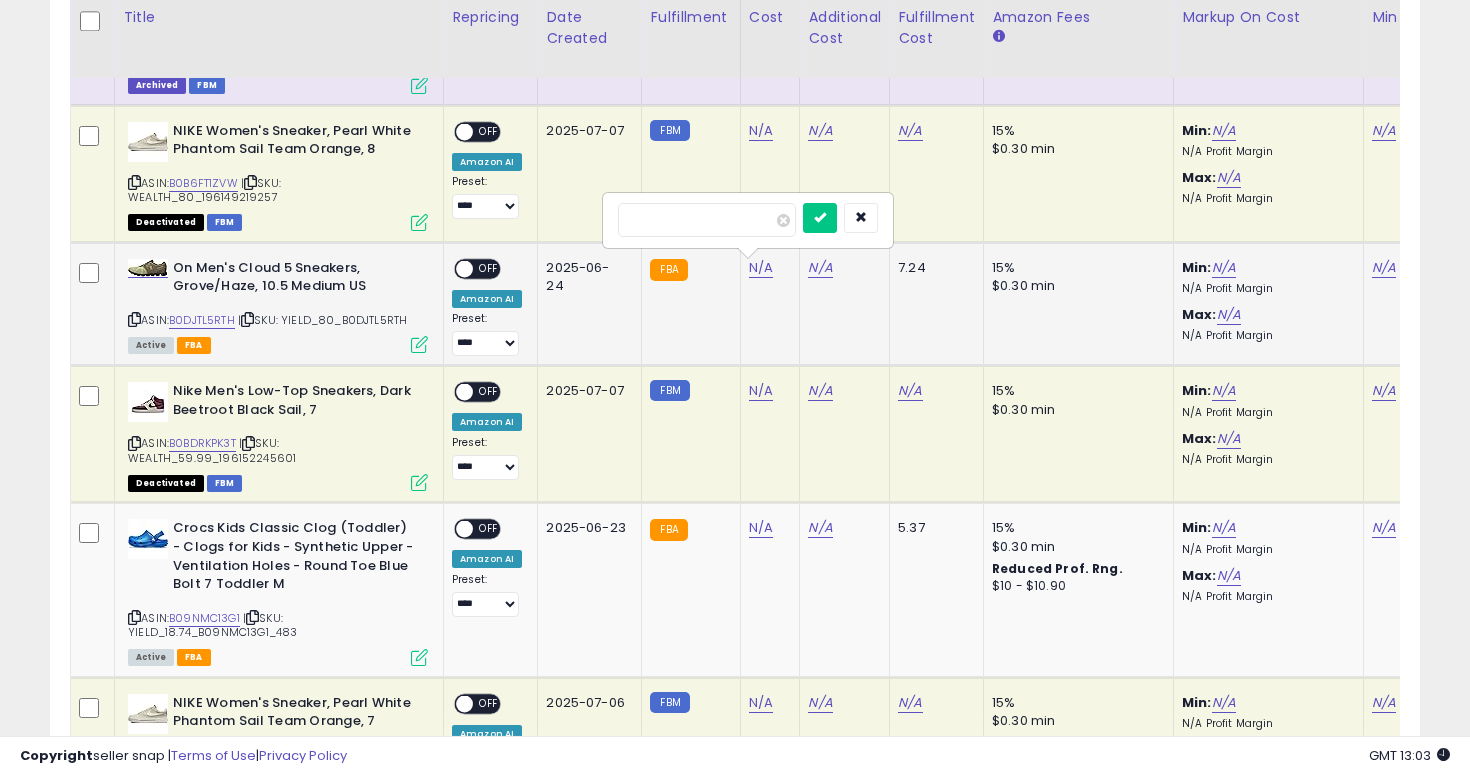 type on "**" 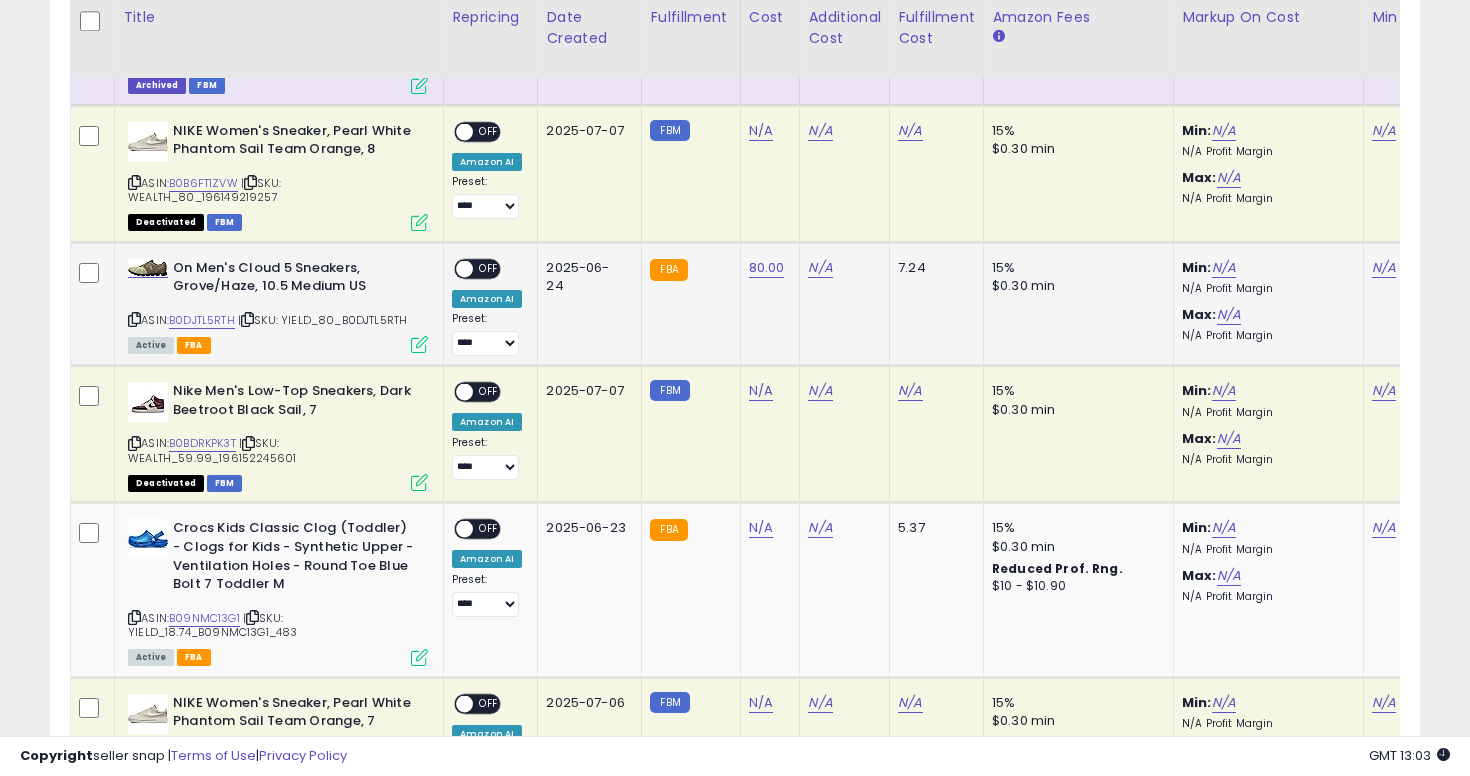 scroll, scrollTop: 0, scrollLeft: 109, axis: horizontal 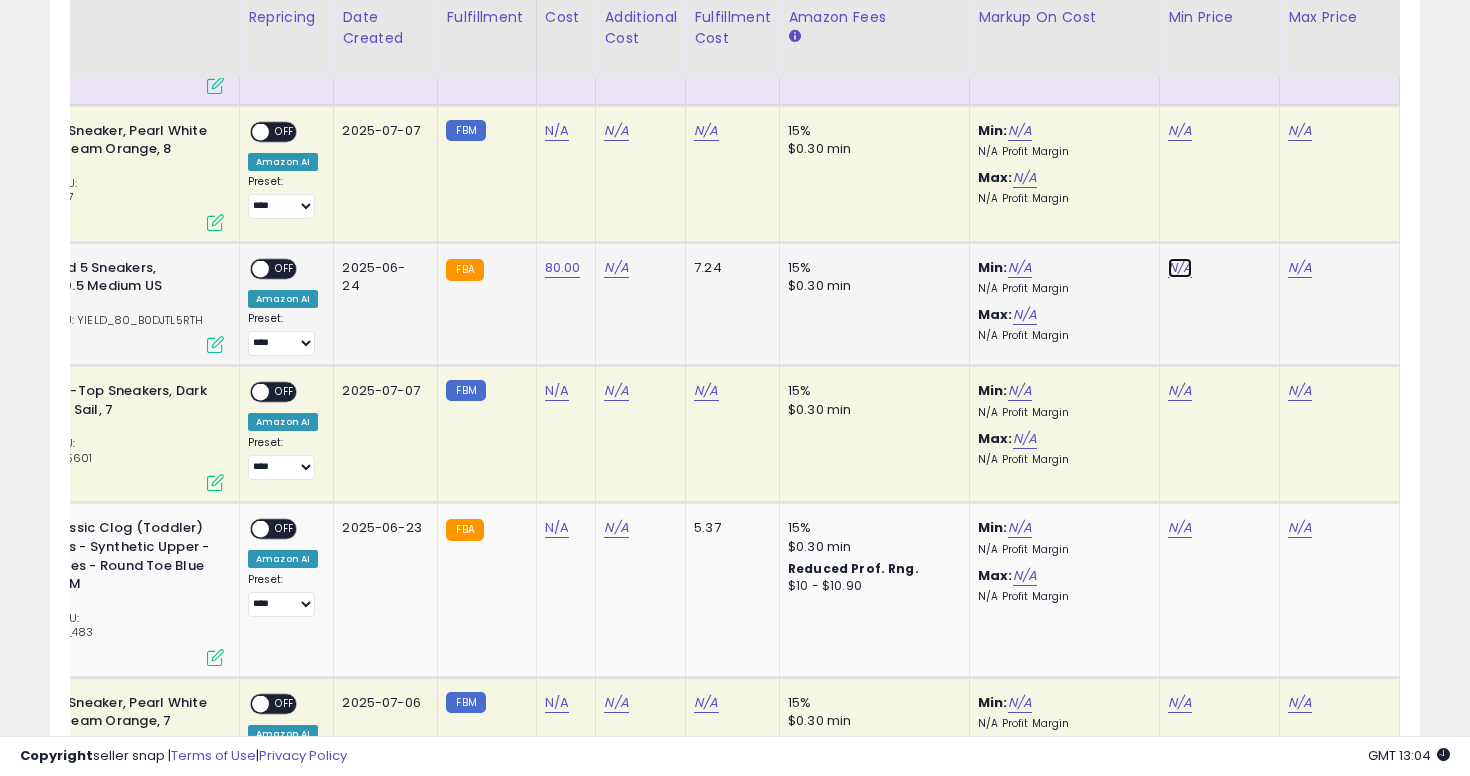 click on "N/A" at bounding box center (1180, -1227) 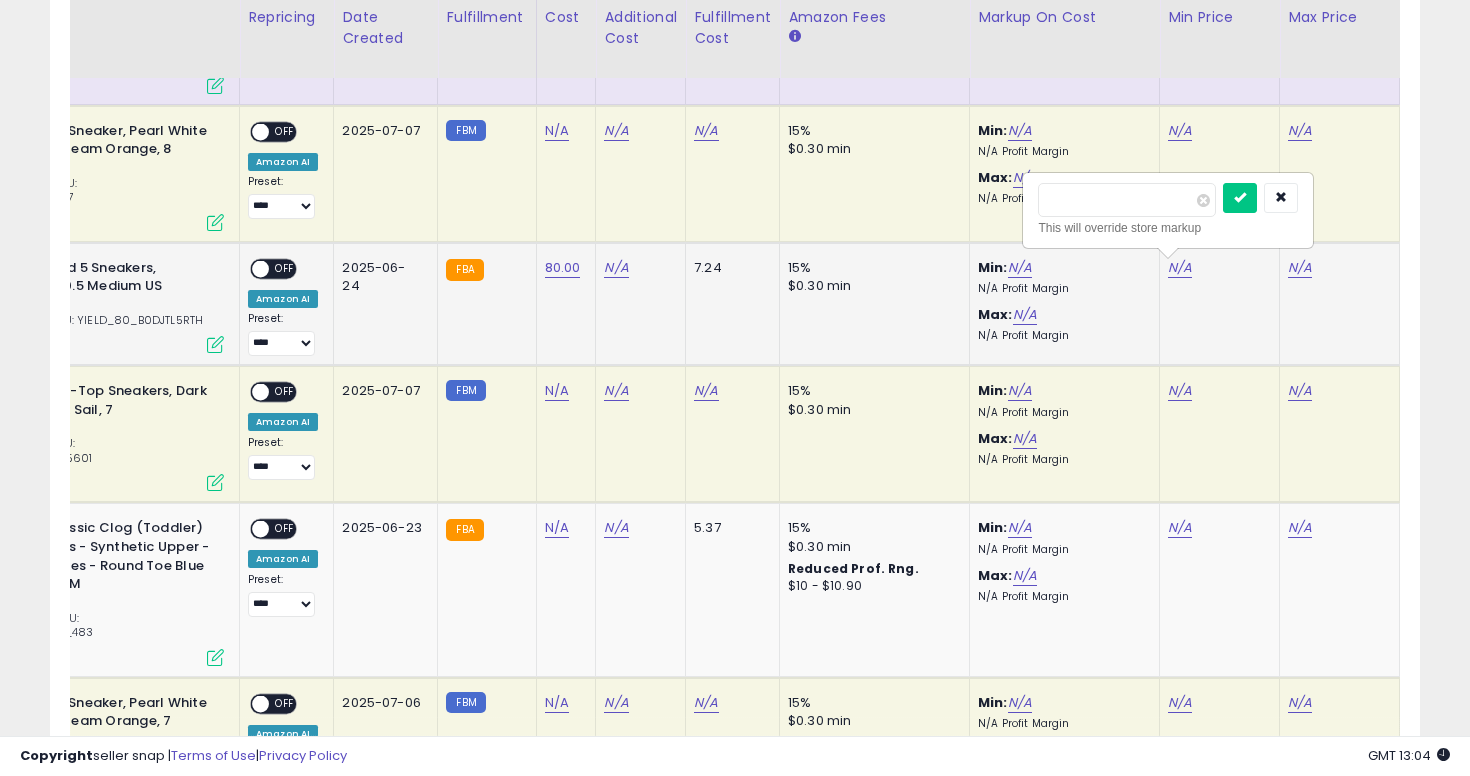 type on "******" 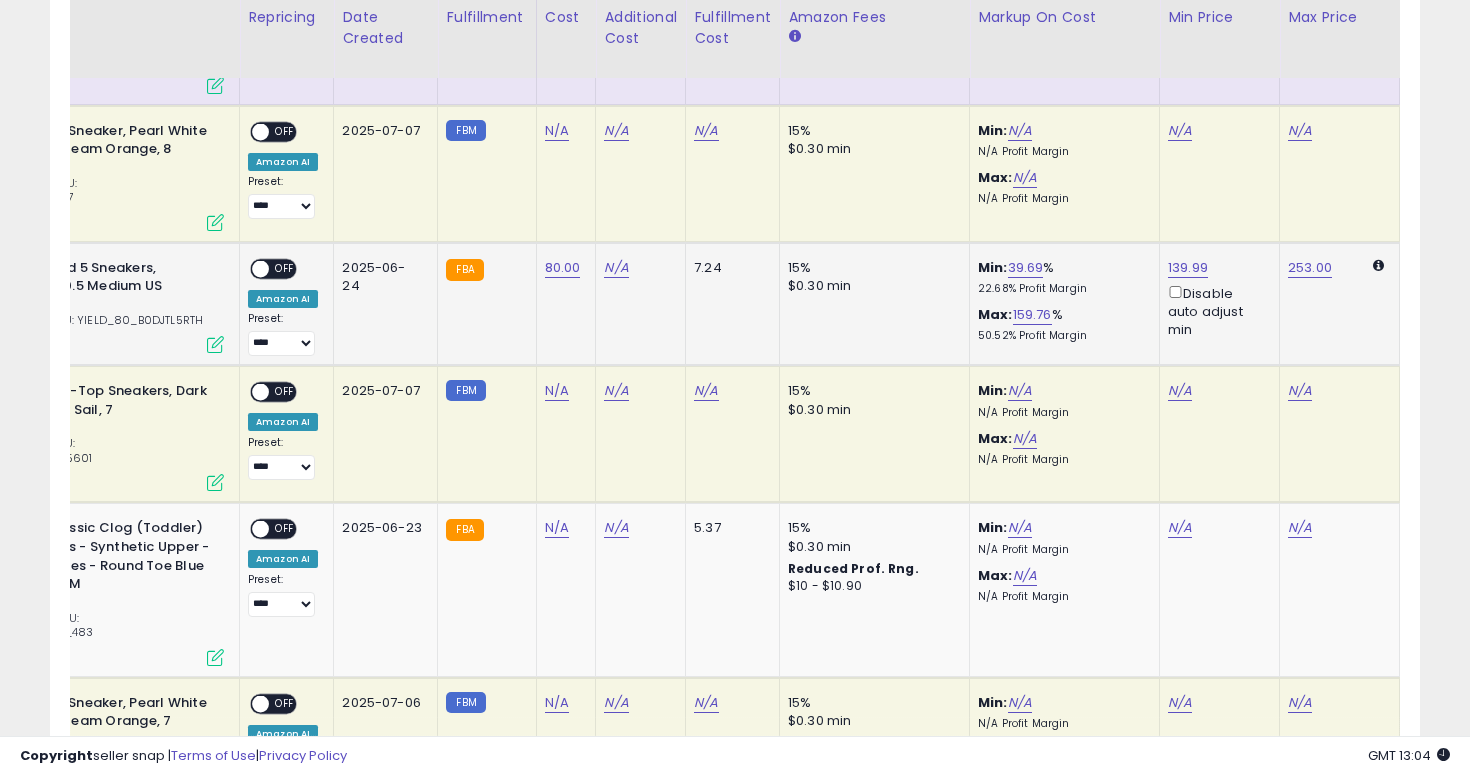 scroll, scrollTop: 0, scrollLeft: 0, axis: both 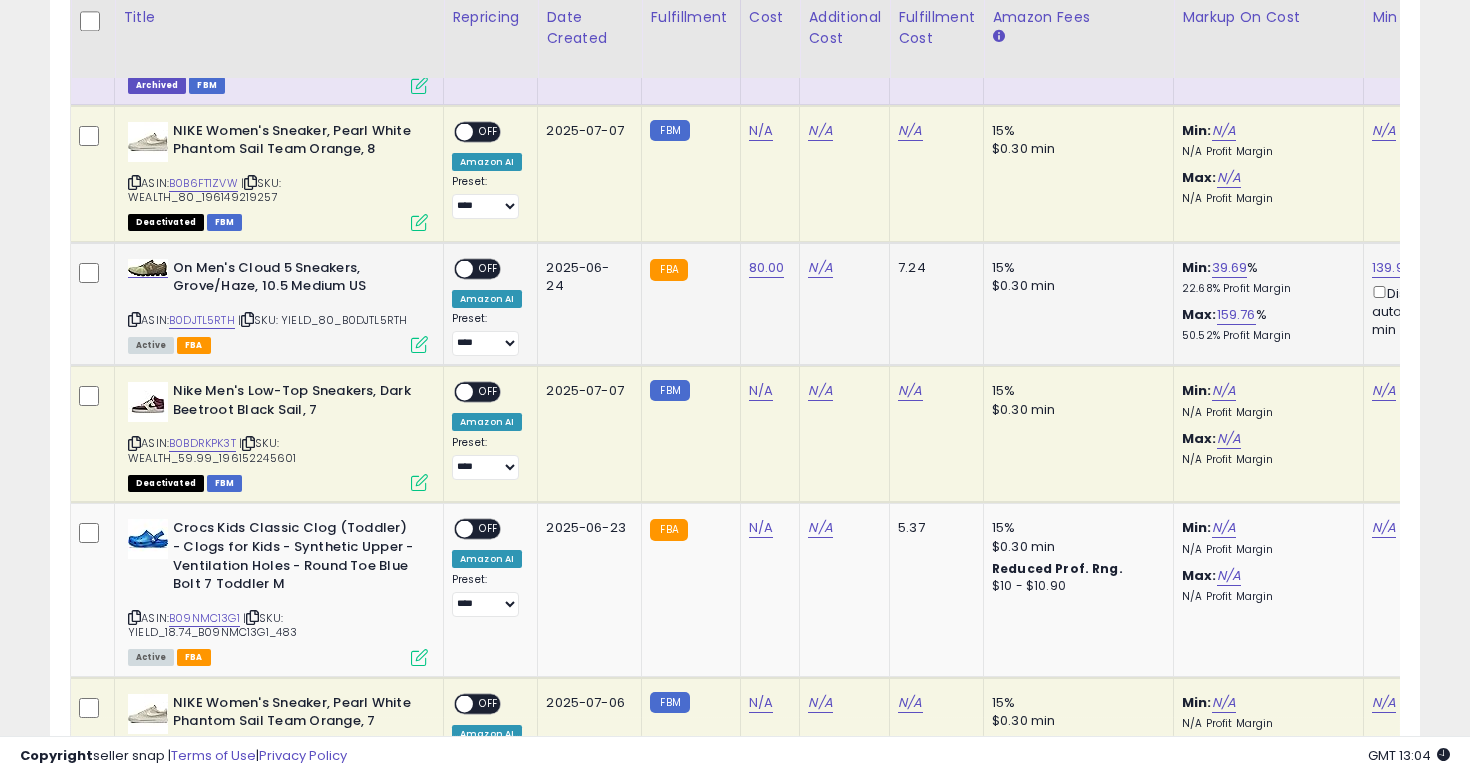click on "**********" at bounding box center (487, 308) 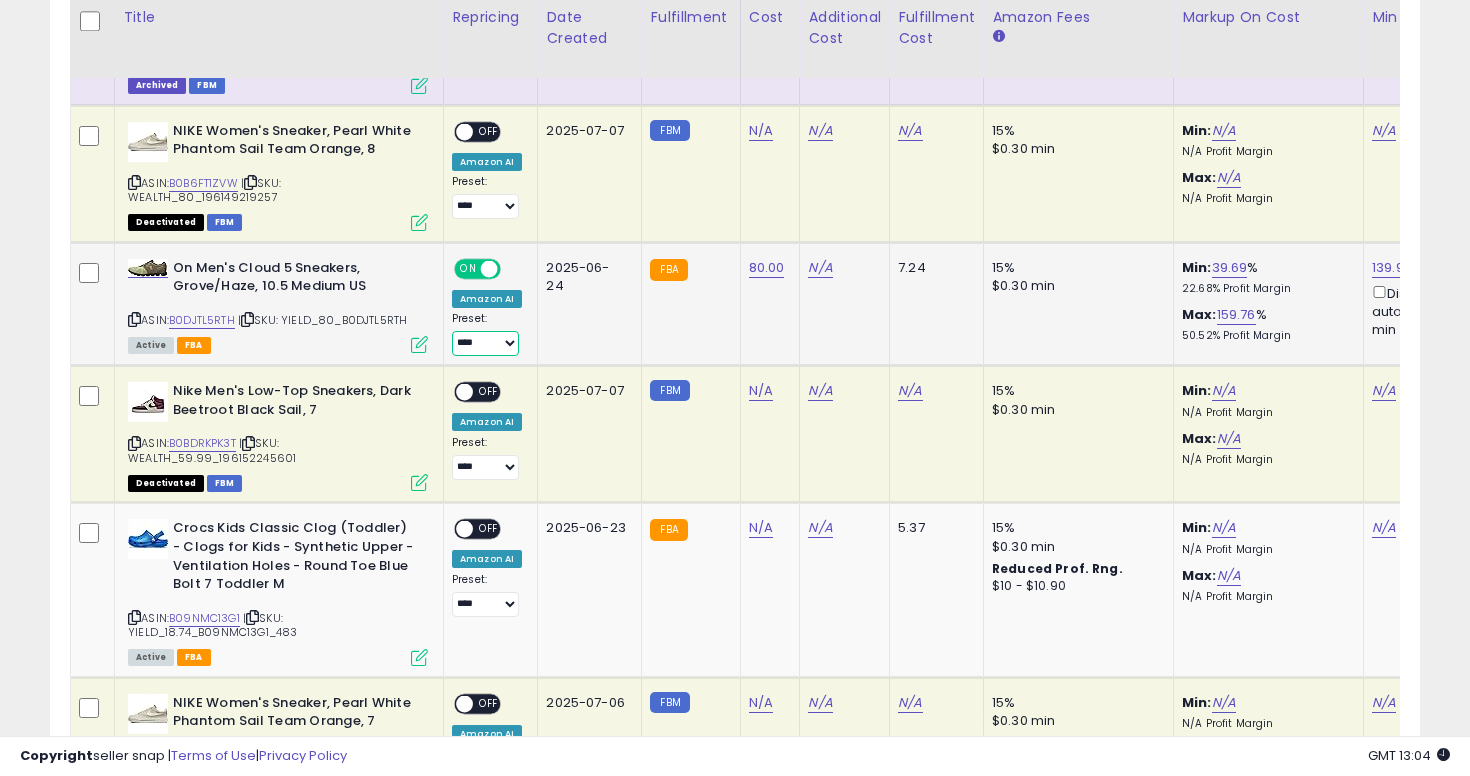 click on "**********" at bounding box center [485, 343] 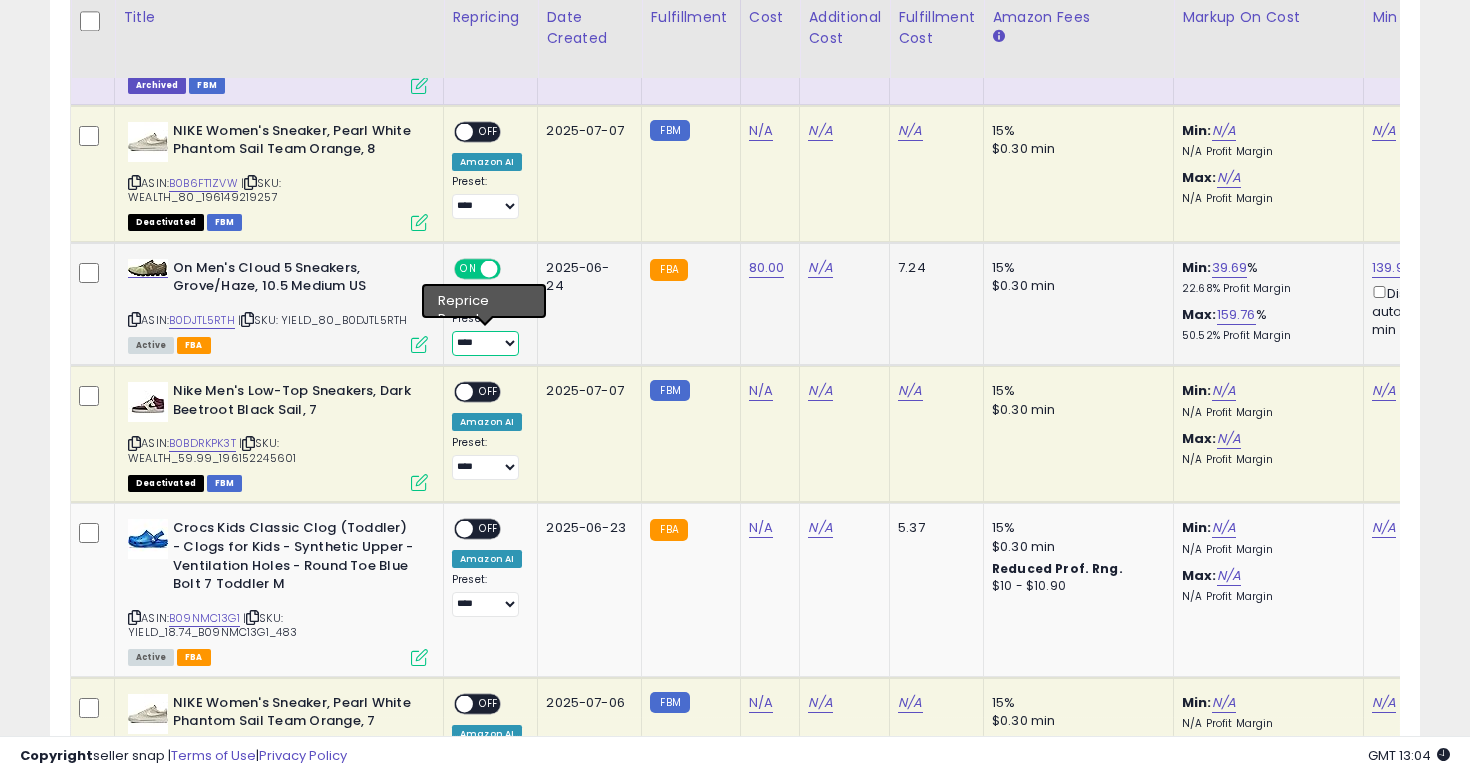 select on "**********" 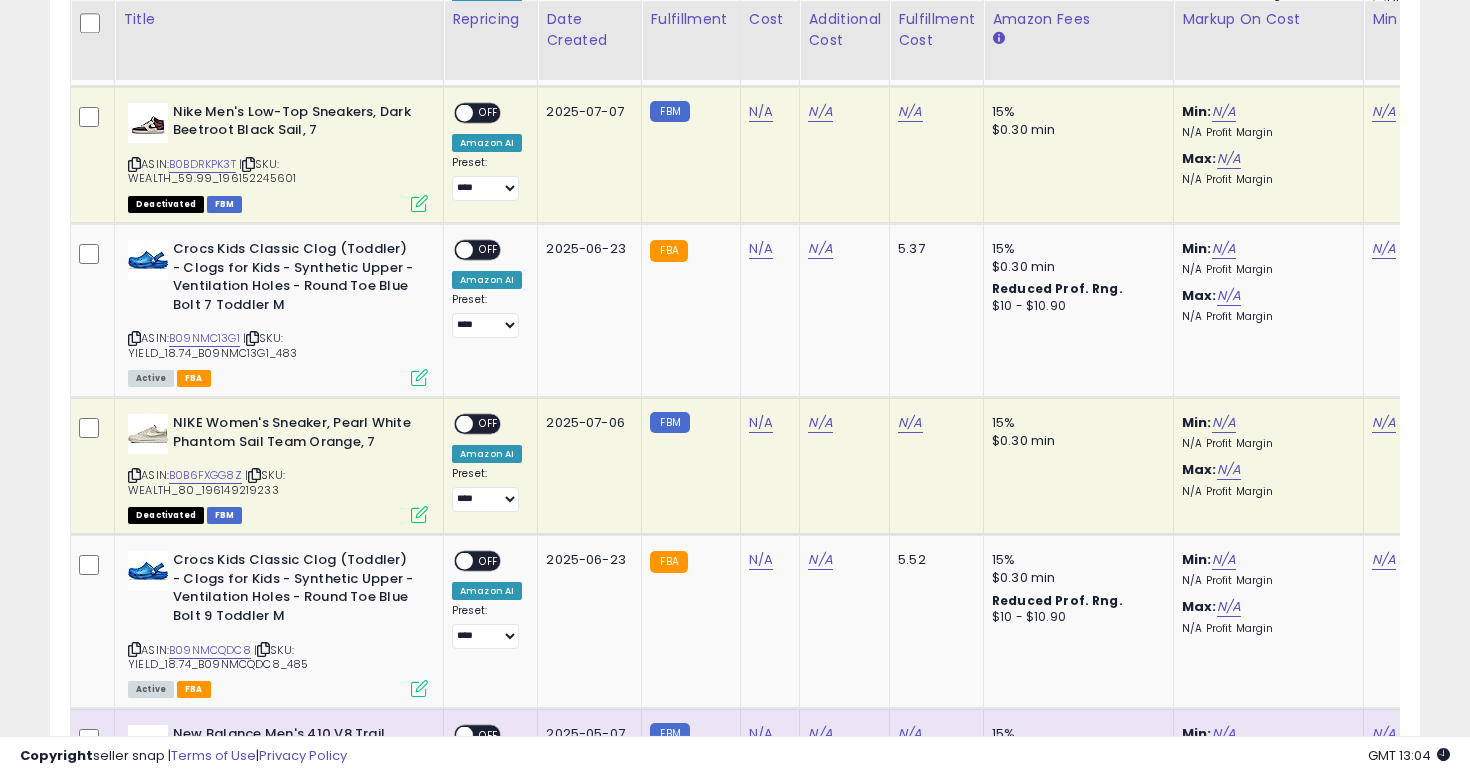 scroll, scrollTop: 2598, scrollLeft: 0, axis: vertical 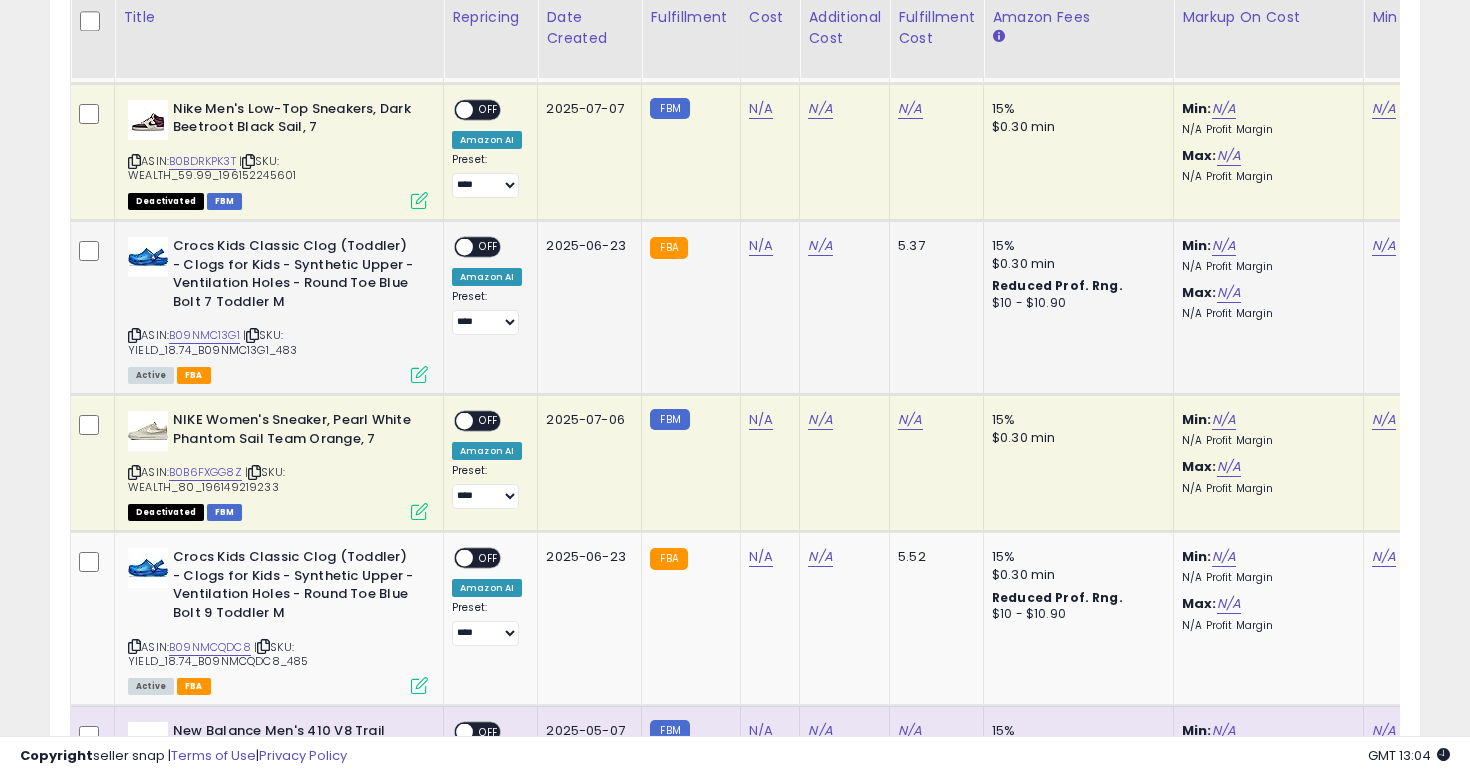 click at bounding box center [134, 335] 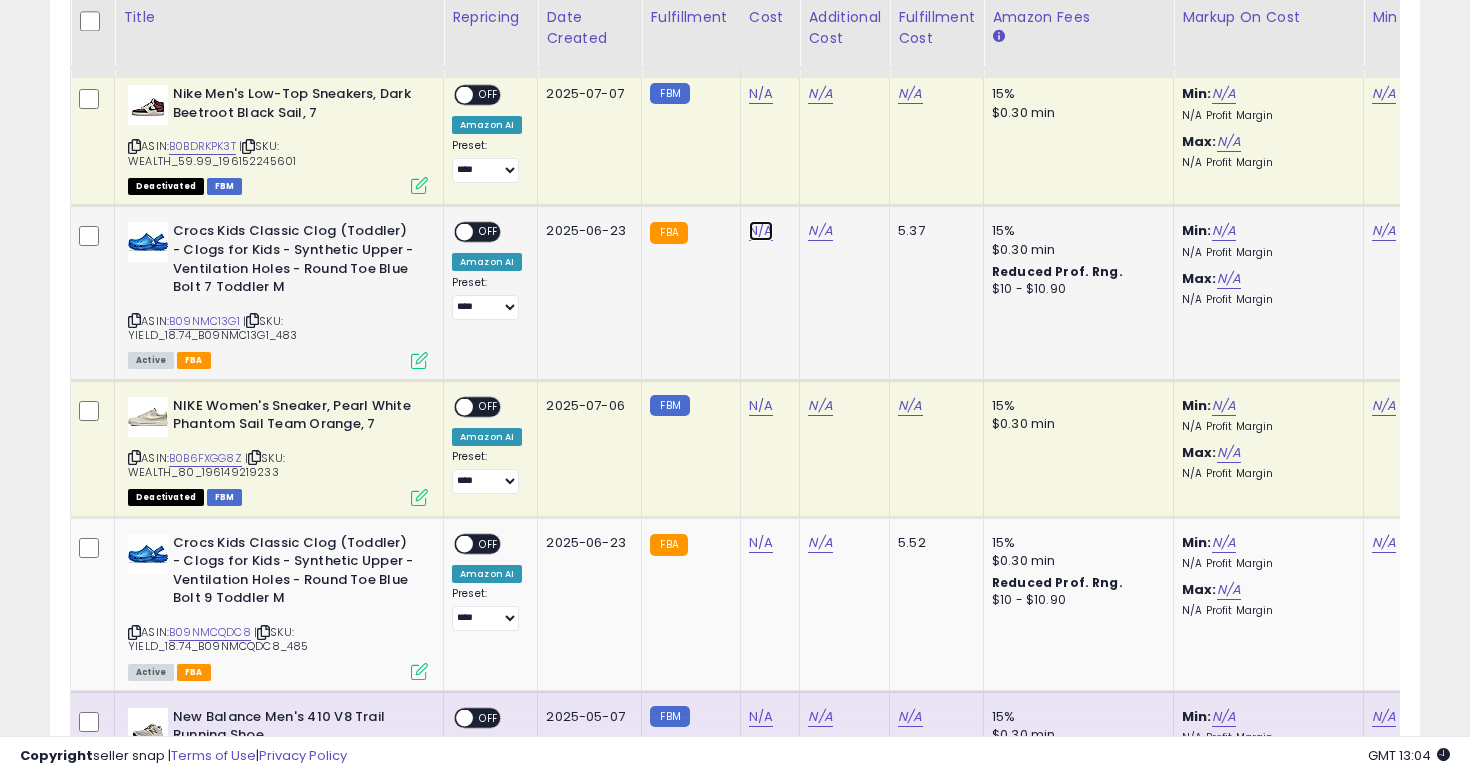 click on "N/A" at bounding box center (761, -1524) 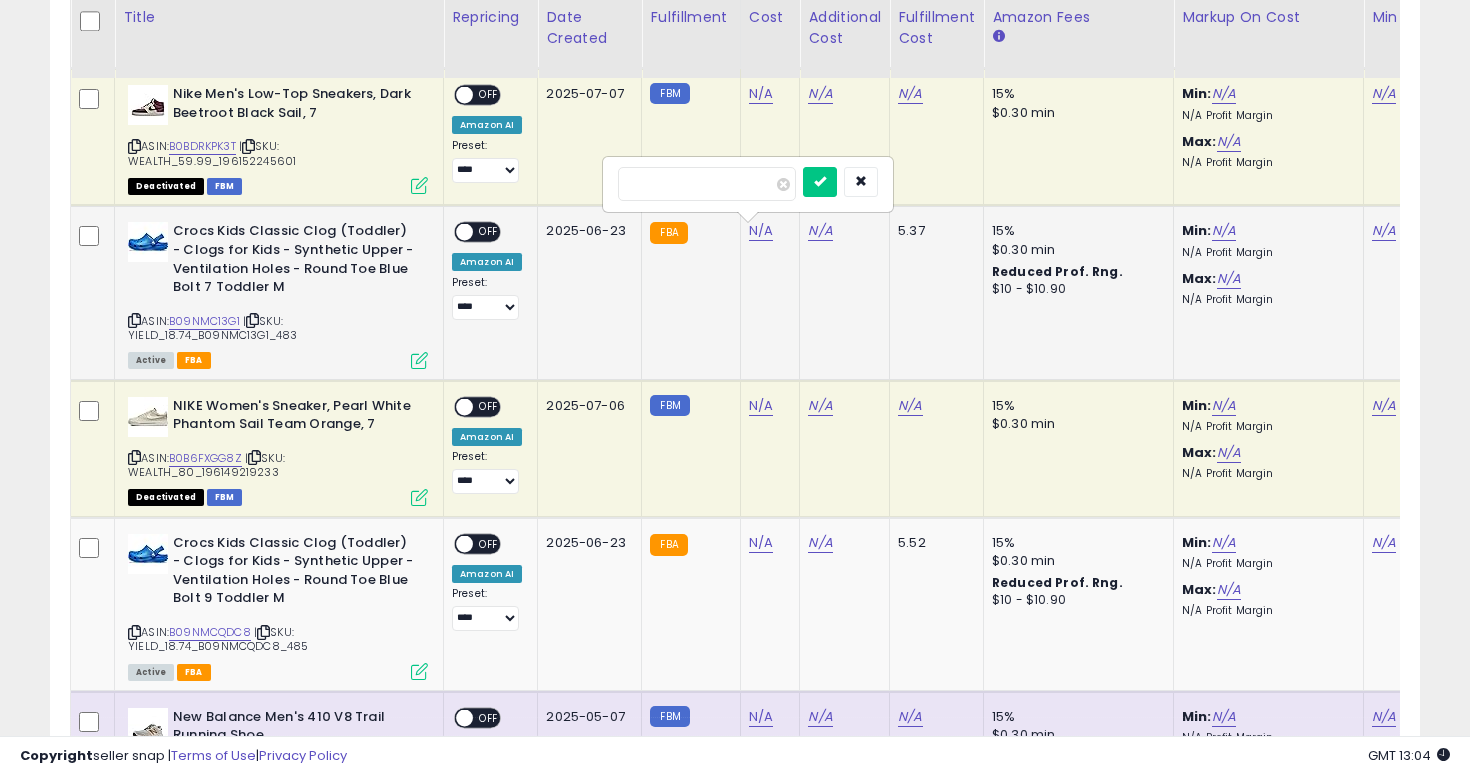 type on "*****" 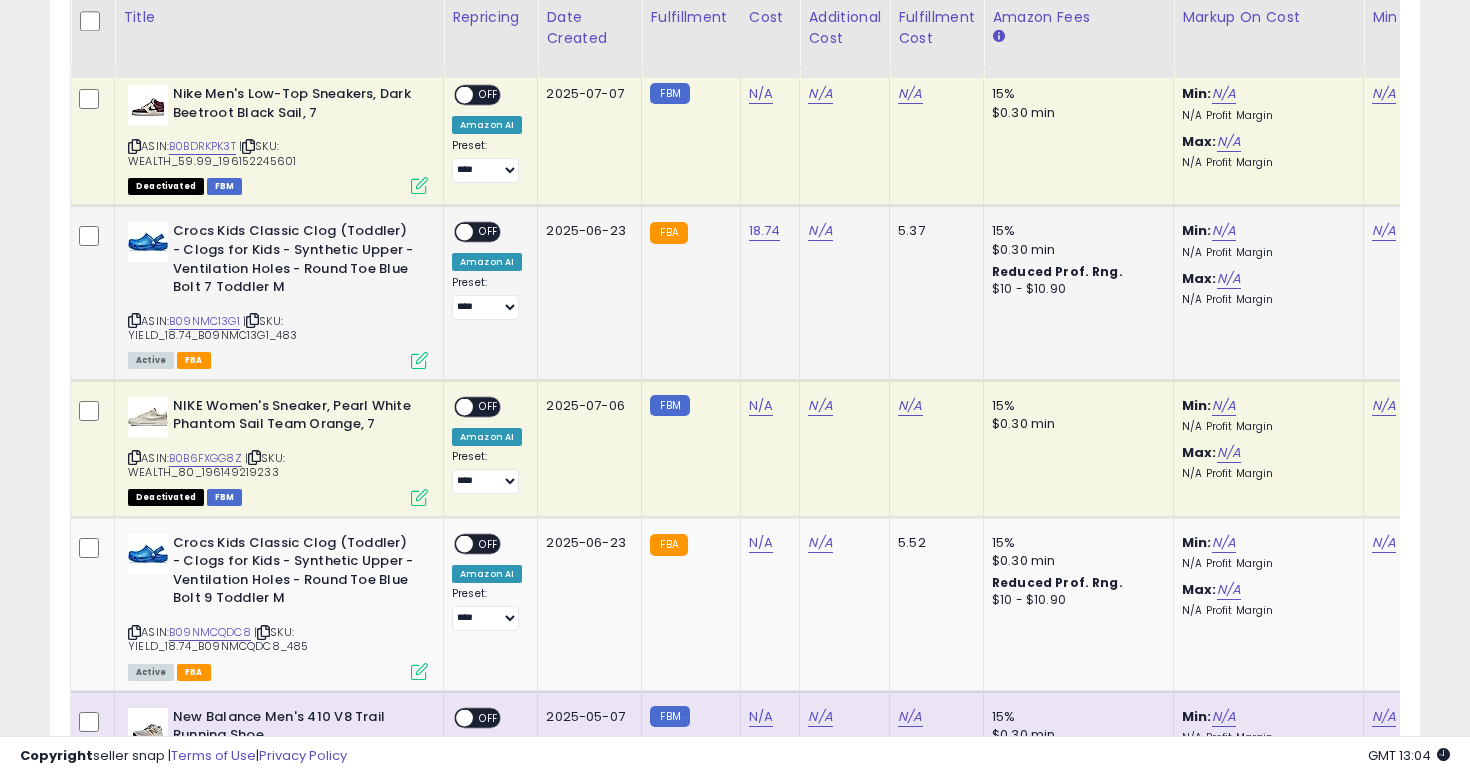 scroll, scrollTop: 0, scrollLeft: 160, axis: horizontal 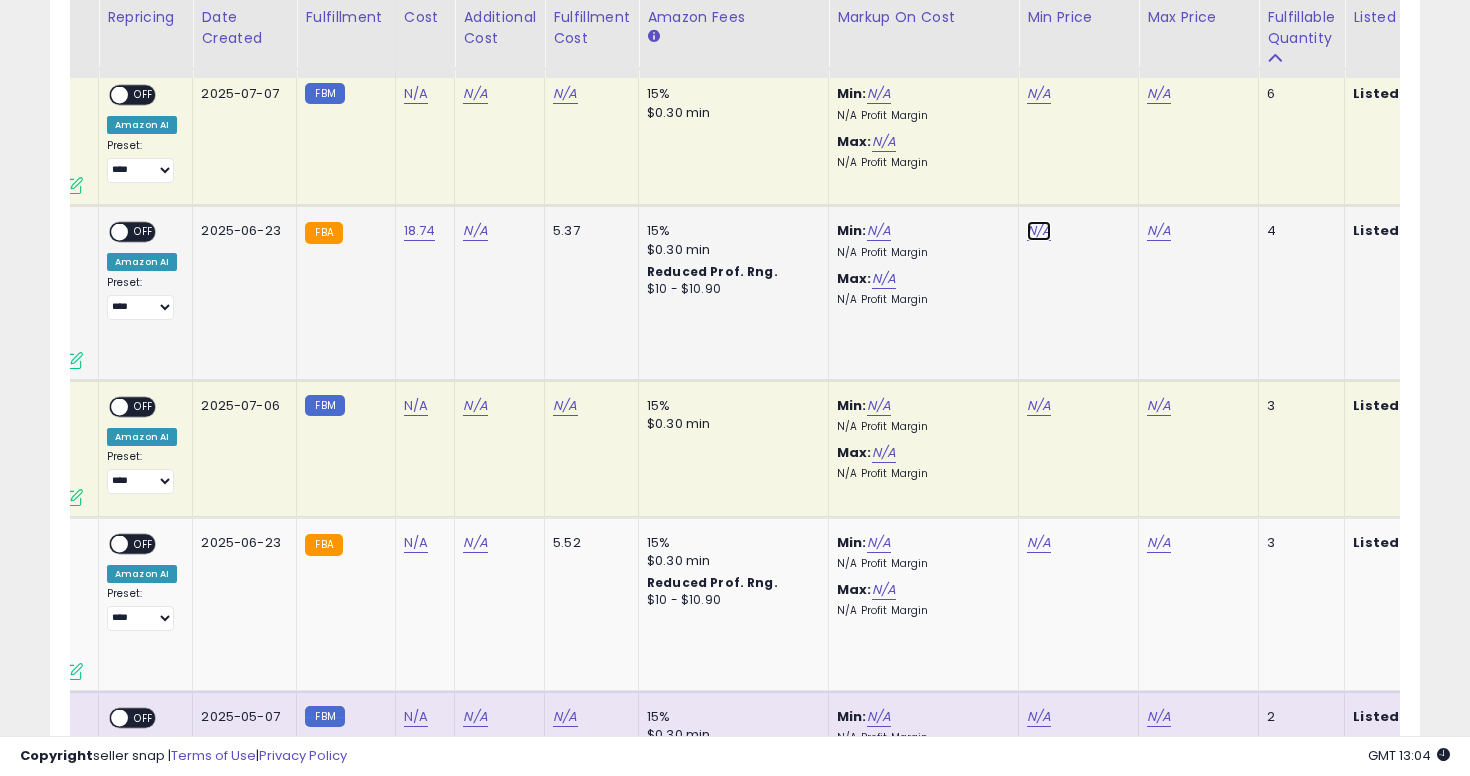 click on "N/A" at bounding box center [1039, -1524] 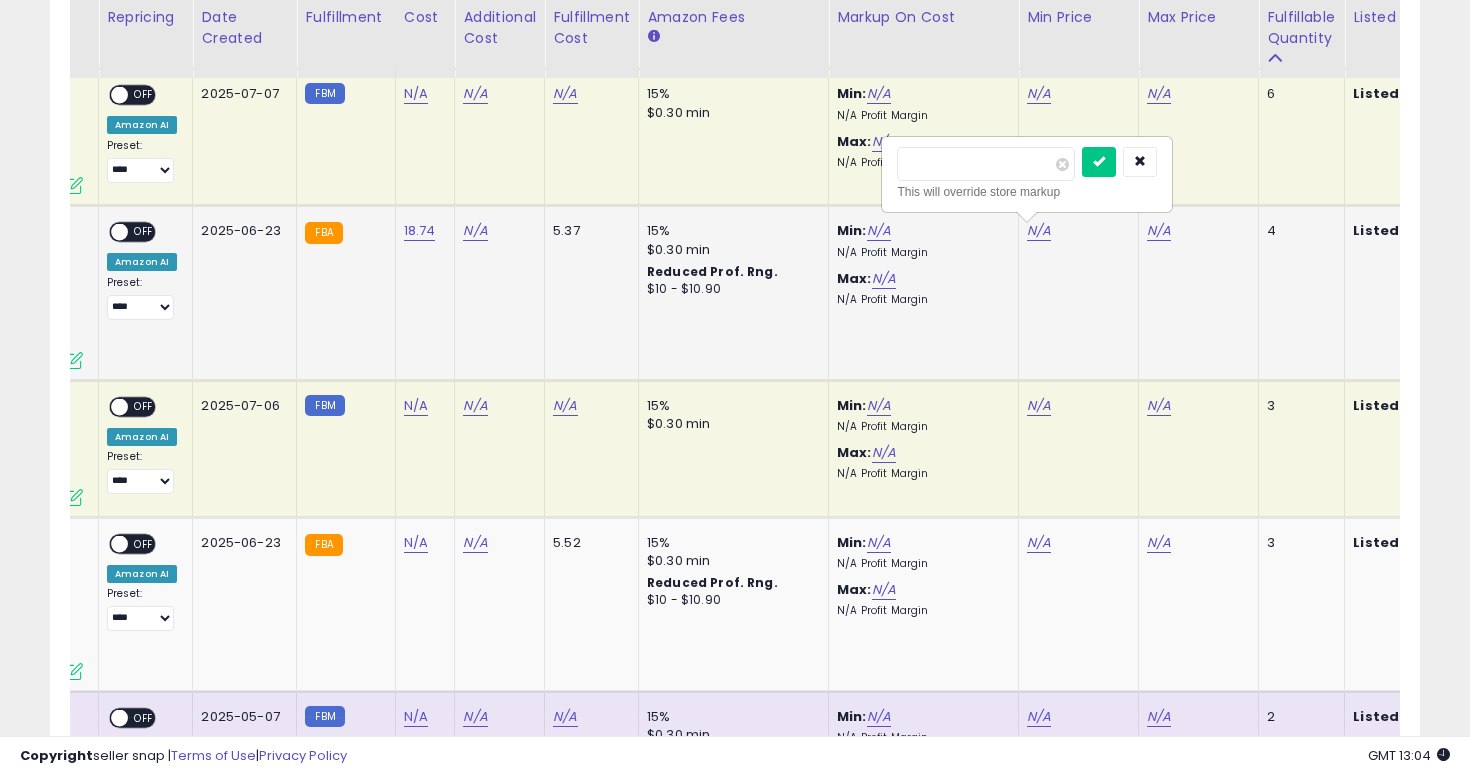 type on "*****" 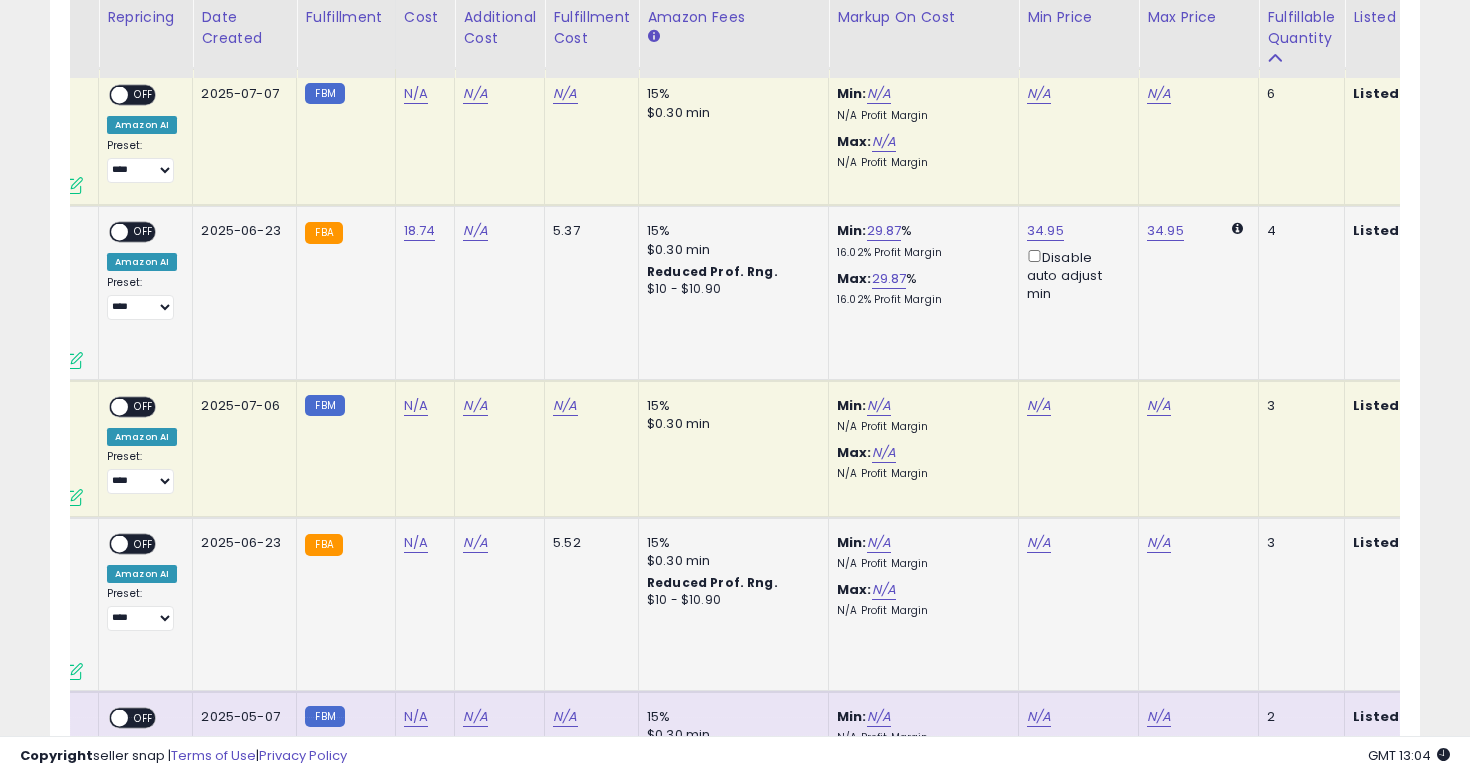 scroll, scrollTop: 0, scrollLeft: 24, axis: horizontal 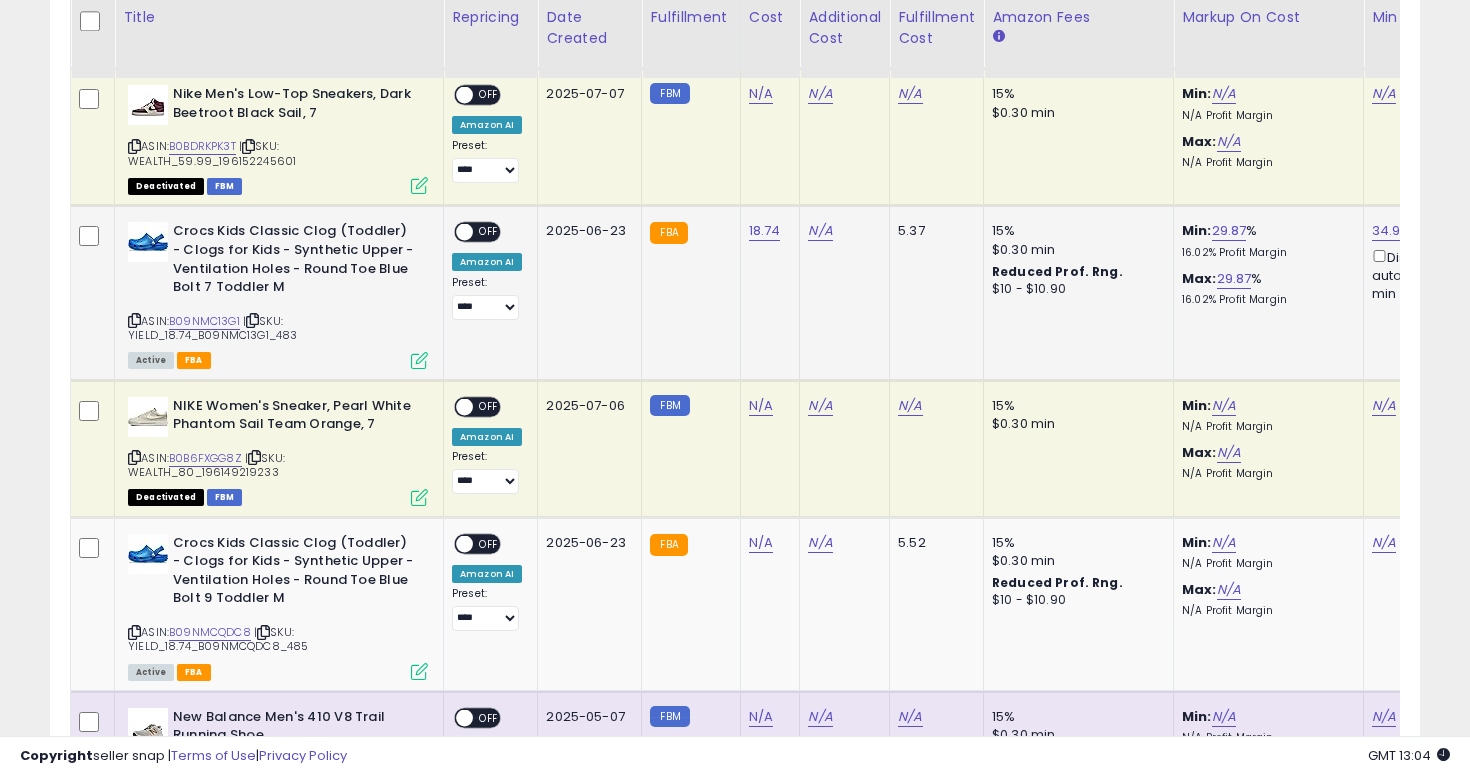 click on "ON   OFF" at bounding box center [477, 232] 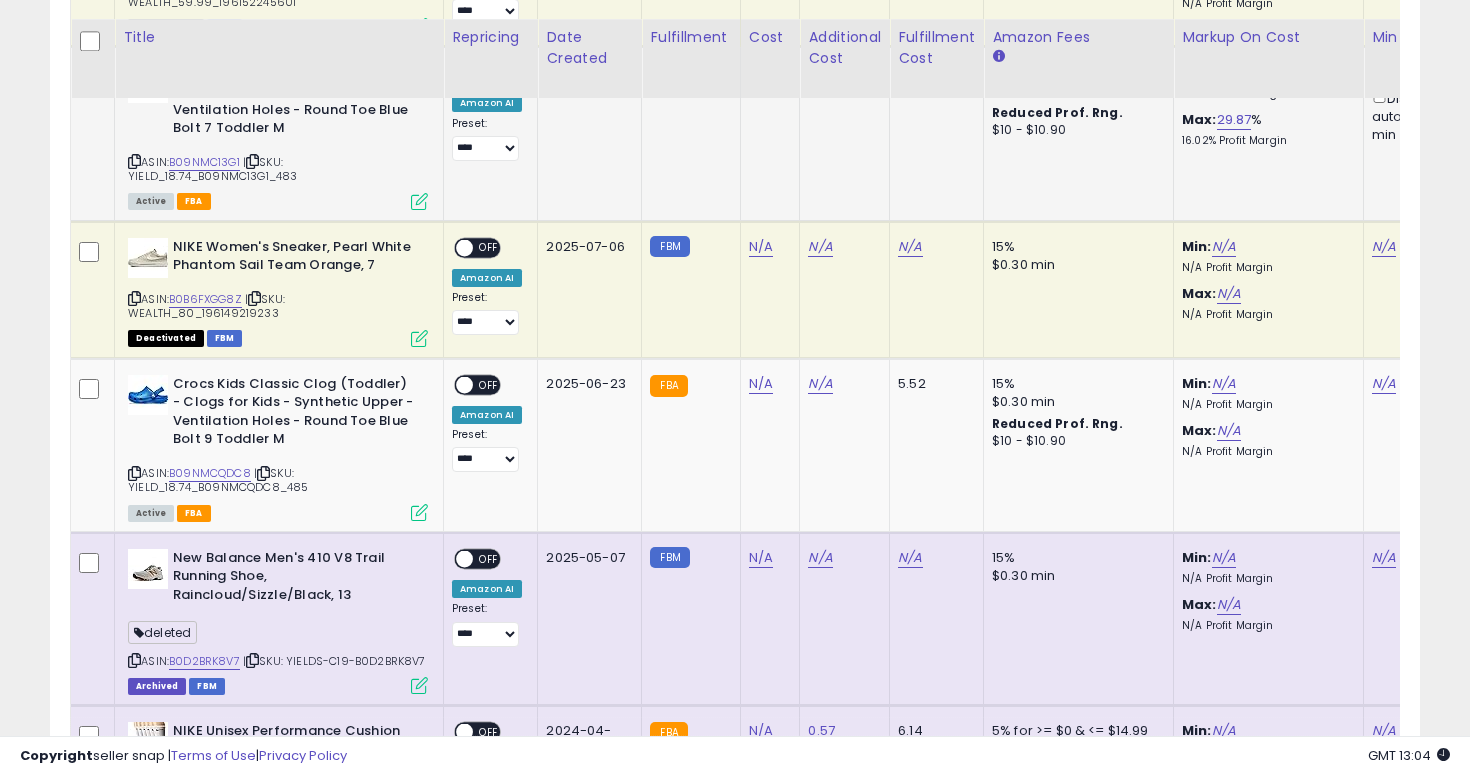 scroll, scrollTop: 2803, scrollLeft: 0, axis: vertical 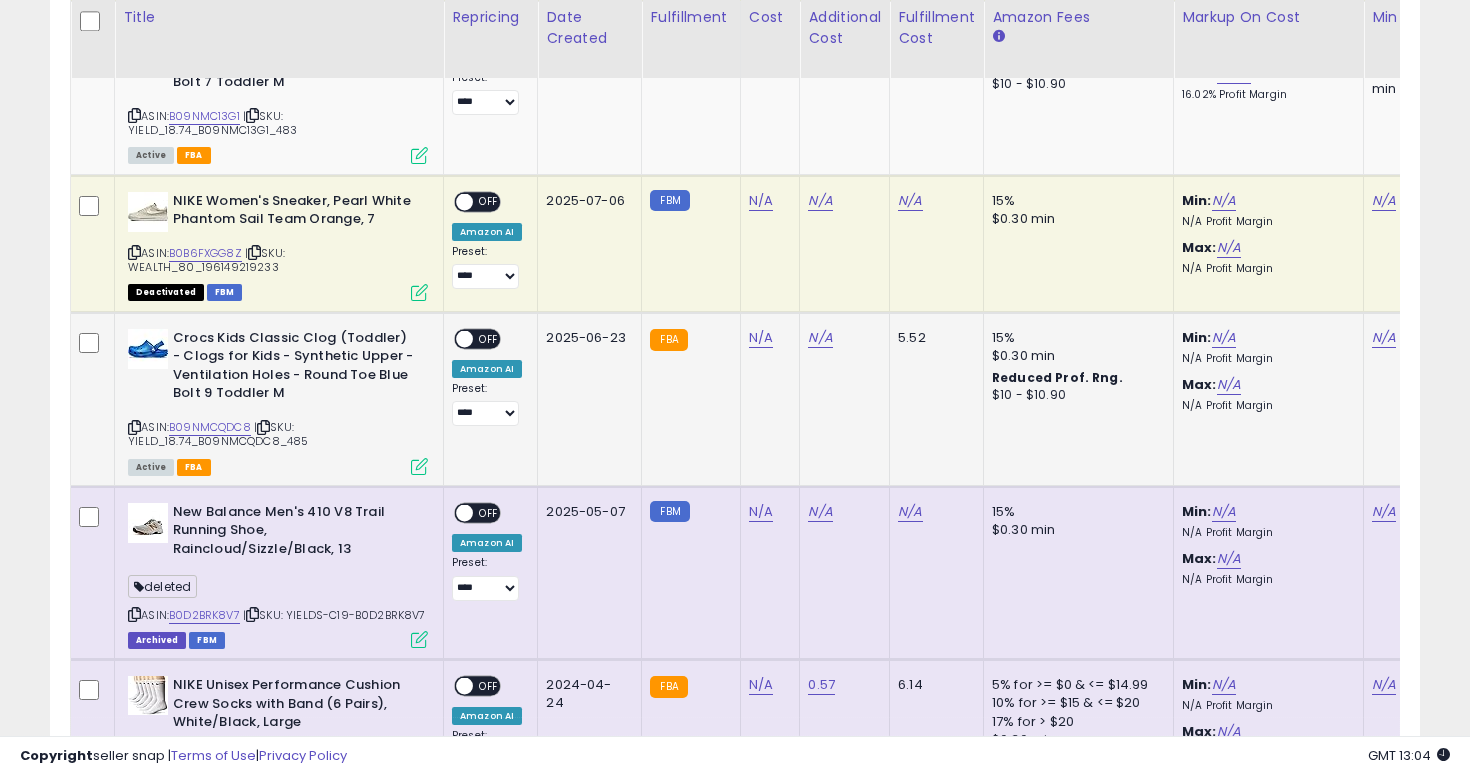 click at bounding box center (134, 427) 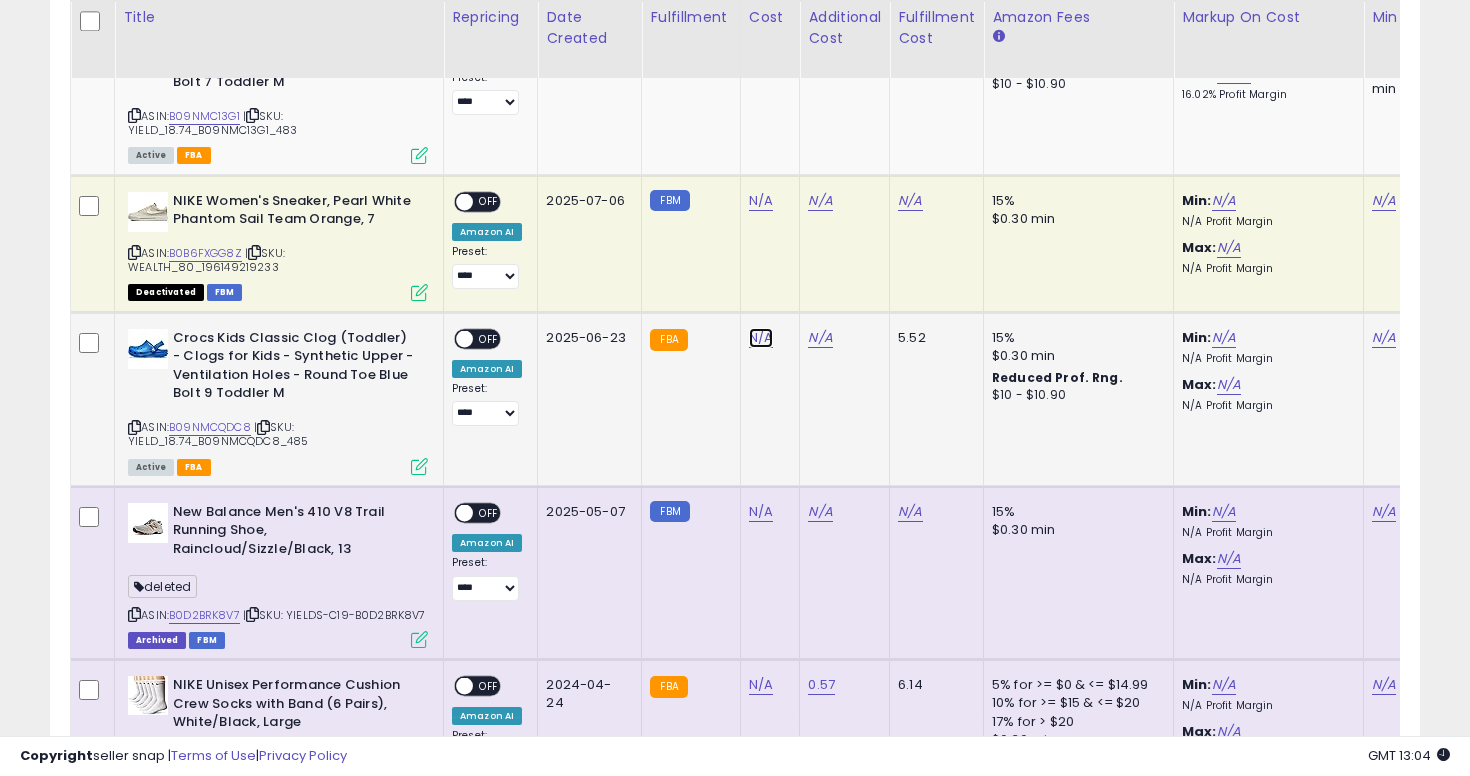 click on "N/A" at bounding box center (761, -1729) 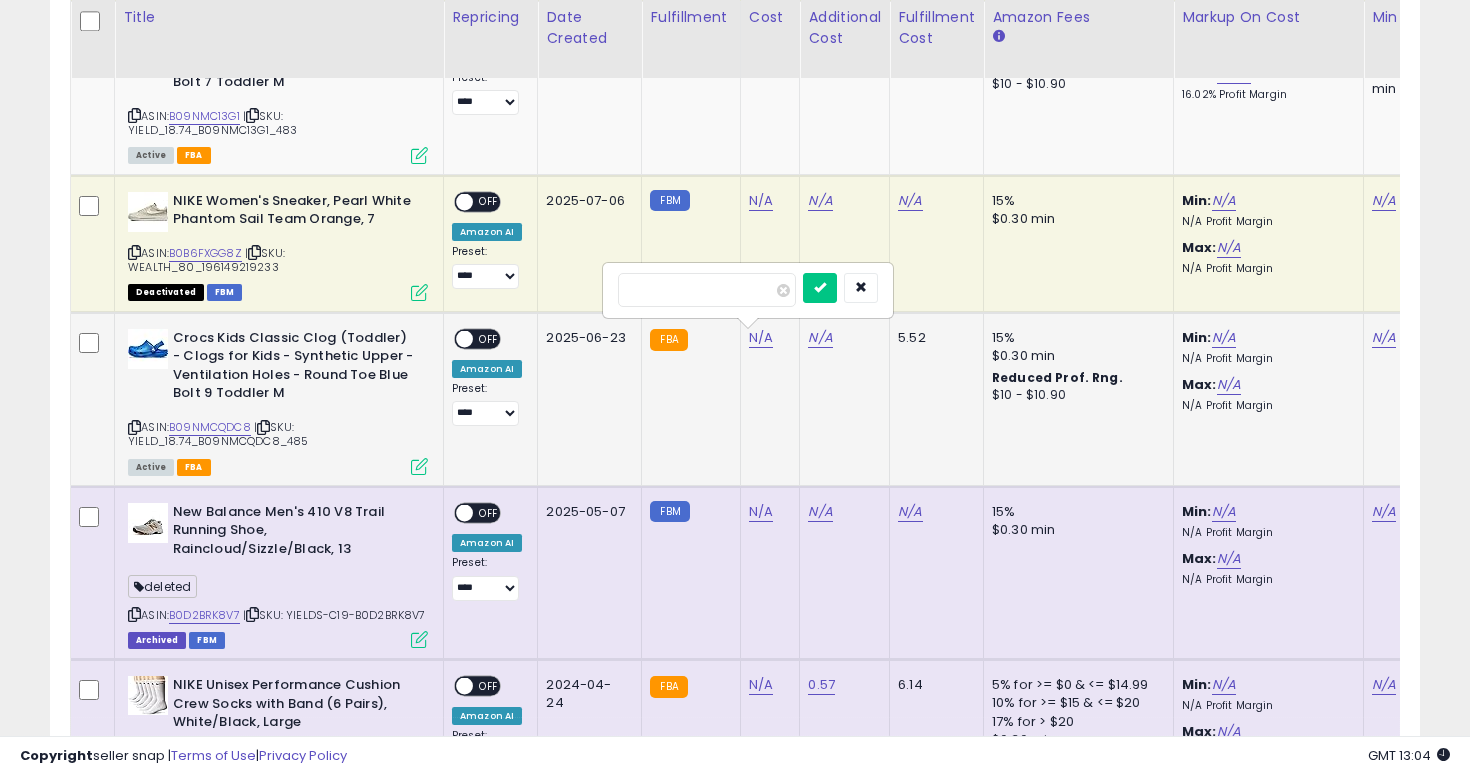 type on "*****" 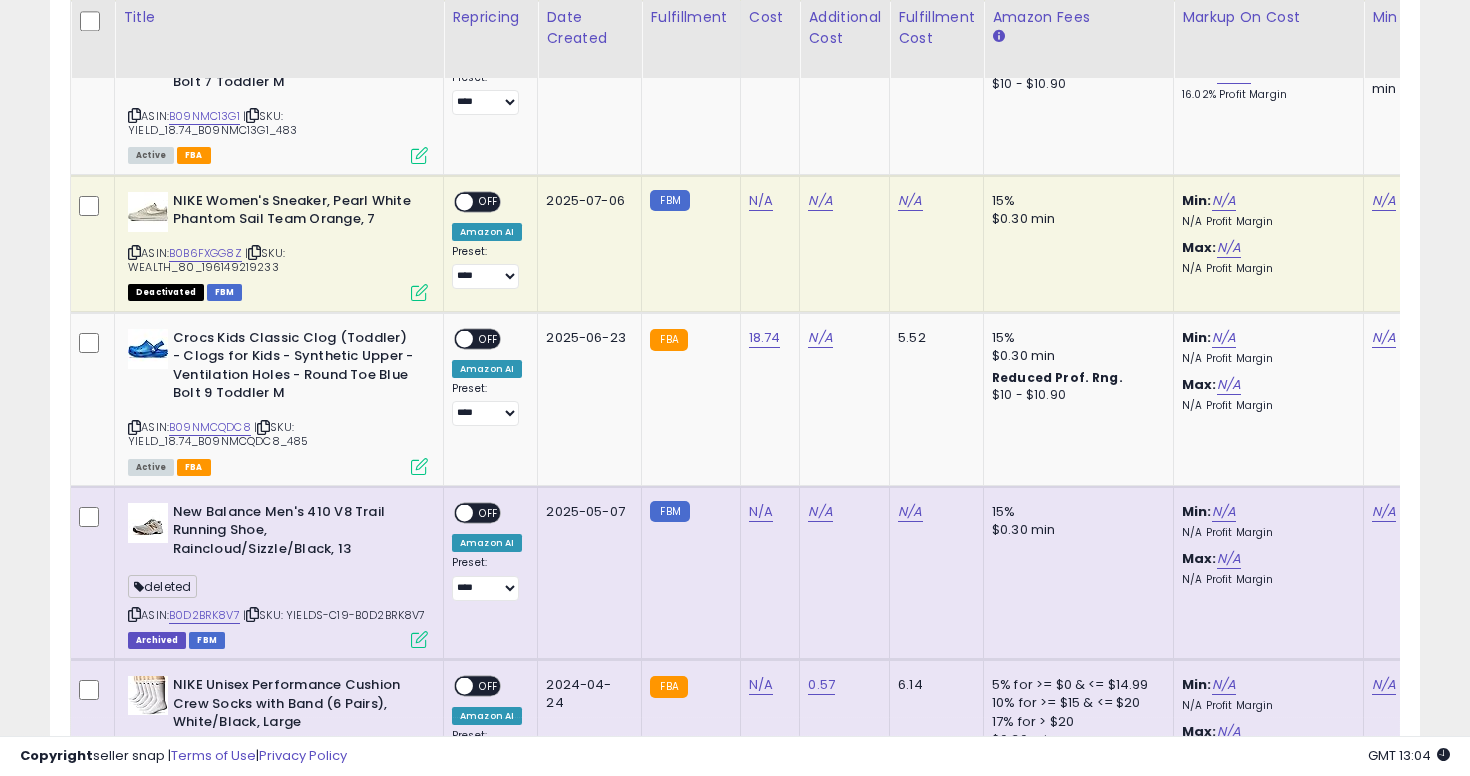 scroll, scrollTop: 0, scrollLeft: 407, axis: horizontal 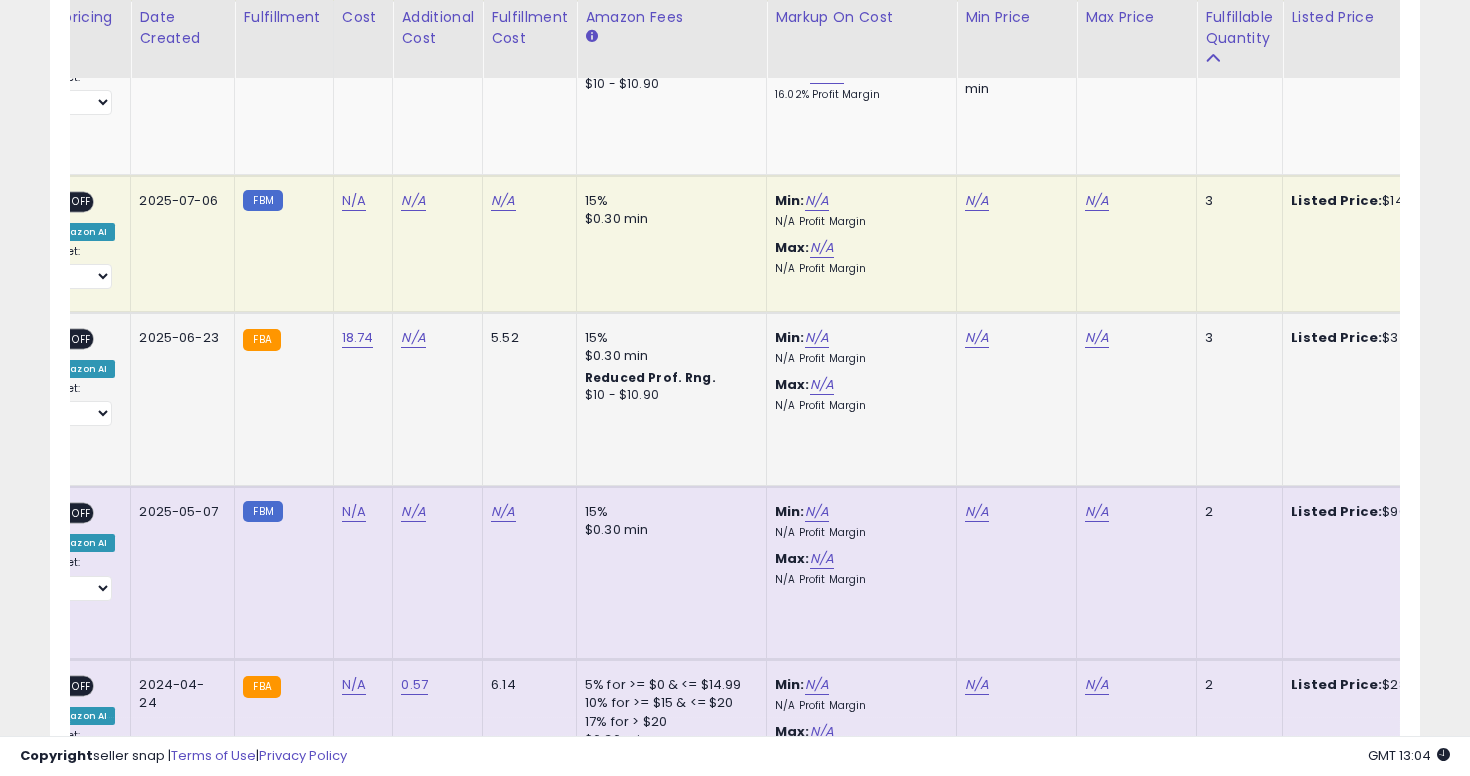 click on "N/A" 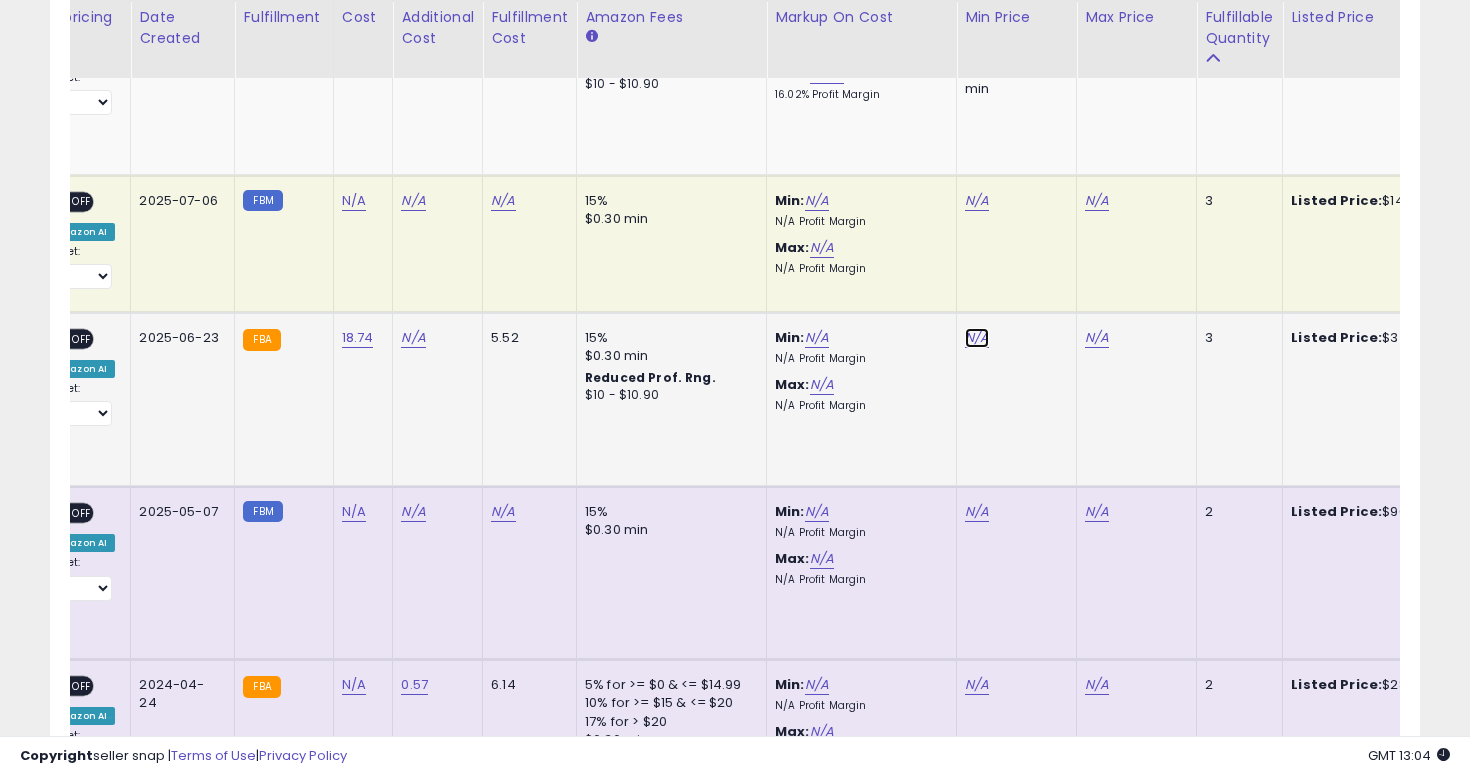 click on "N/A" at bounding box center [977, -1729] 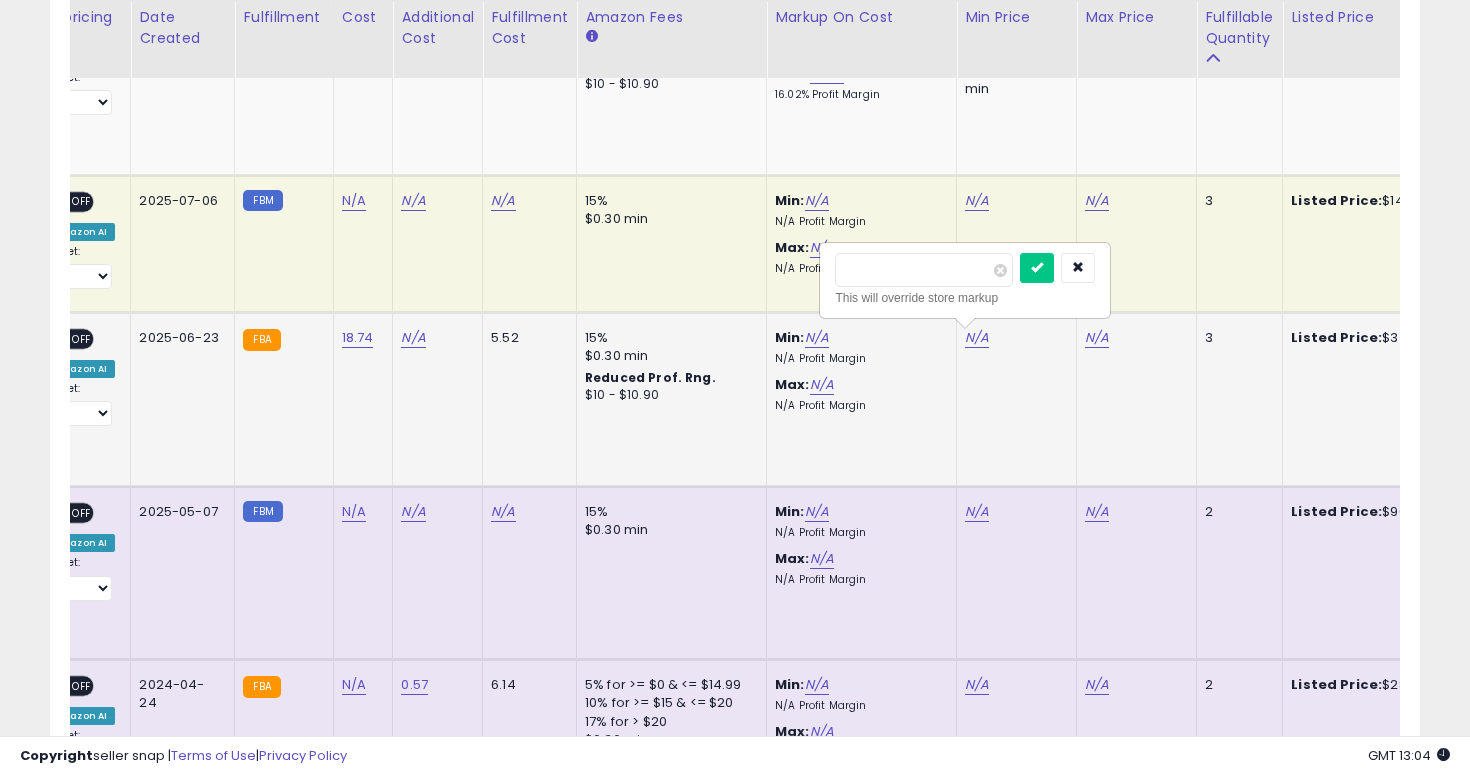 type on "*****" 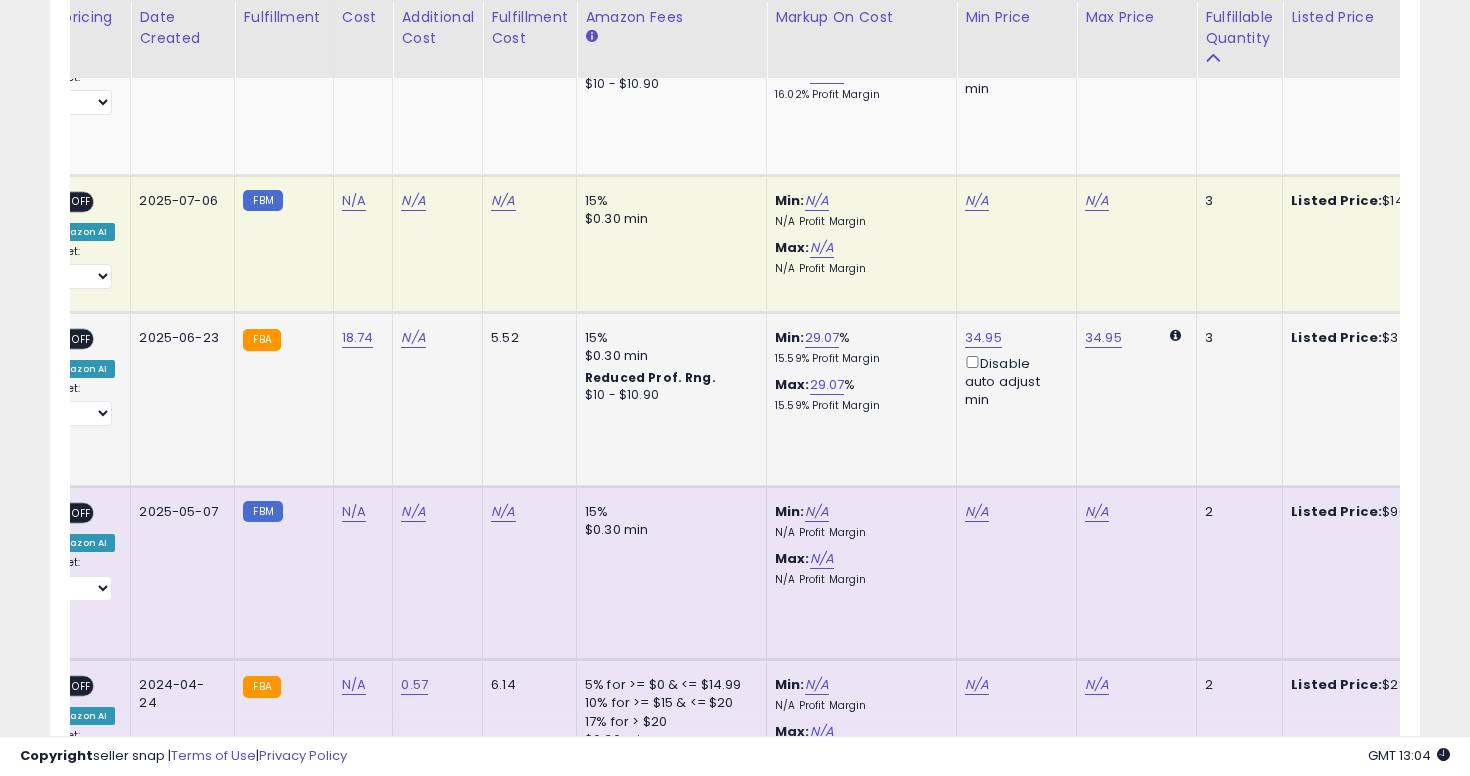 scroll, scrollTop: 0, scrollLeft: 0, axis: both 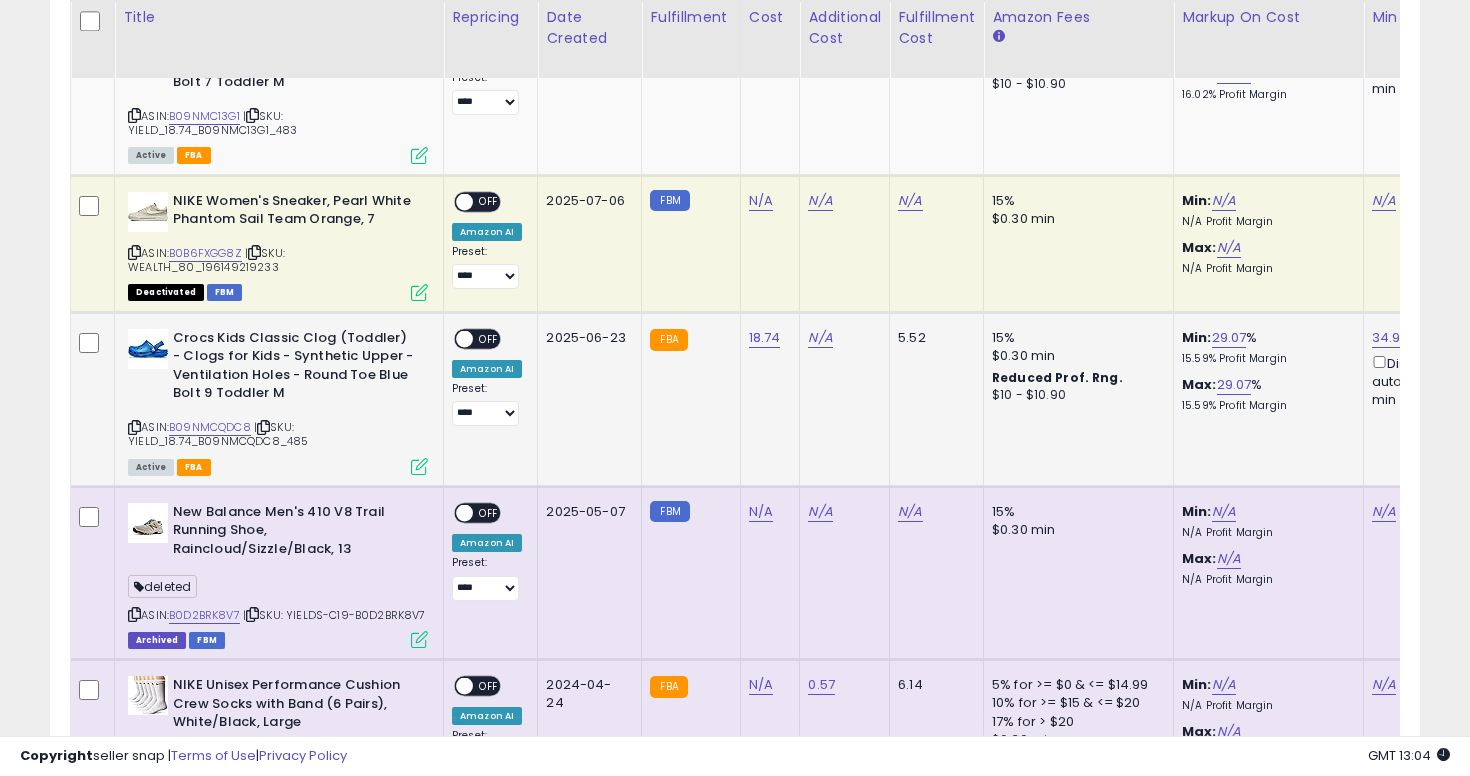 click at bounding box center (464, 338) 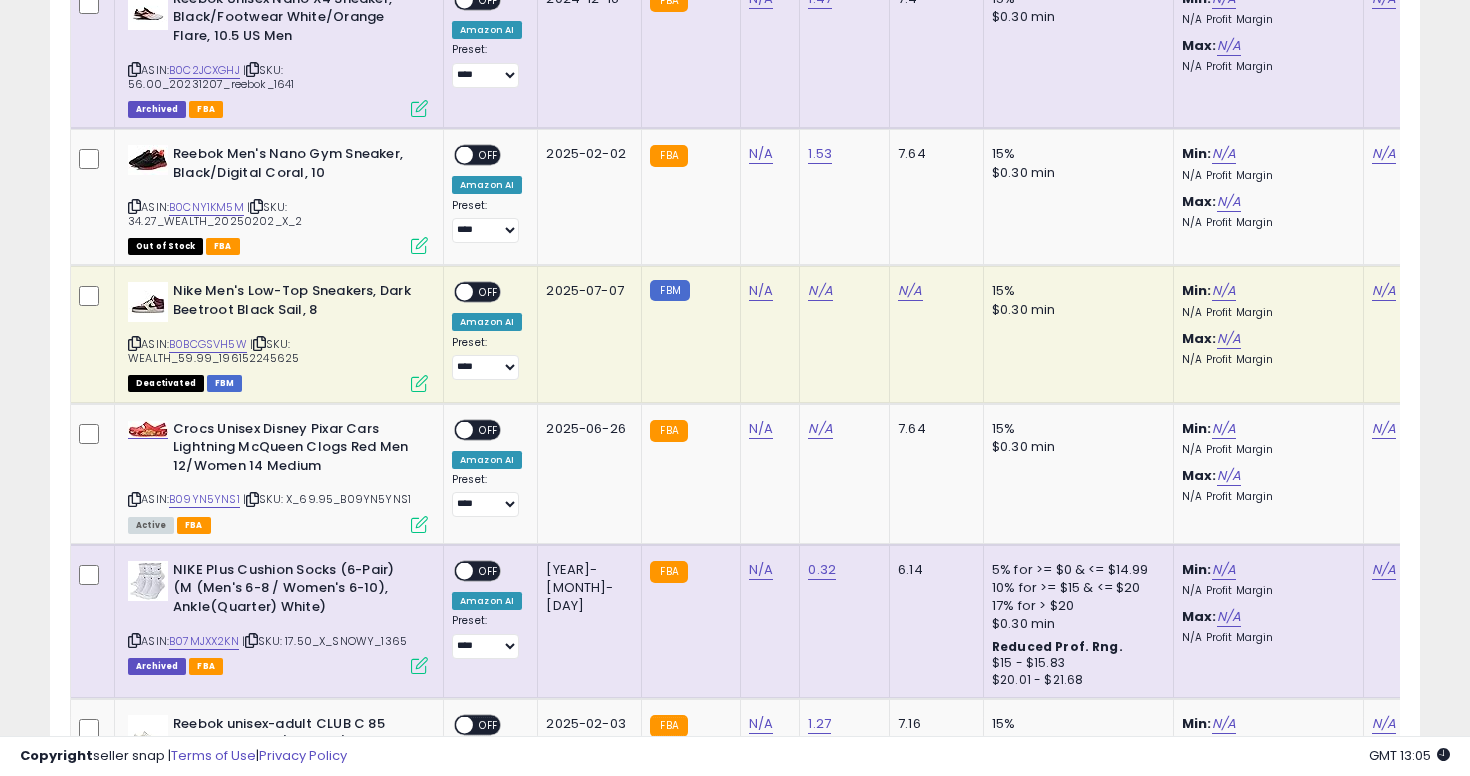 scroll, scrollTop: 4278, scrollLeft: 0, axis: vertical 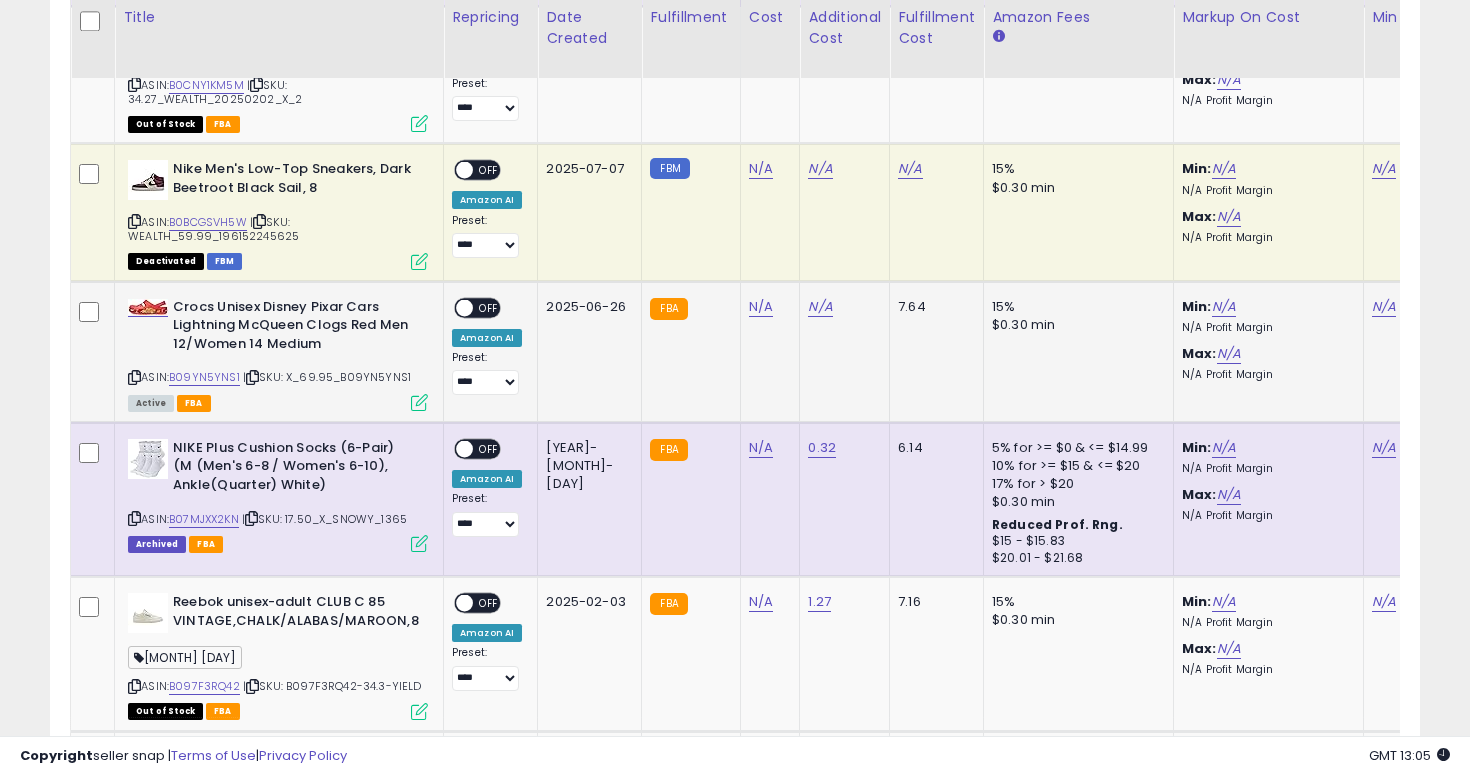 click on "Crocs Unisex Disney Pixar Cars Lightning McQueen Clogs Red Men 12/Women 14 Medium" at bounding box center [294, 328] 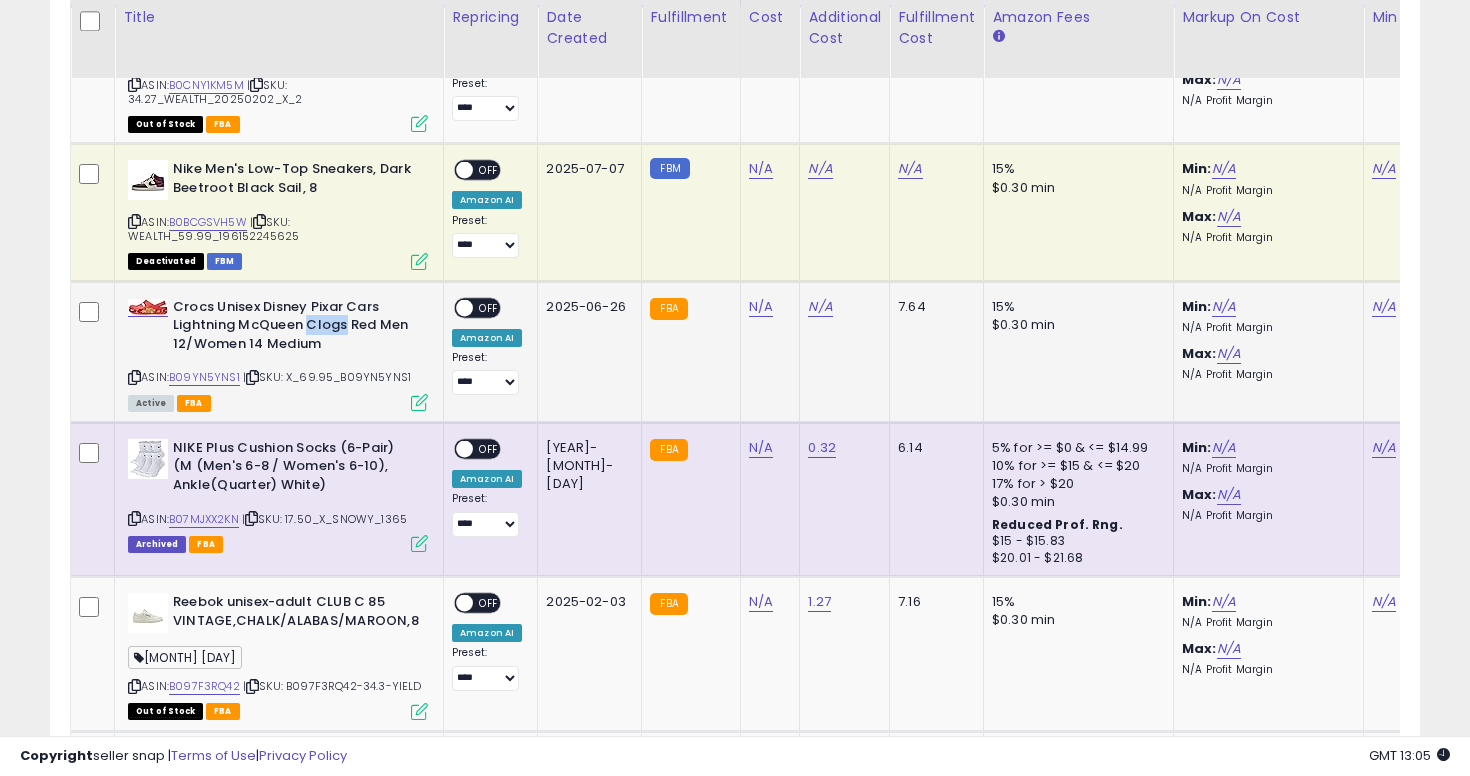click on "Crocs Unisex Disney Pixar Cars Lightning McQueen Clogs Red Men 12/Women 14 Medium" at bounding box center [294, 328] 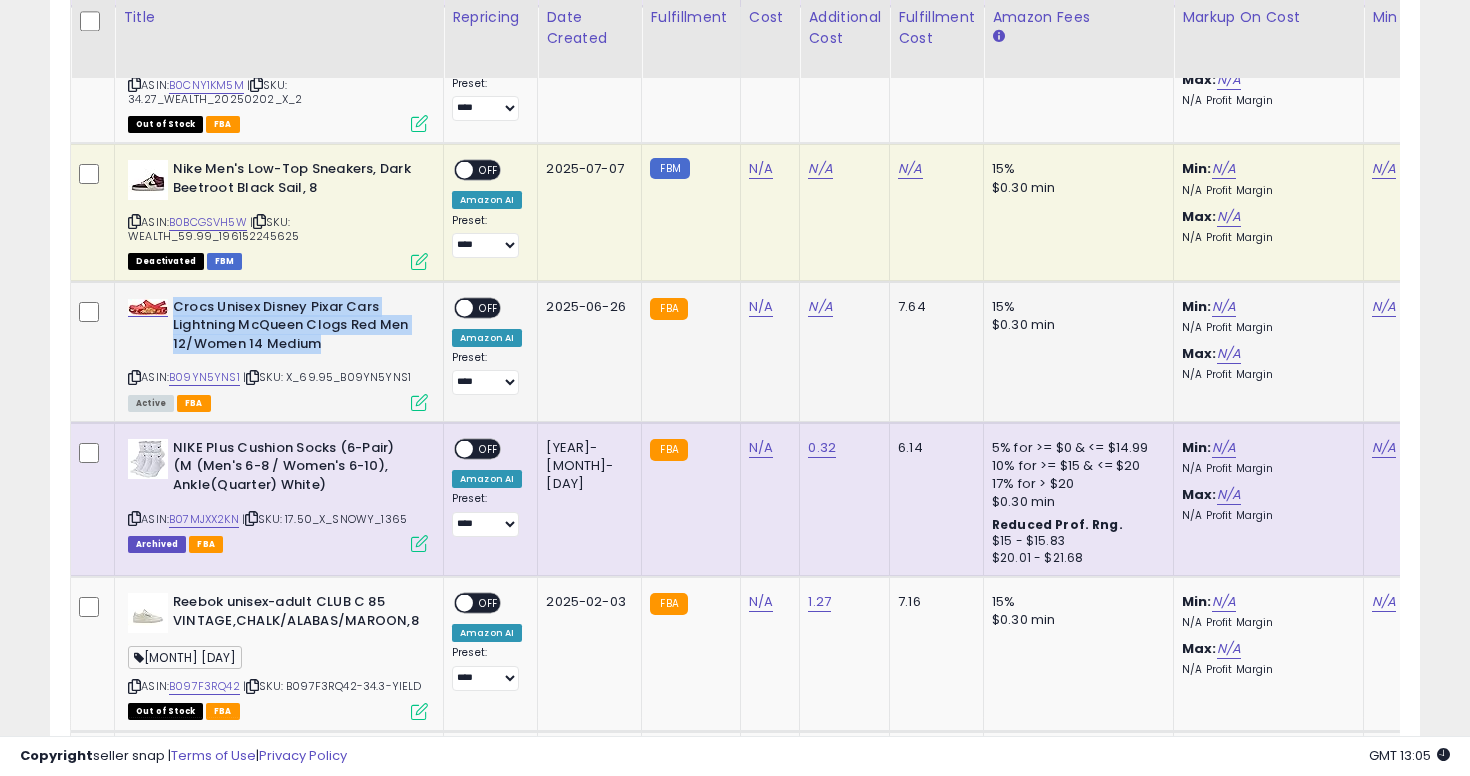 click on "Crocs Unisex Disney Pixar Cars Lightning McQueen Clogs Red Men 12/Women 14 Medium" at bounding box center [294, 328] 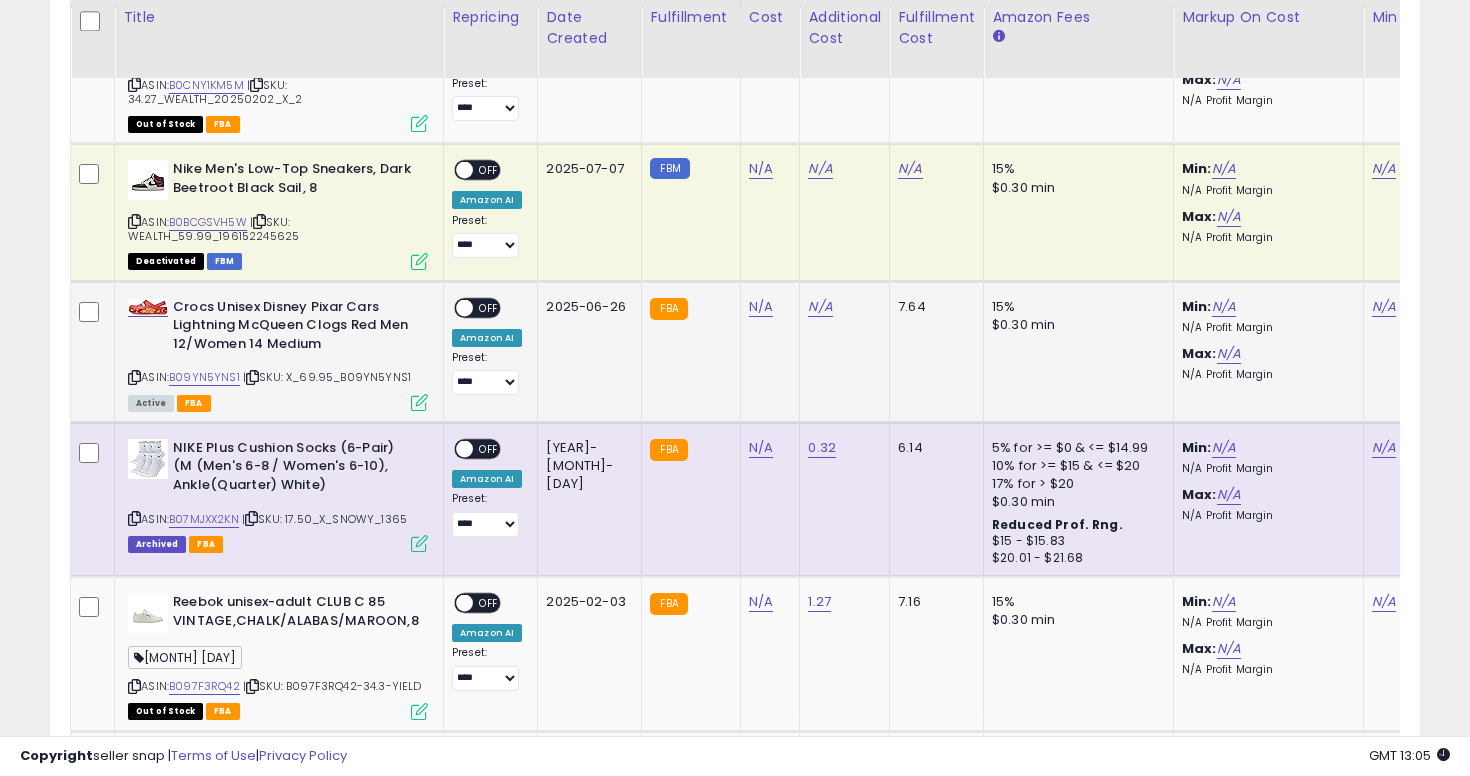 click on "Crocs Unisex Disney Pixar Cars Lightning McQueen Clogs Red Men 12/Women 14 Medium" at bounding box center (294, 328) 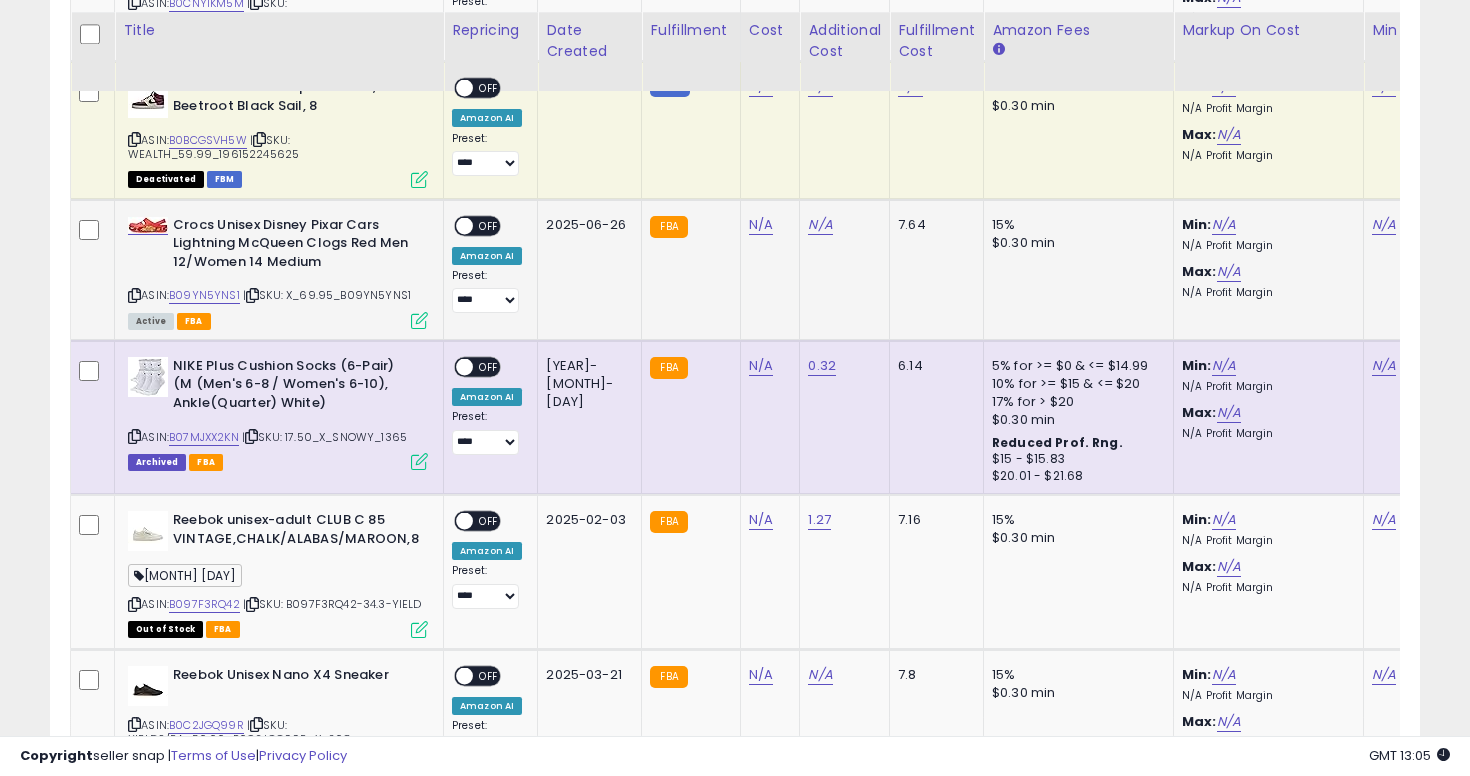 scroll, scrollTop: 4497, scrollLeft: 0, axis: vertical 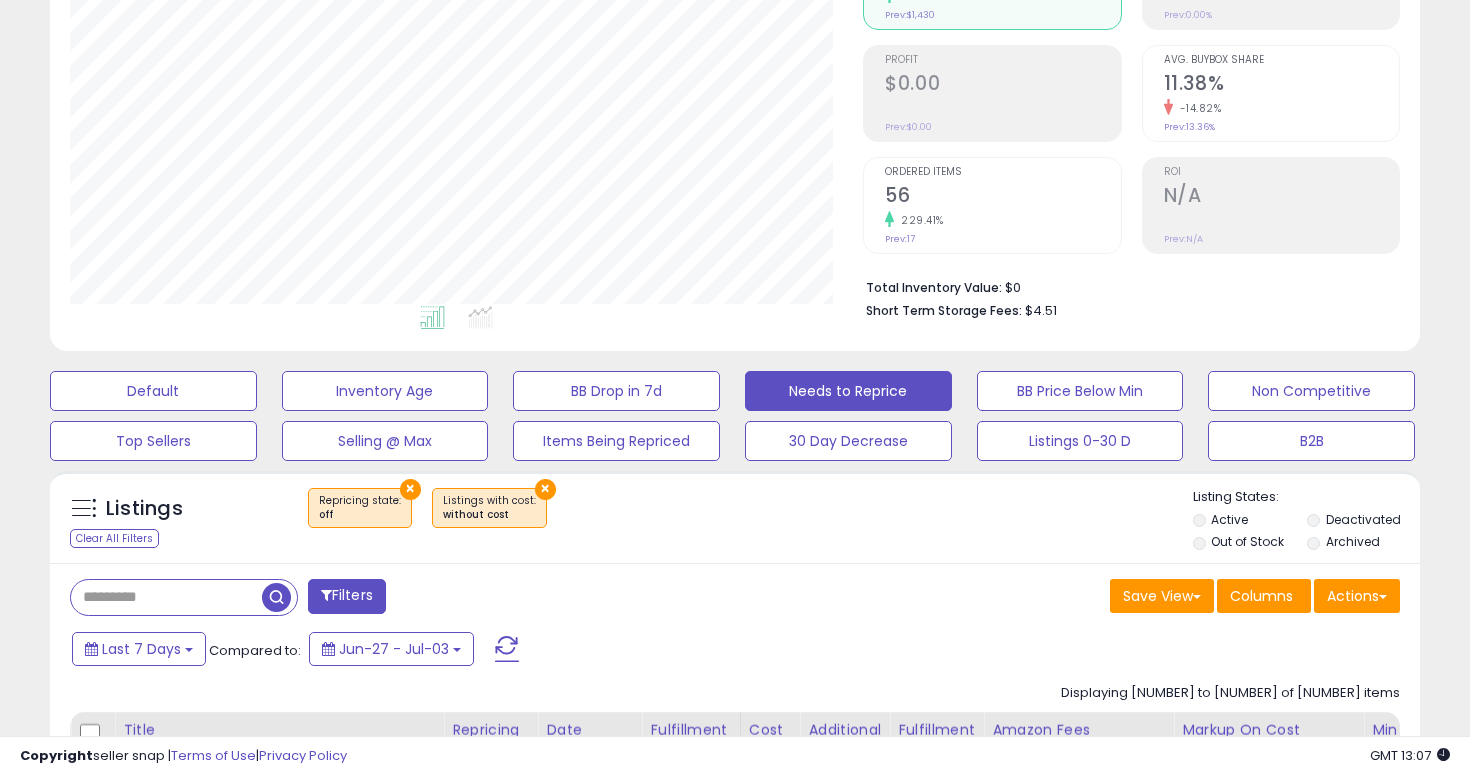 click at bounding box center [166, 597] 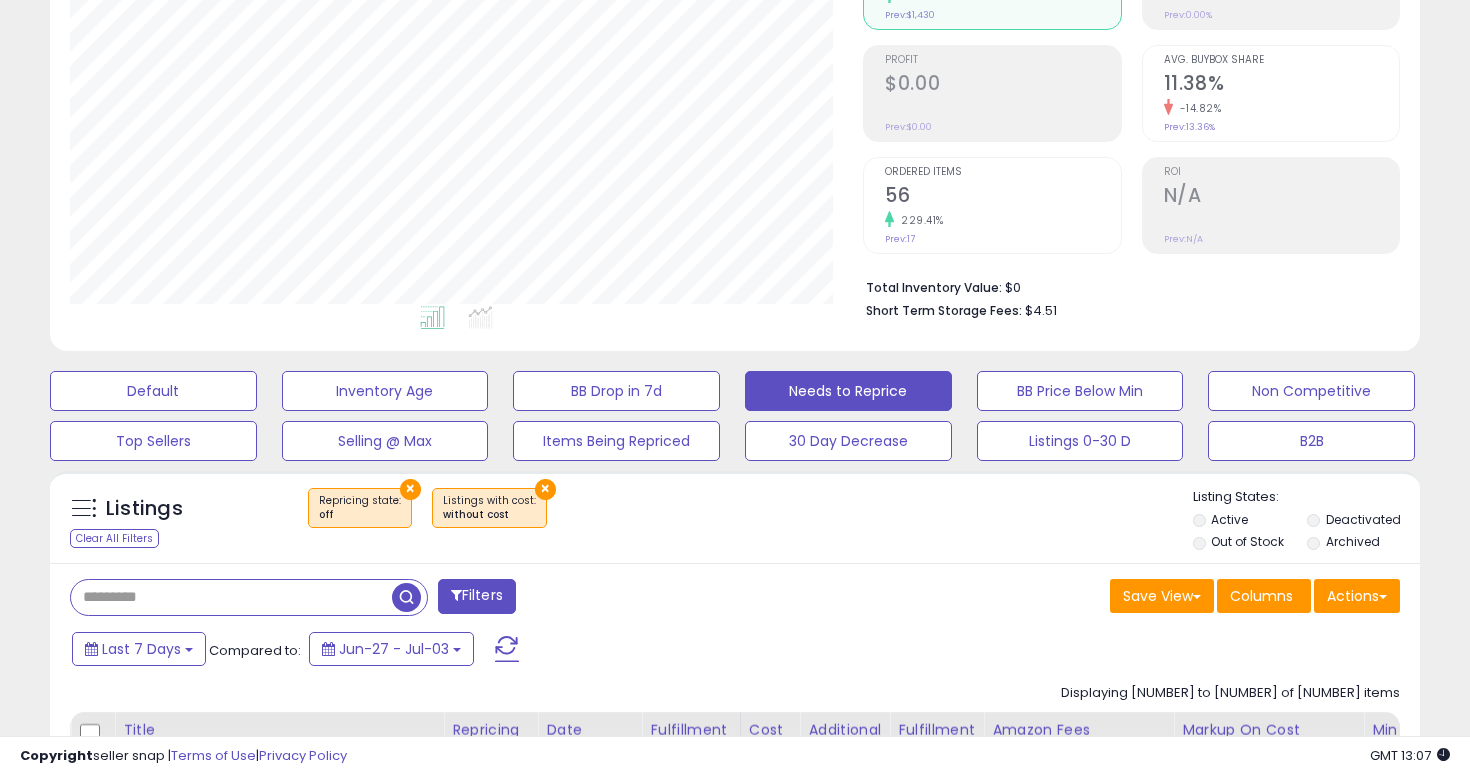 paste on "**********" 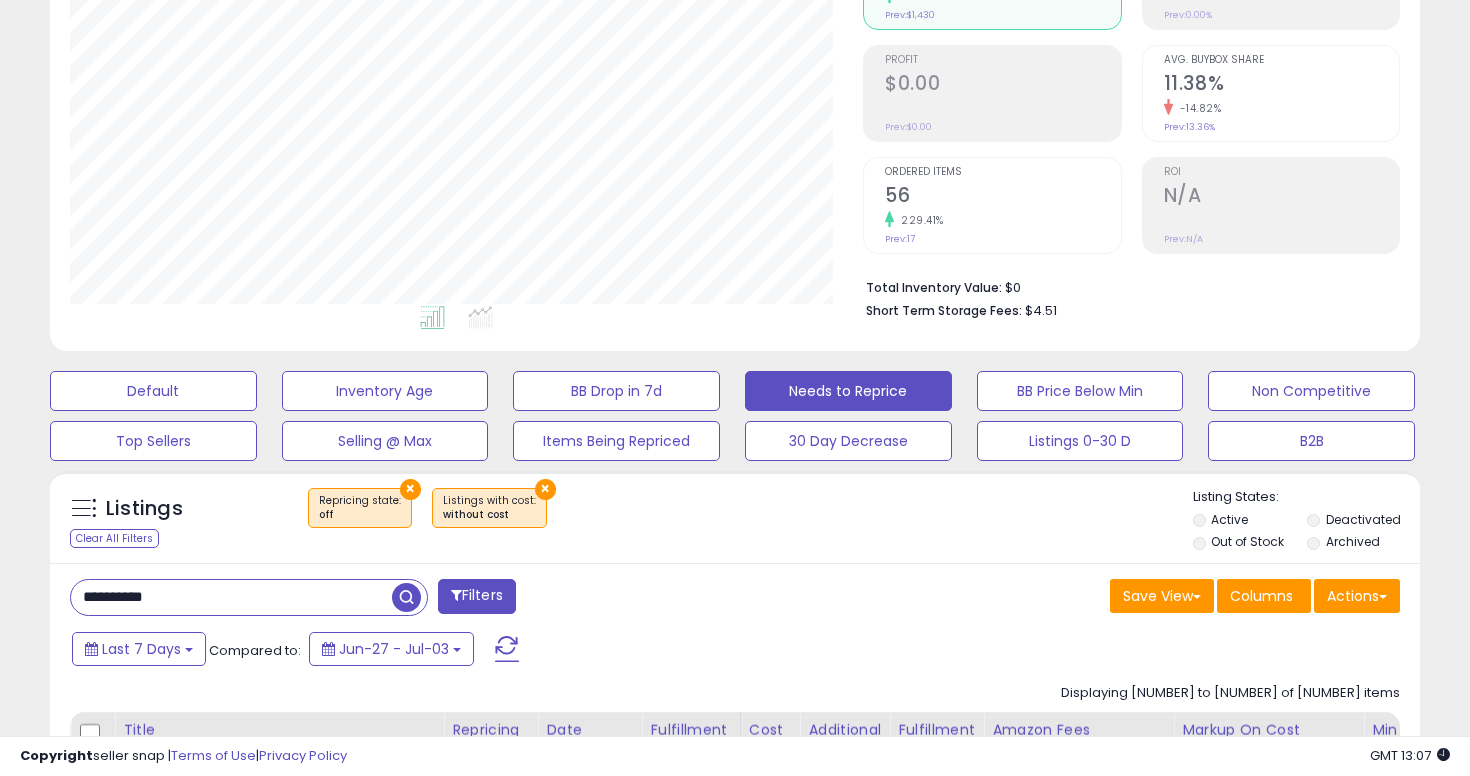 type on "**********" 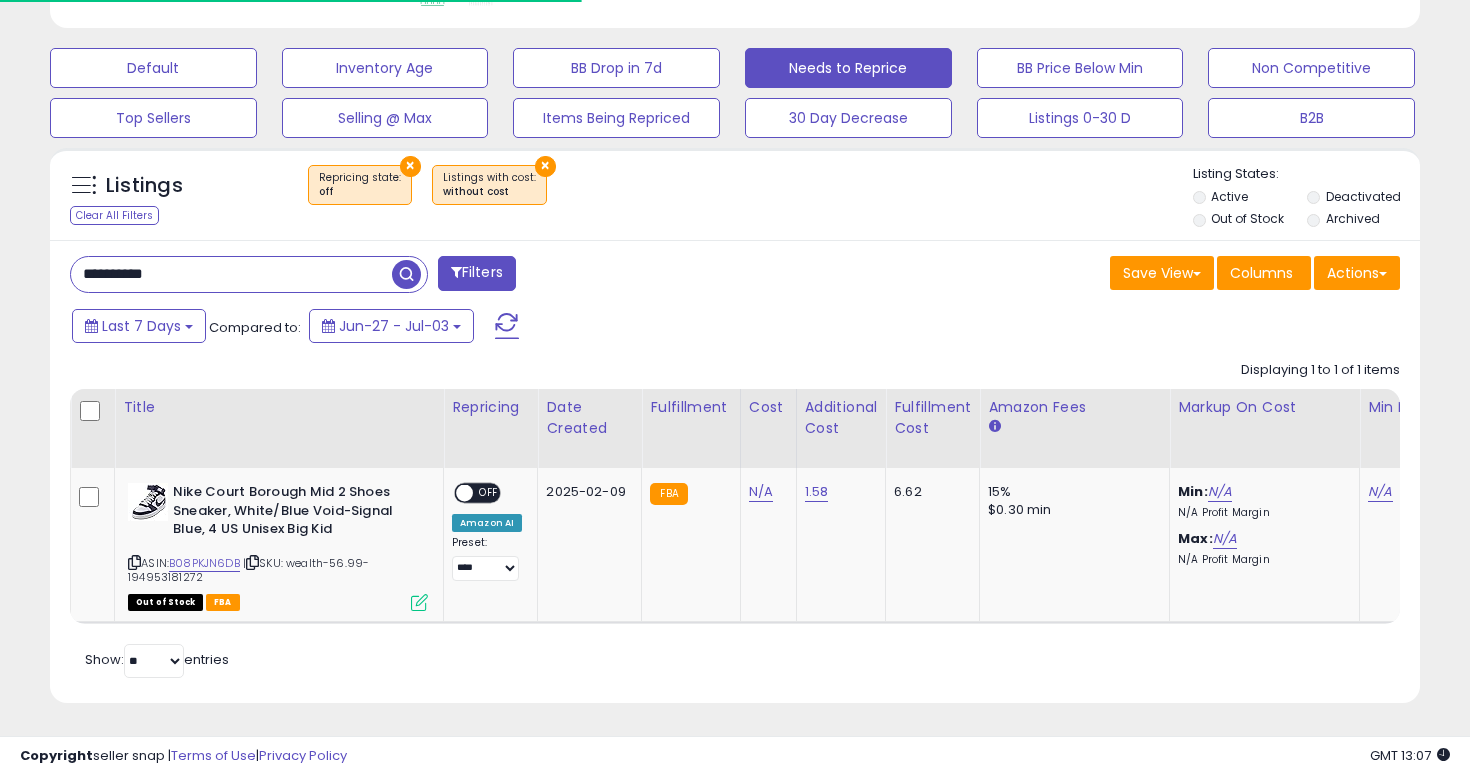 scroll, scrollTop: 584, scrollLeft: 0, axis: vertical 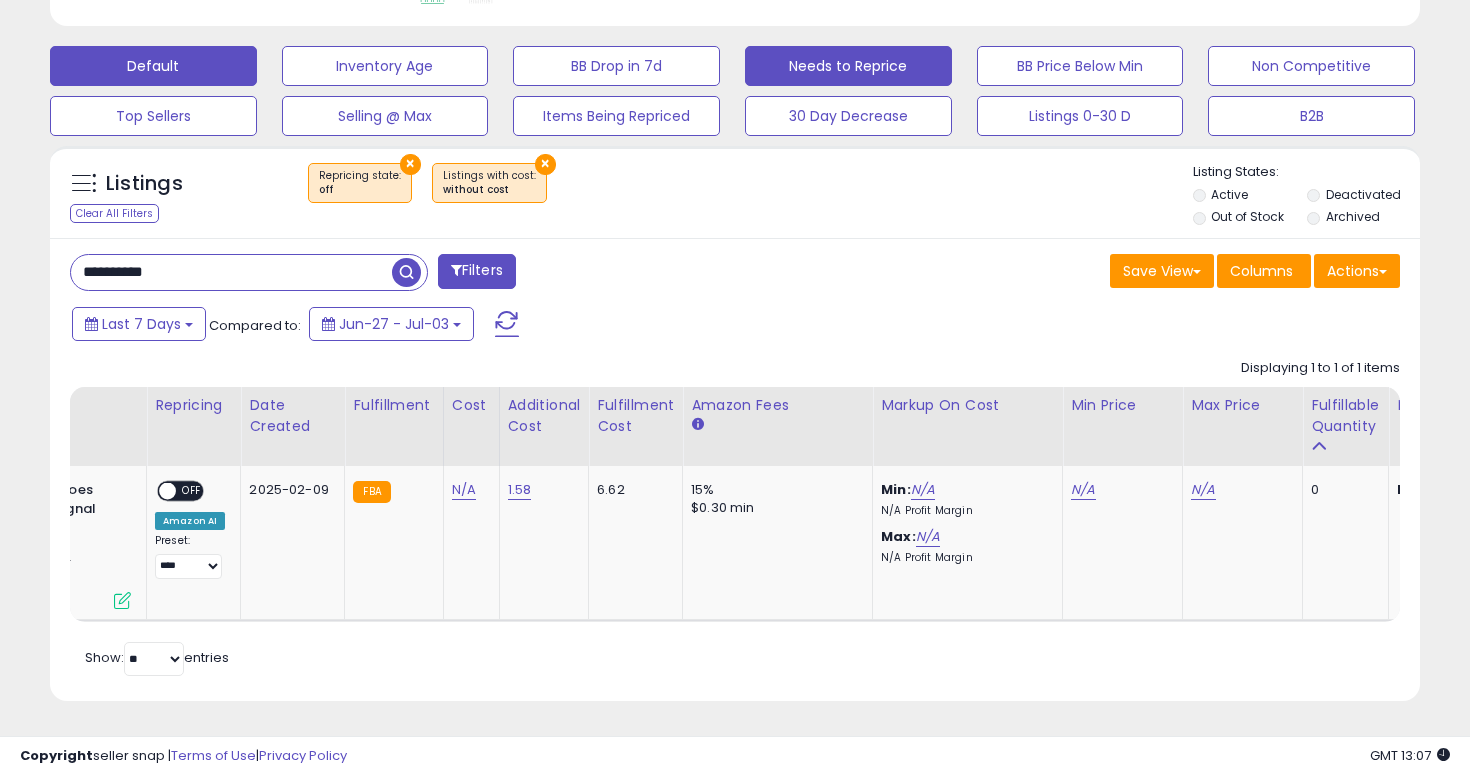 click on "Default" at bounding box center (153, 66) 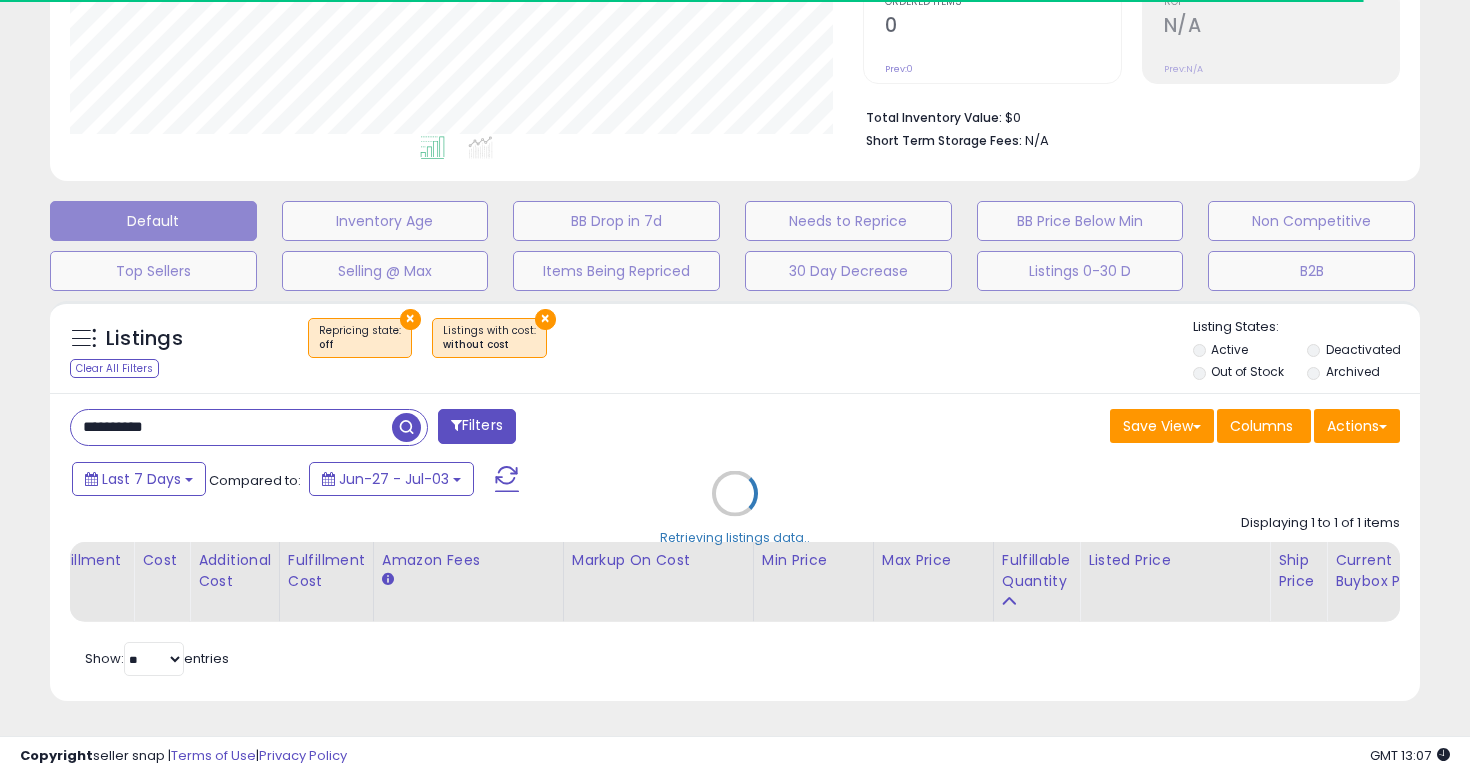 type 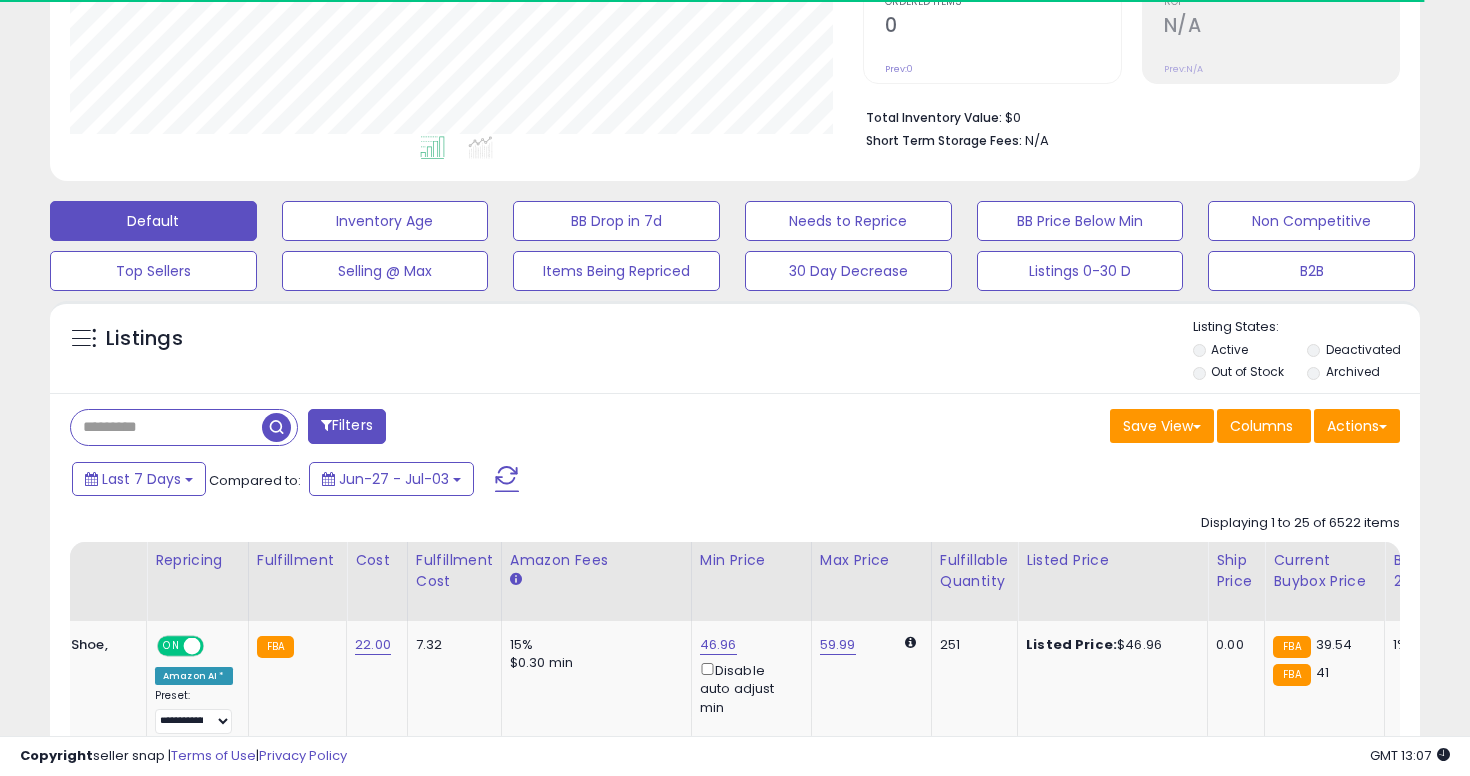 scroll, scrollTop: 584, scrollLeft: 0, axis: vertical 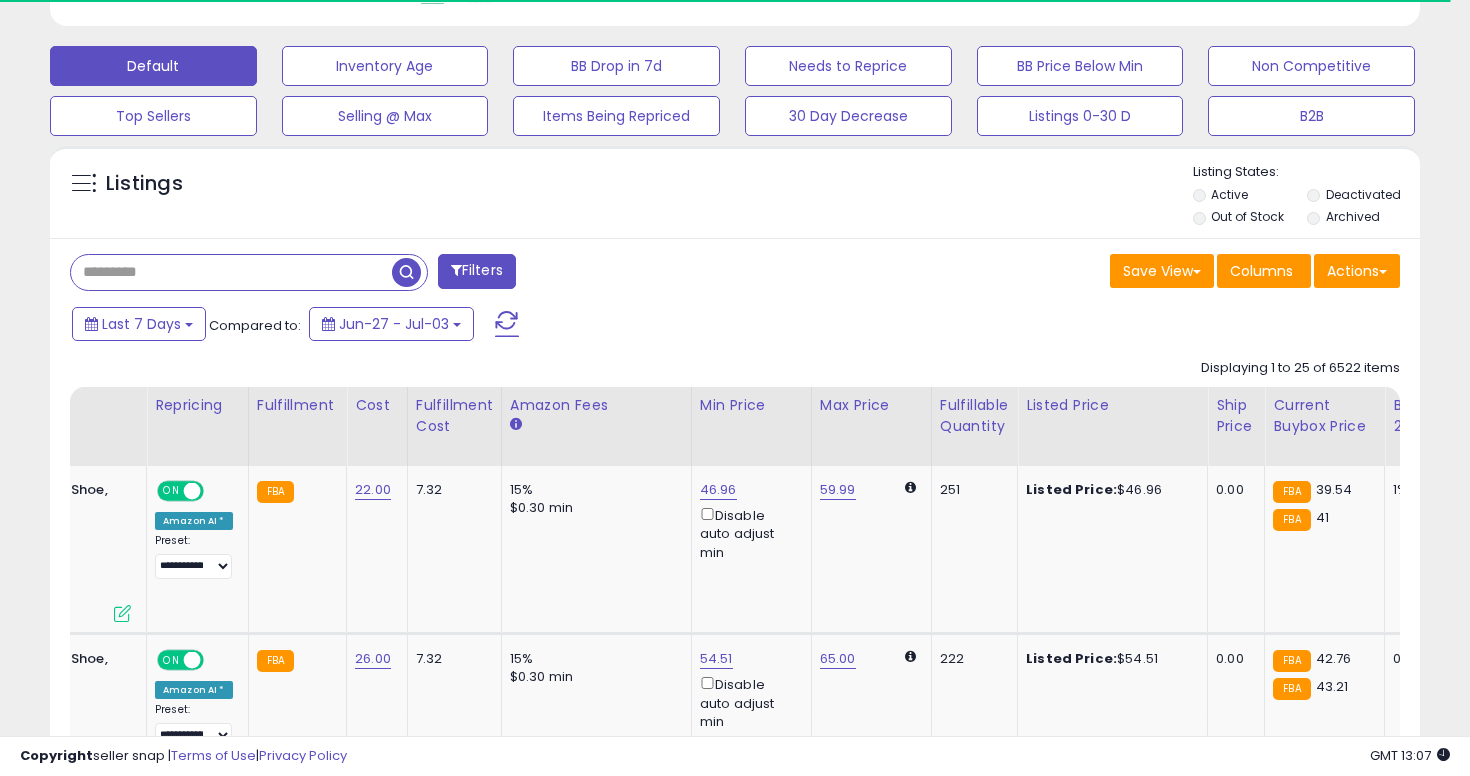 click at bounding box center [231, 272] 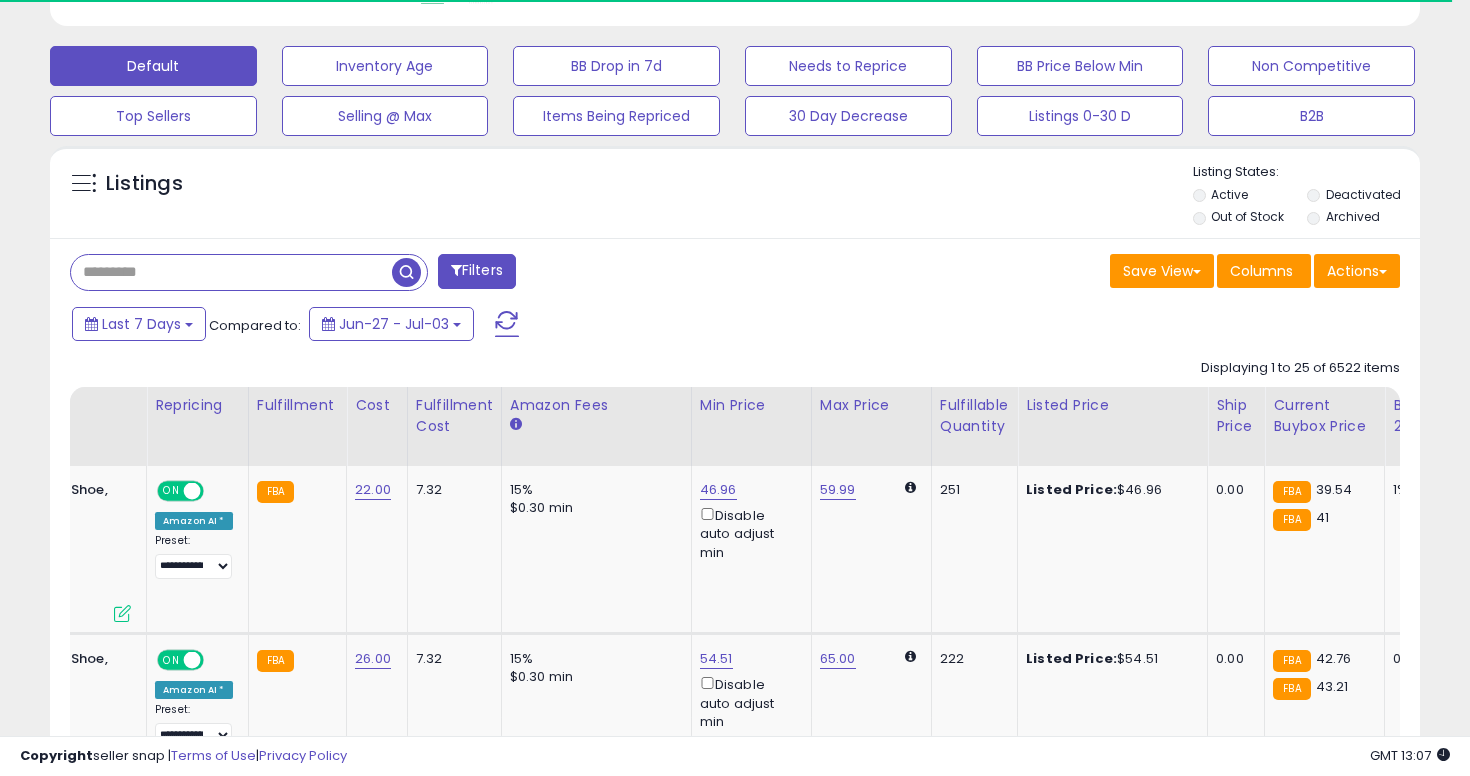paste on "**********" 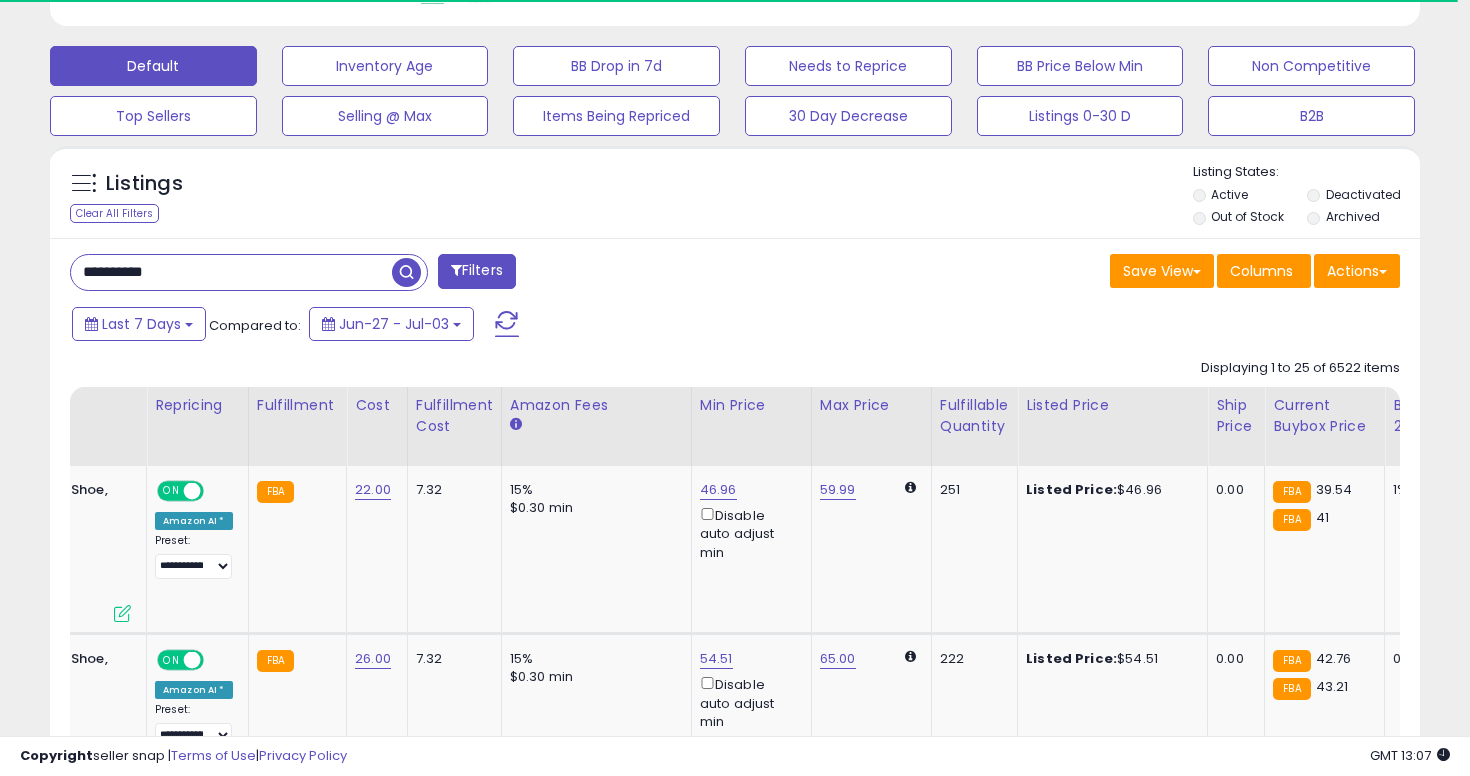type on "**********" 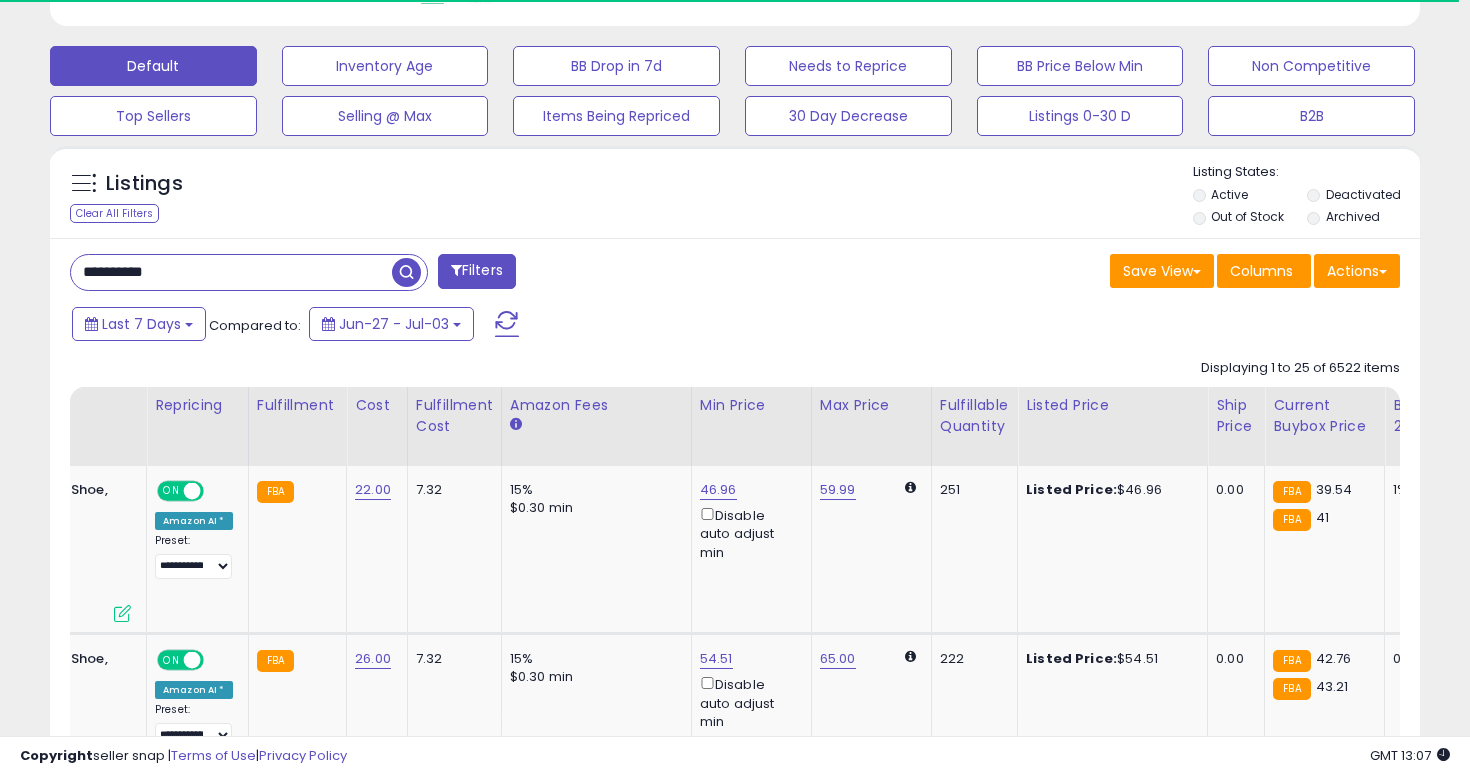 click at bounding box center (406, 272) 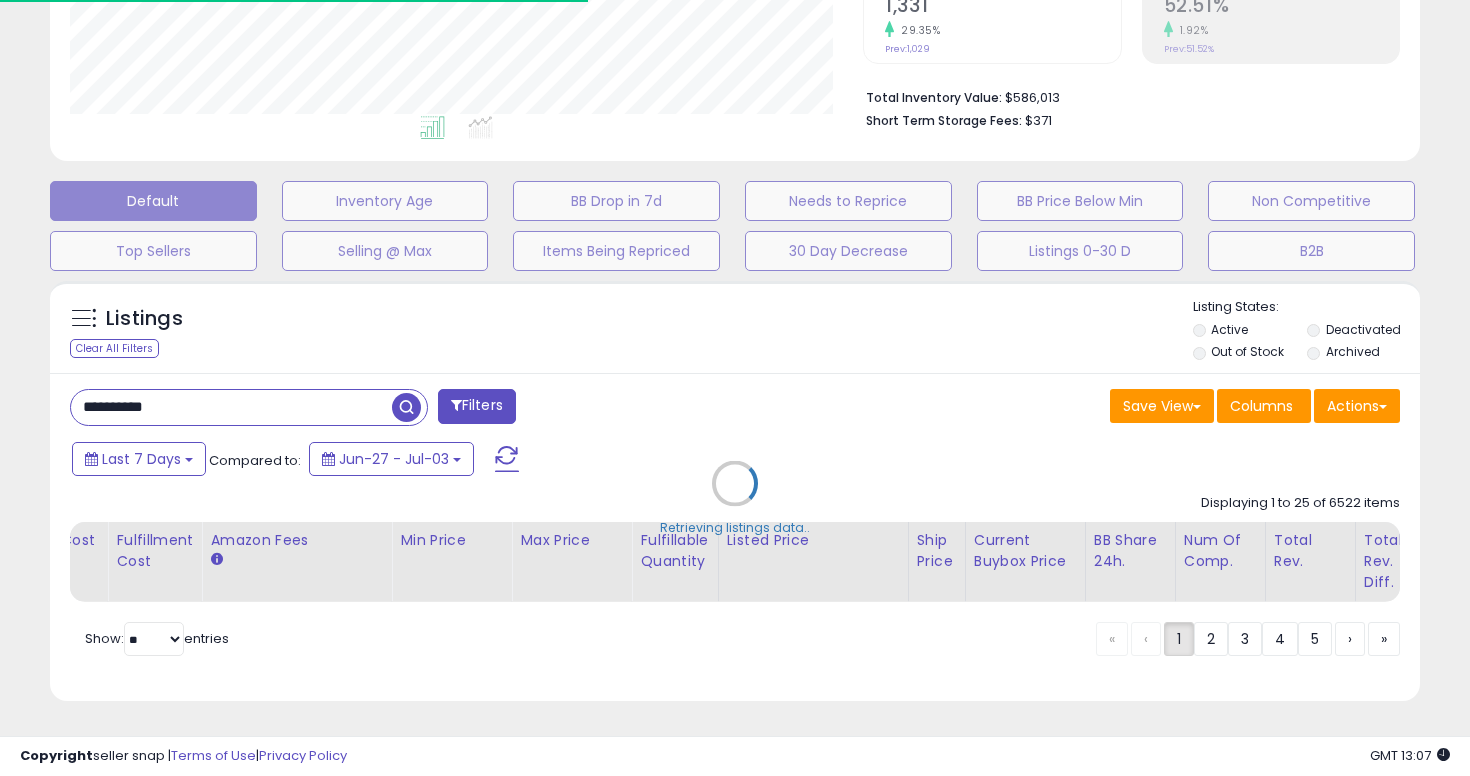 scroll, scrollTop: 584, scrollLeft: 0, axis: vertical 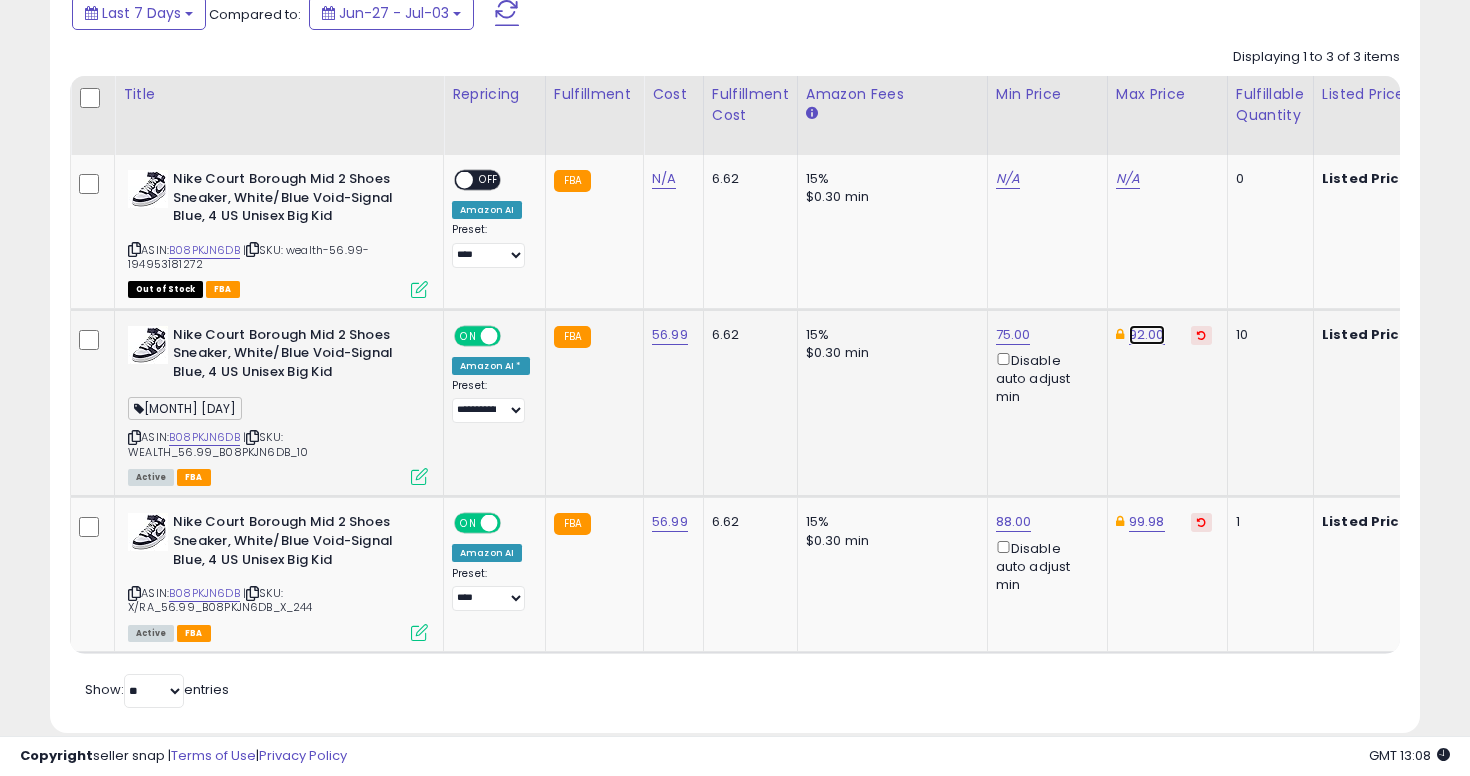 click on "92.00" at bounding box center [1147, 335] 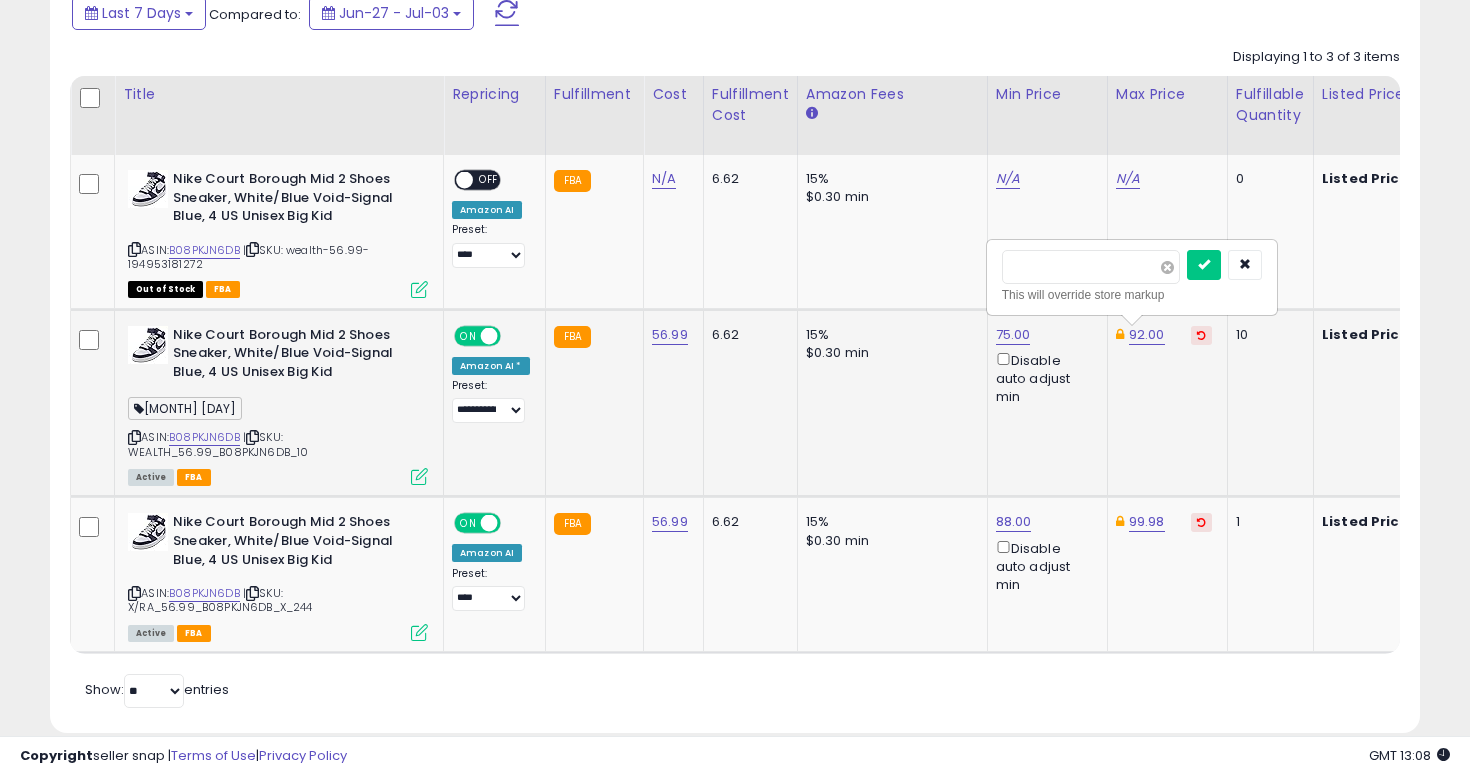 click at bounding box center (1167, 267) 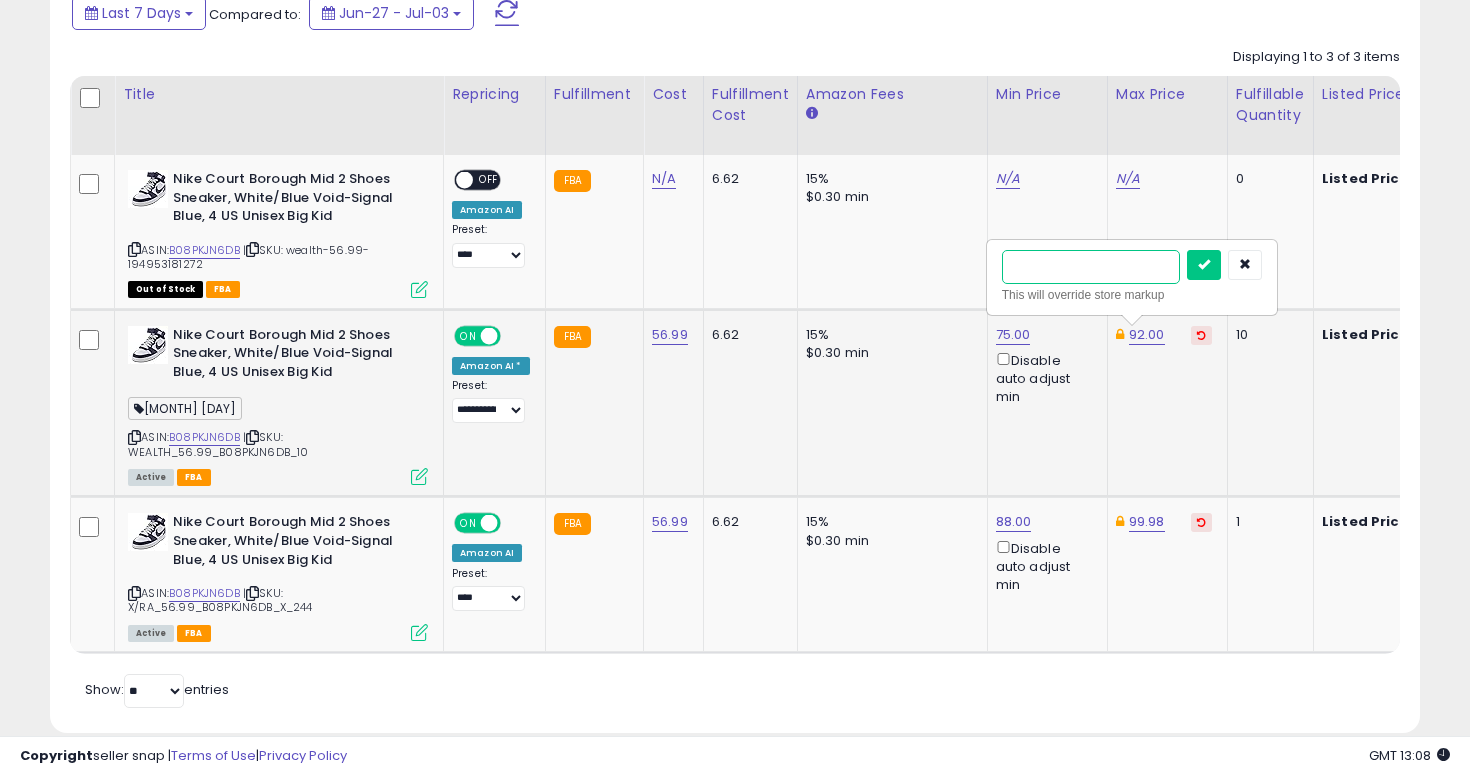 type on "**" 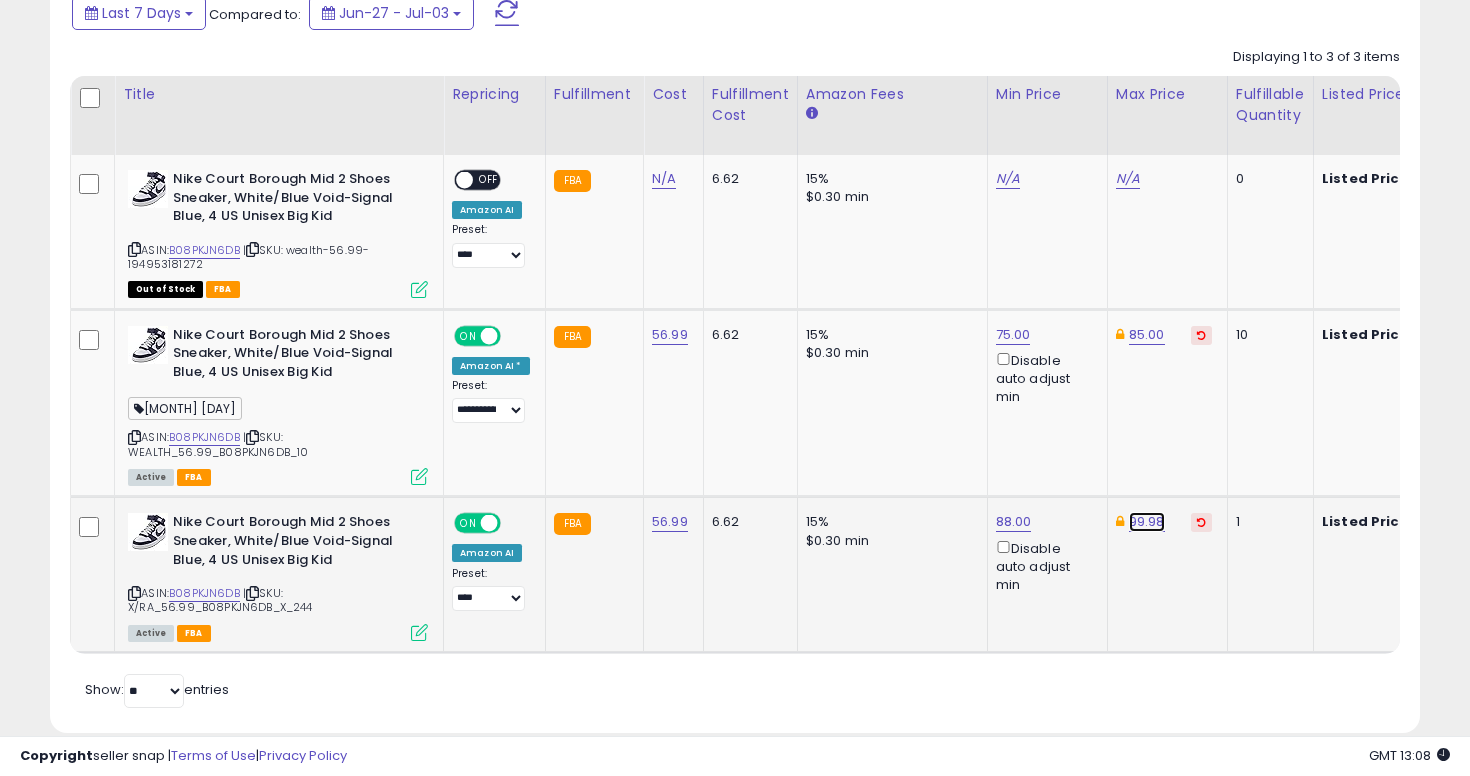 click on "99.98" at bounding box center (1147, 335) 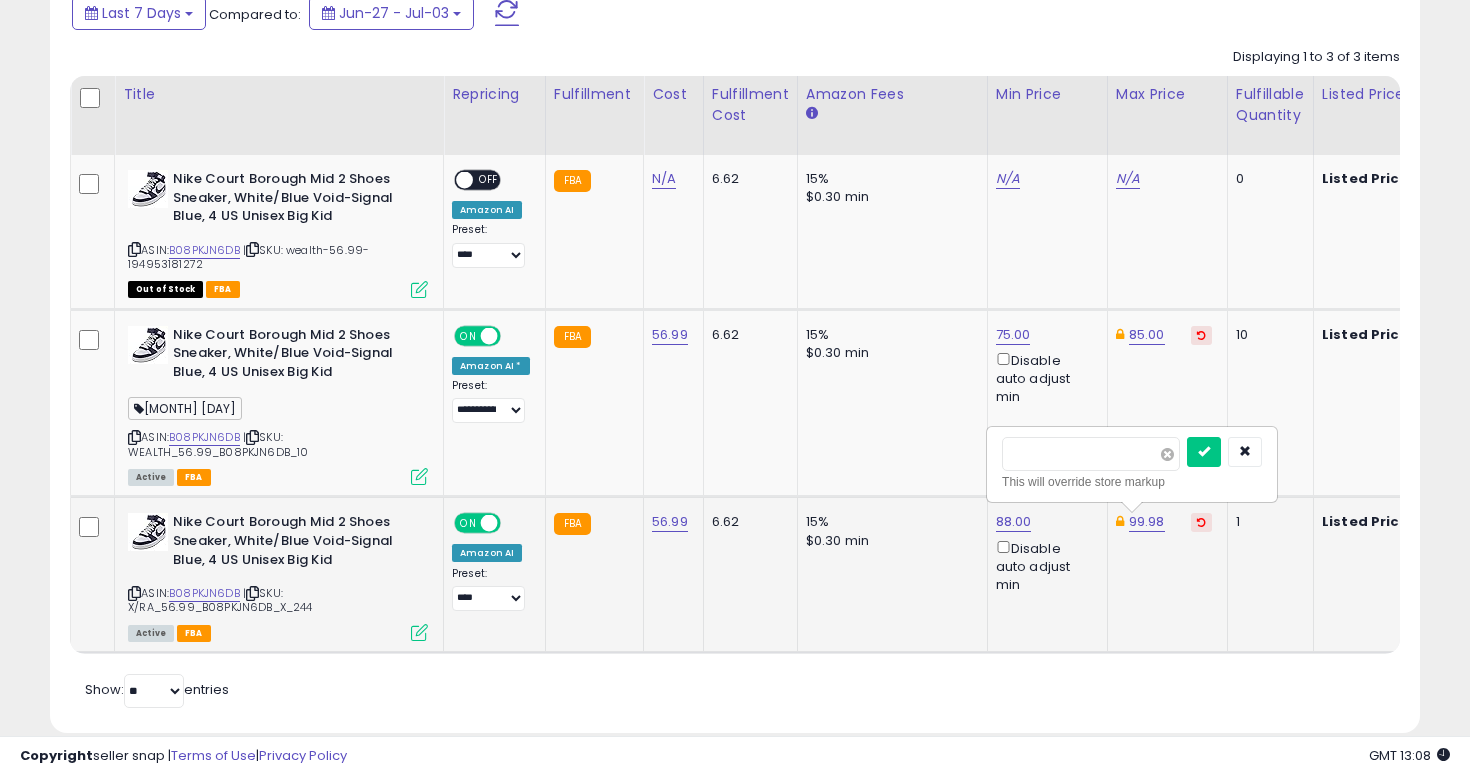 click at bounding box center [1167, 454] 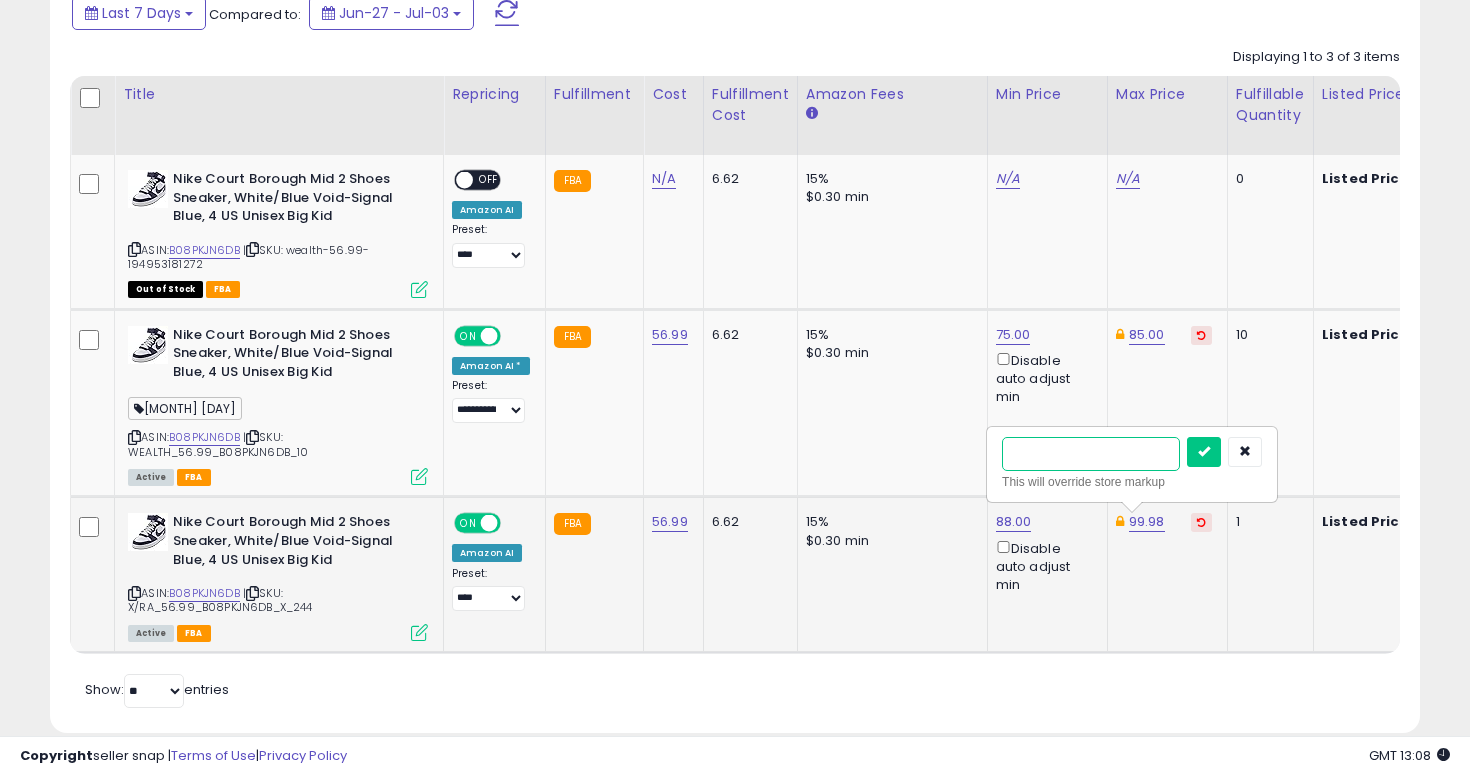 type on "**" 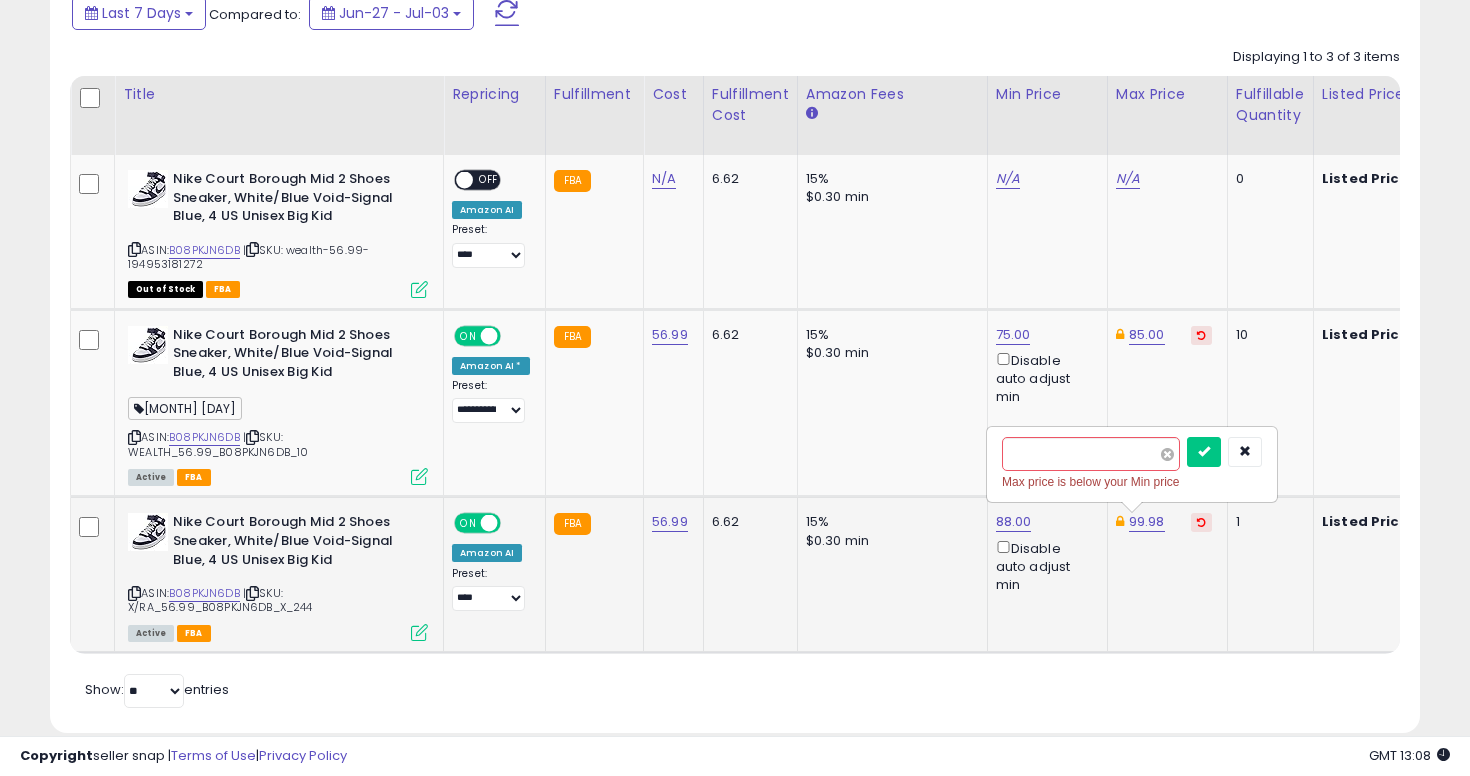 click at bounding box center [1167, 454] 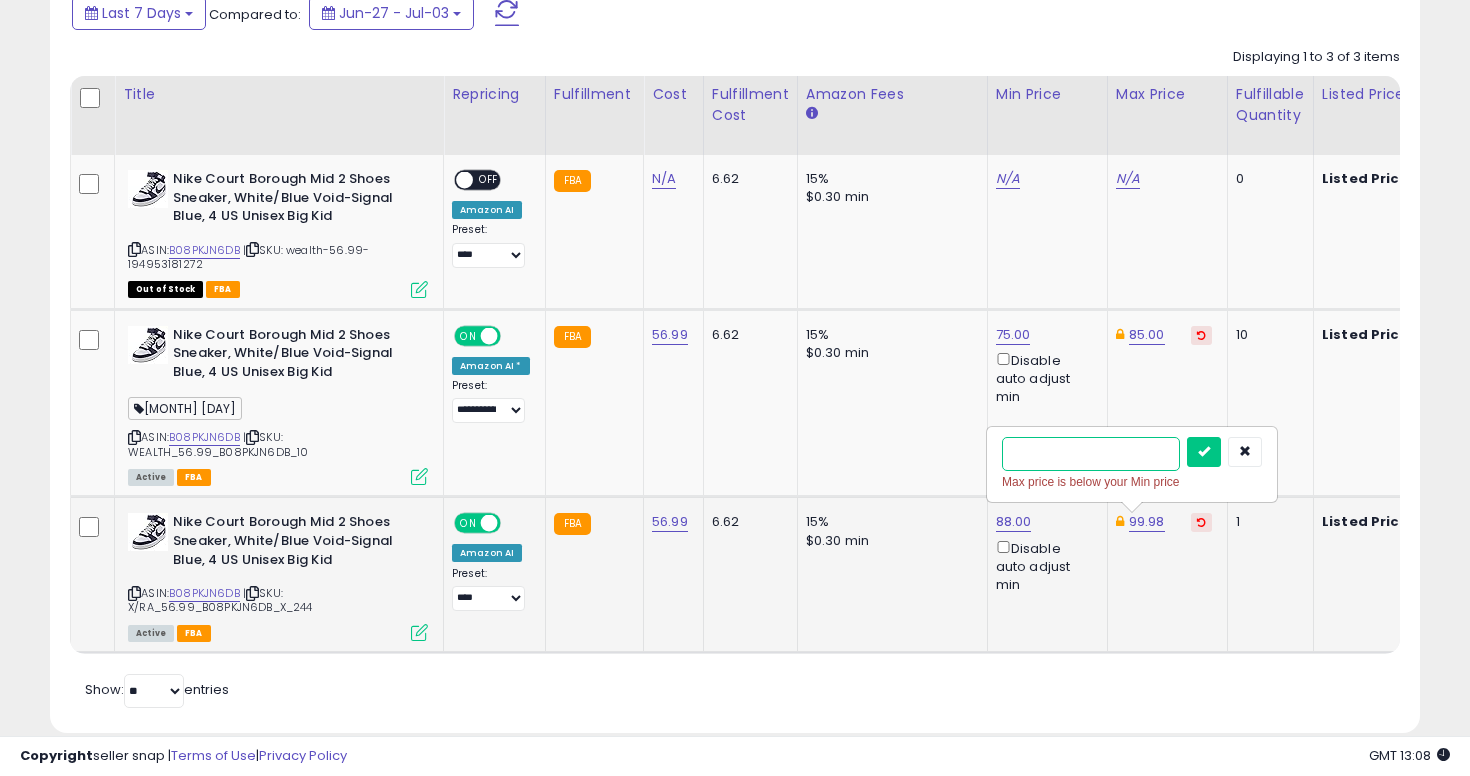 type on "**" 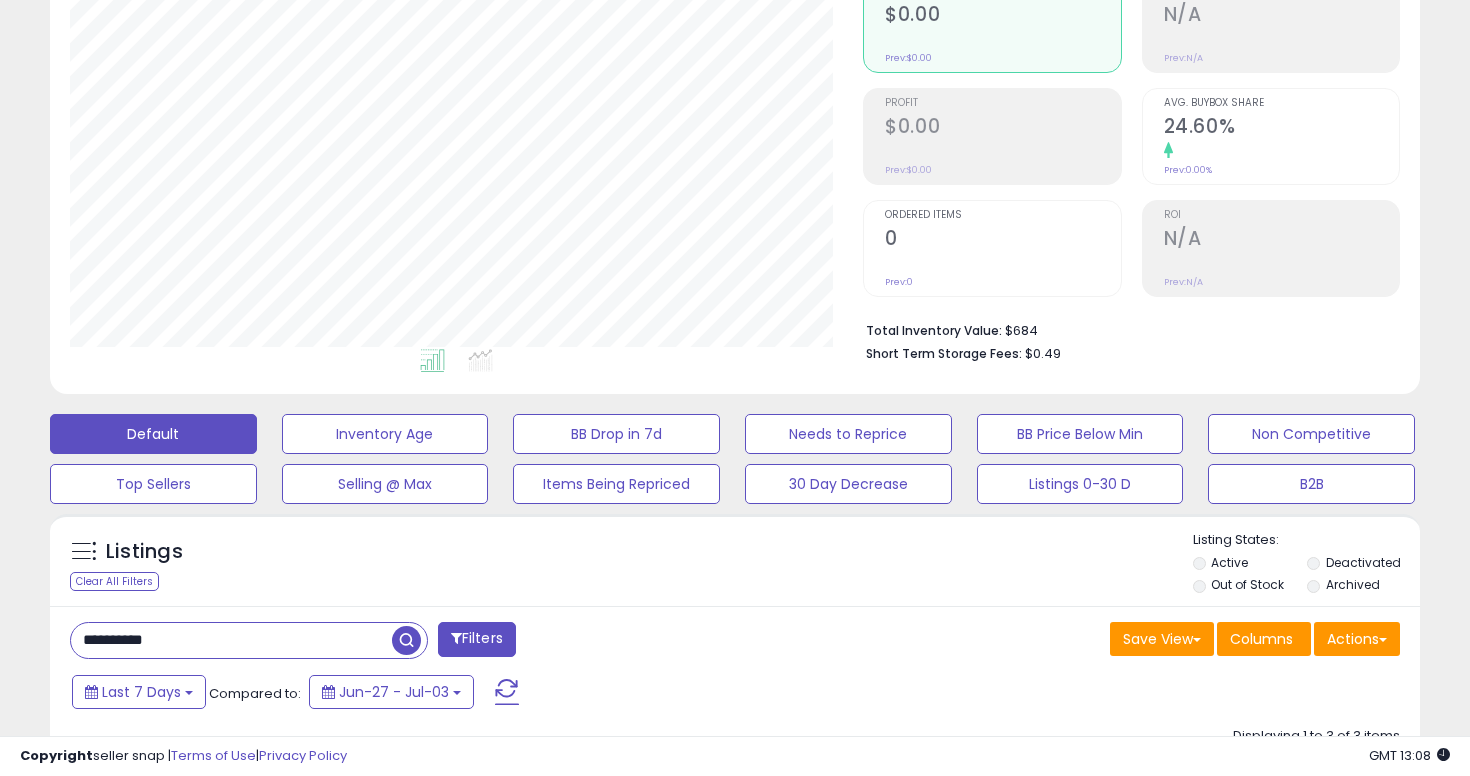 scroll, scrollTop: 585, scrollLeft: 0, axis: vertical 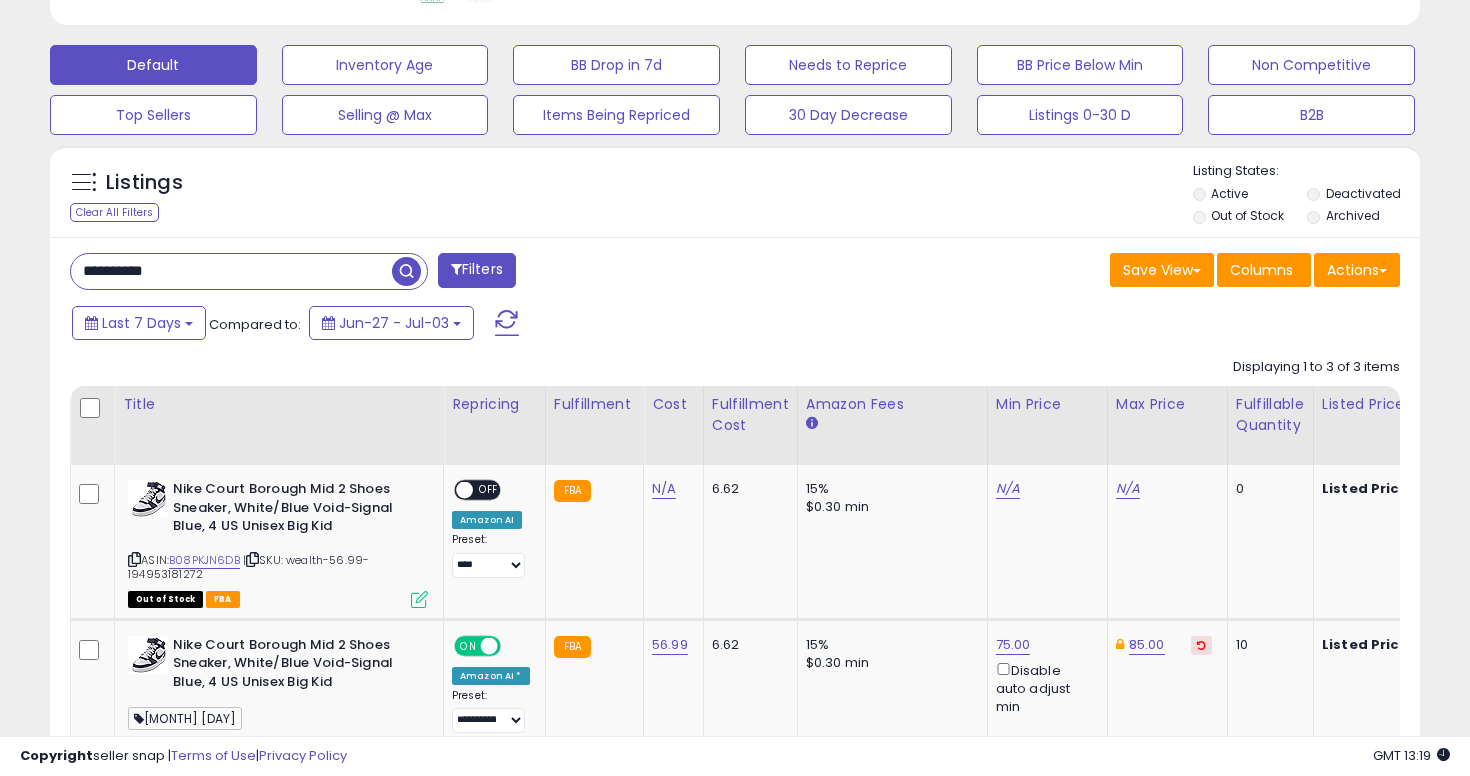 click on "**********" at bounding box center (231, 271) 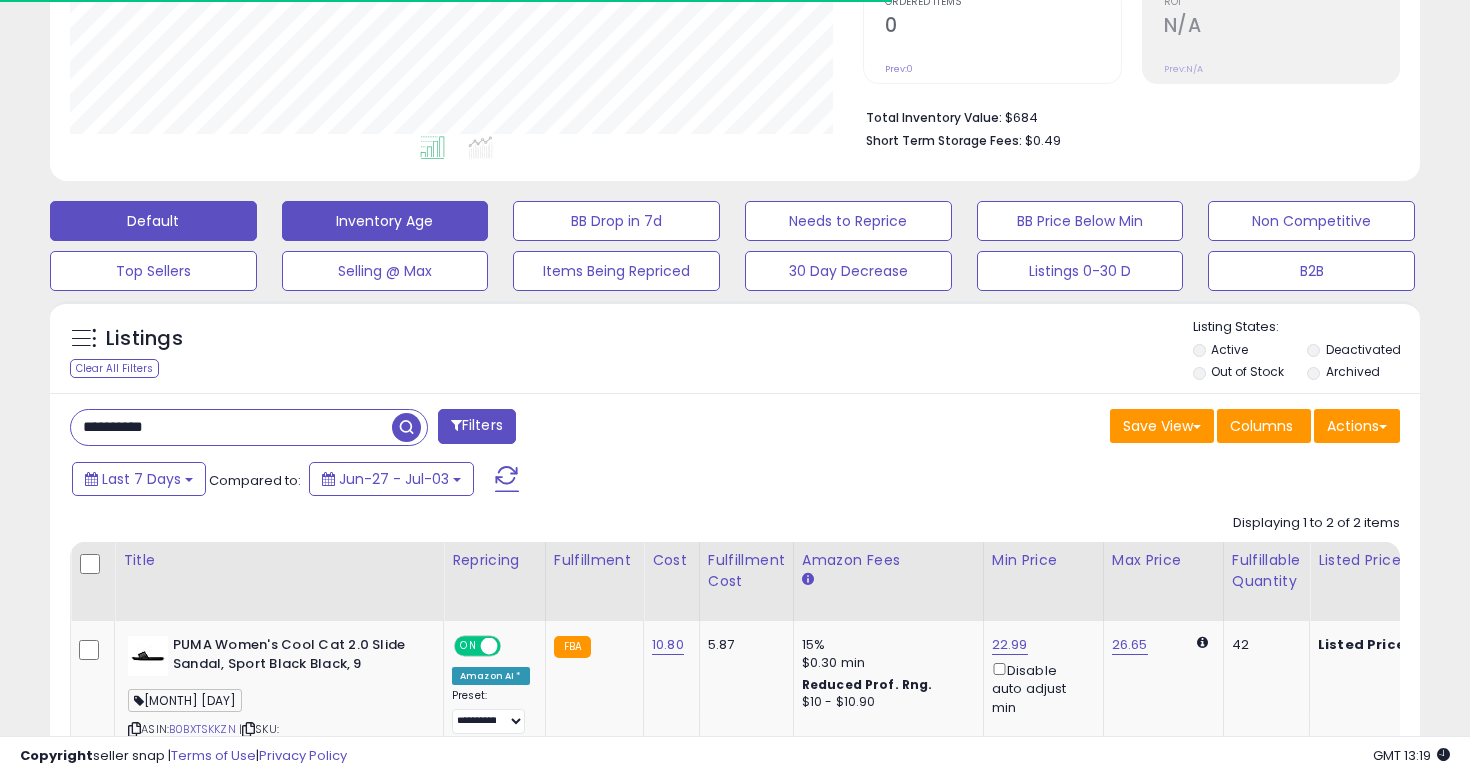 scroll, scrollTop: 585, scrollLeft: 0, axis: vertical 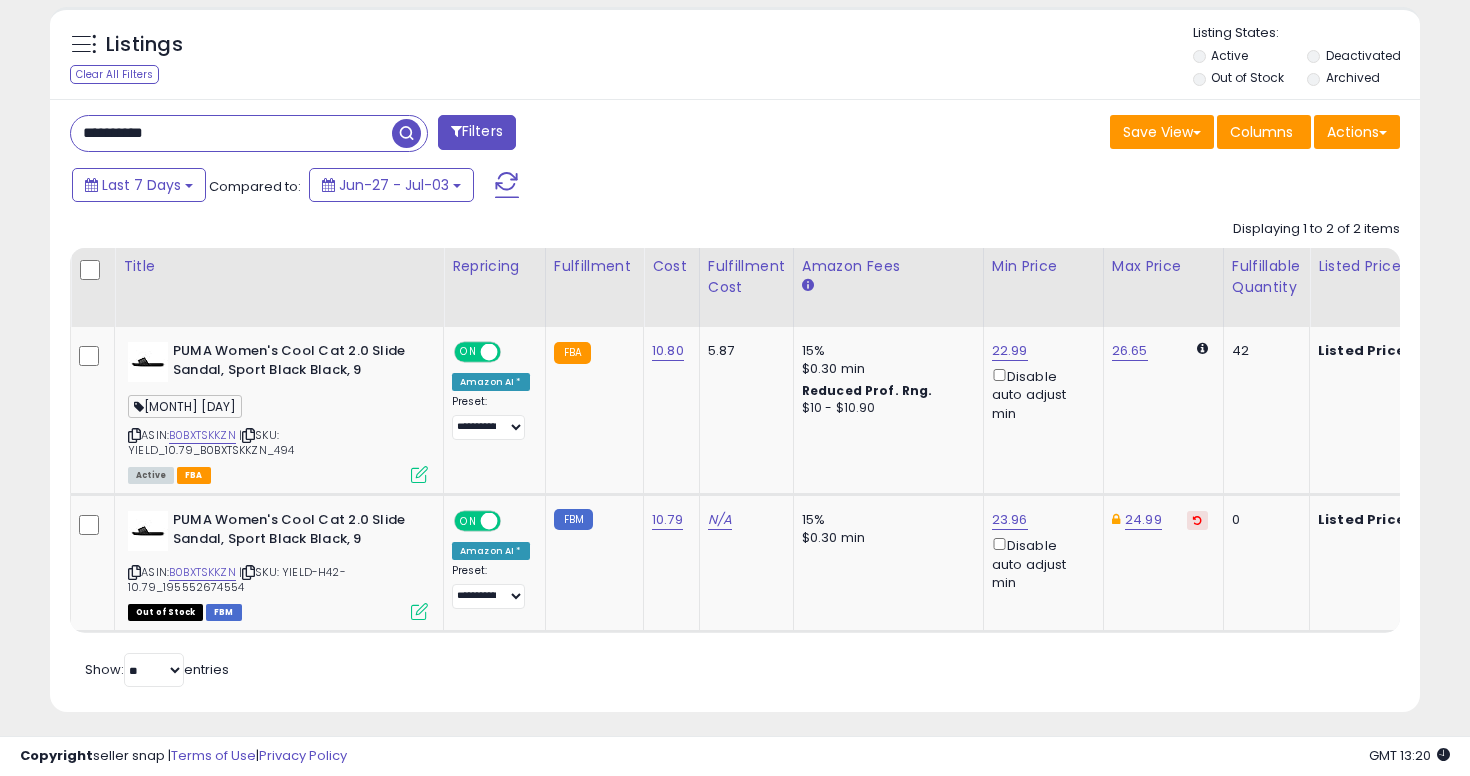 click on "**********" at bounding box center [231, 133] 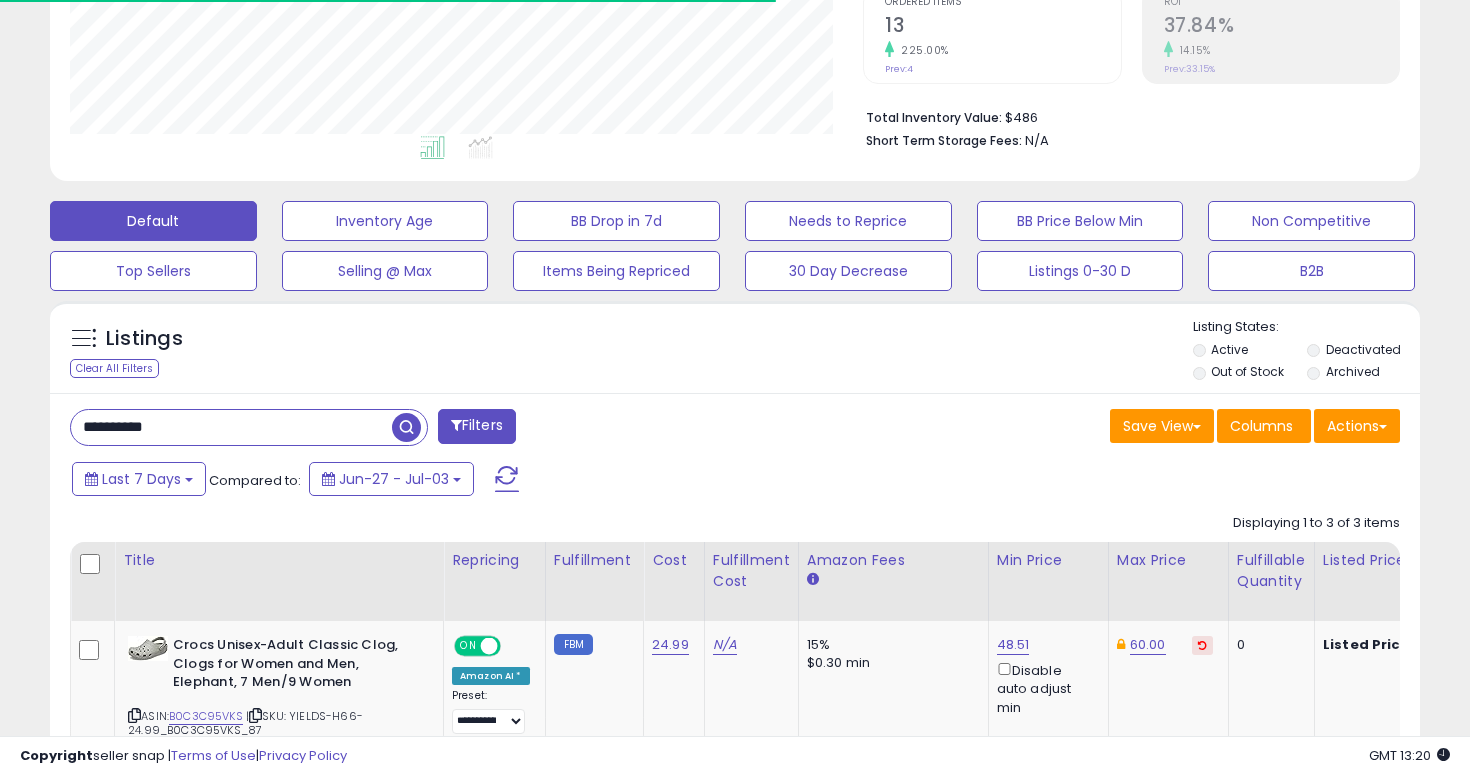 scroll, scrollTop: 723, scrollLeft: 0, axis: vertical 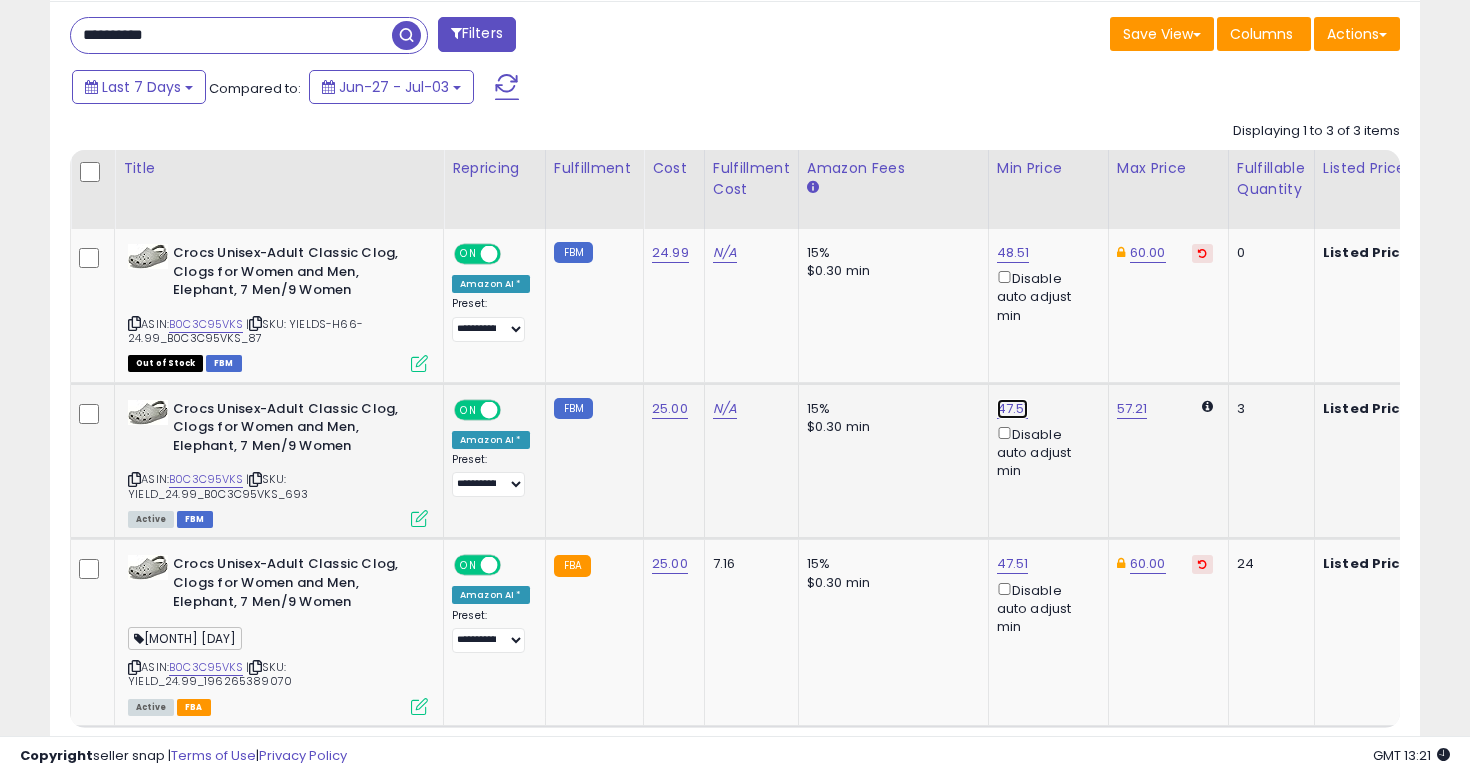 click on "47.51" at bounding box center [1013, 253] 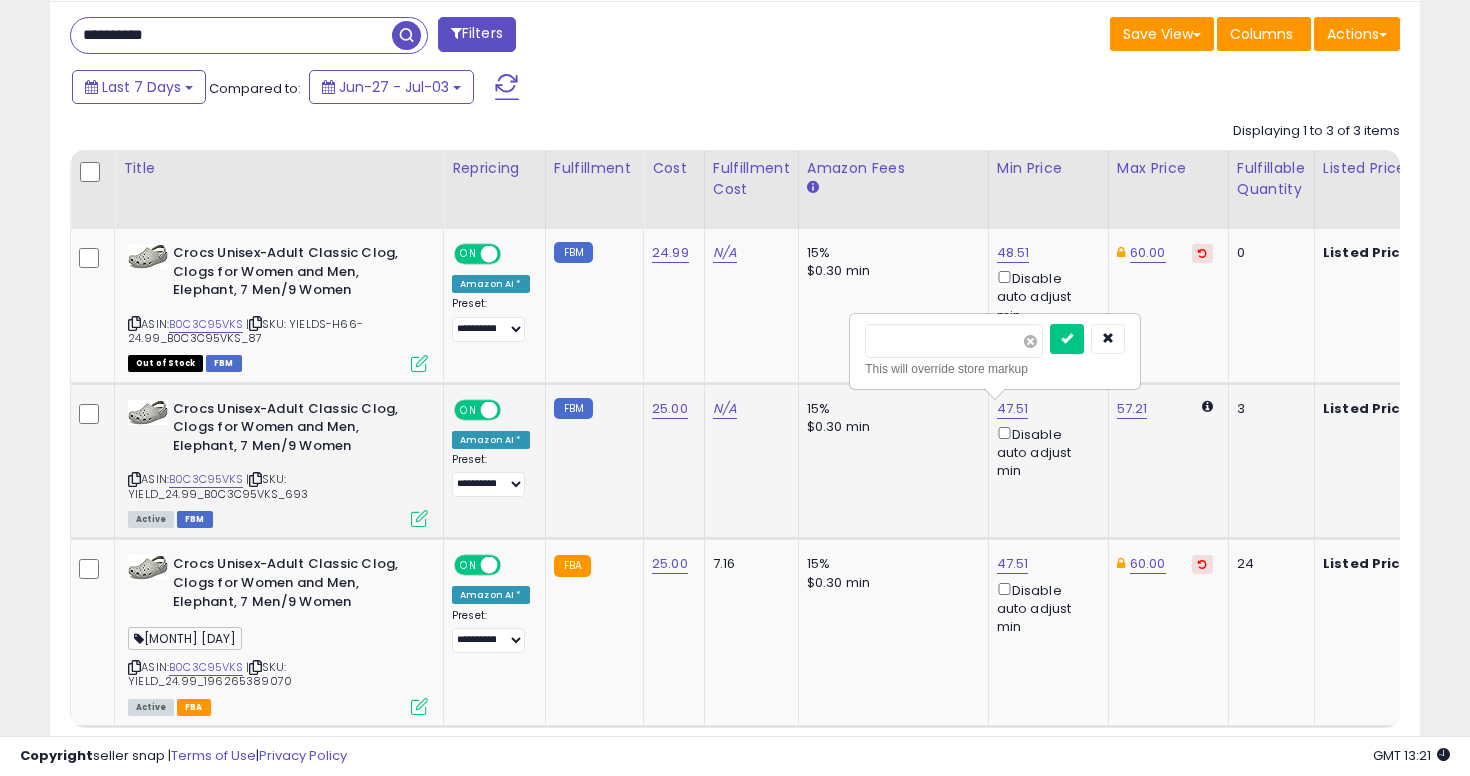 click at bounding box center [1030, 341] 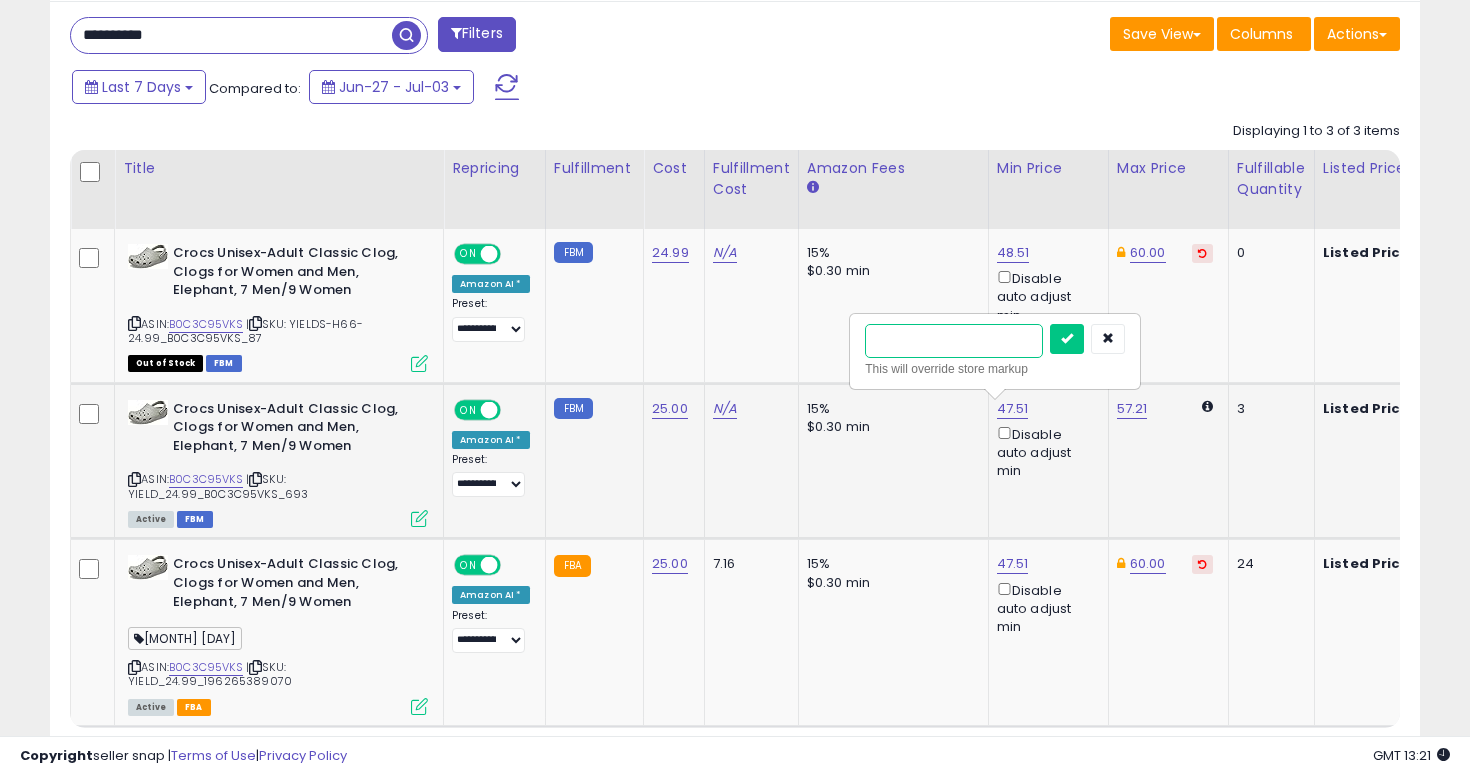 type on "**" 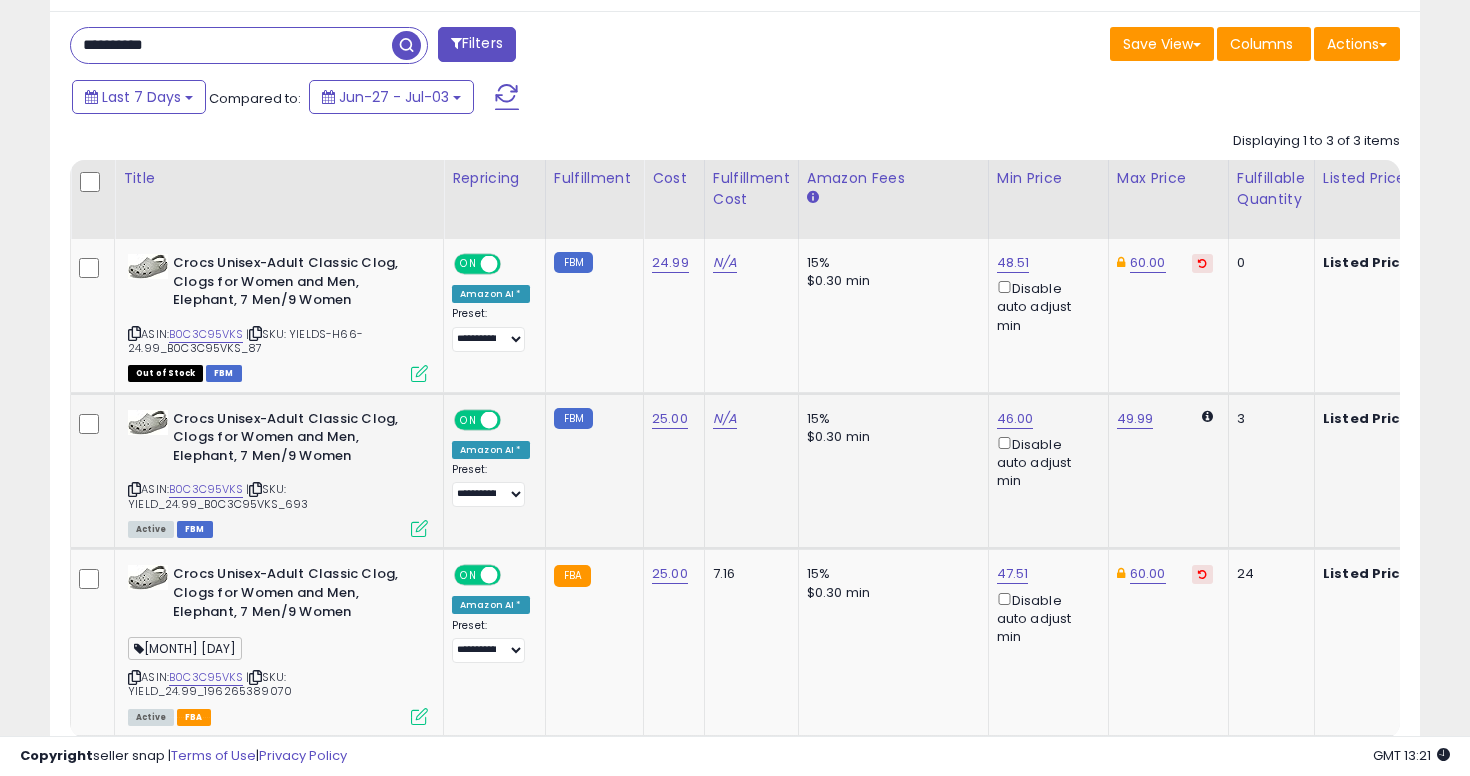scroll, scrollTop: 764, scrollLeft: 0, axis: vertical 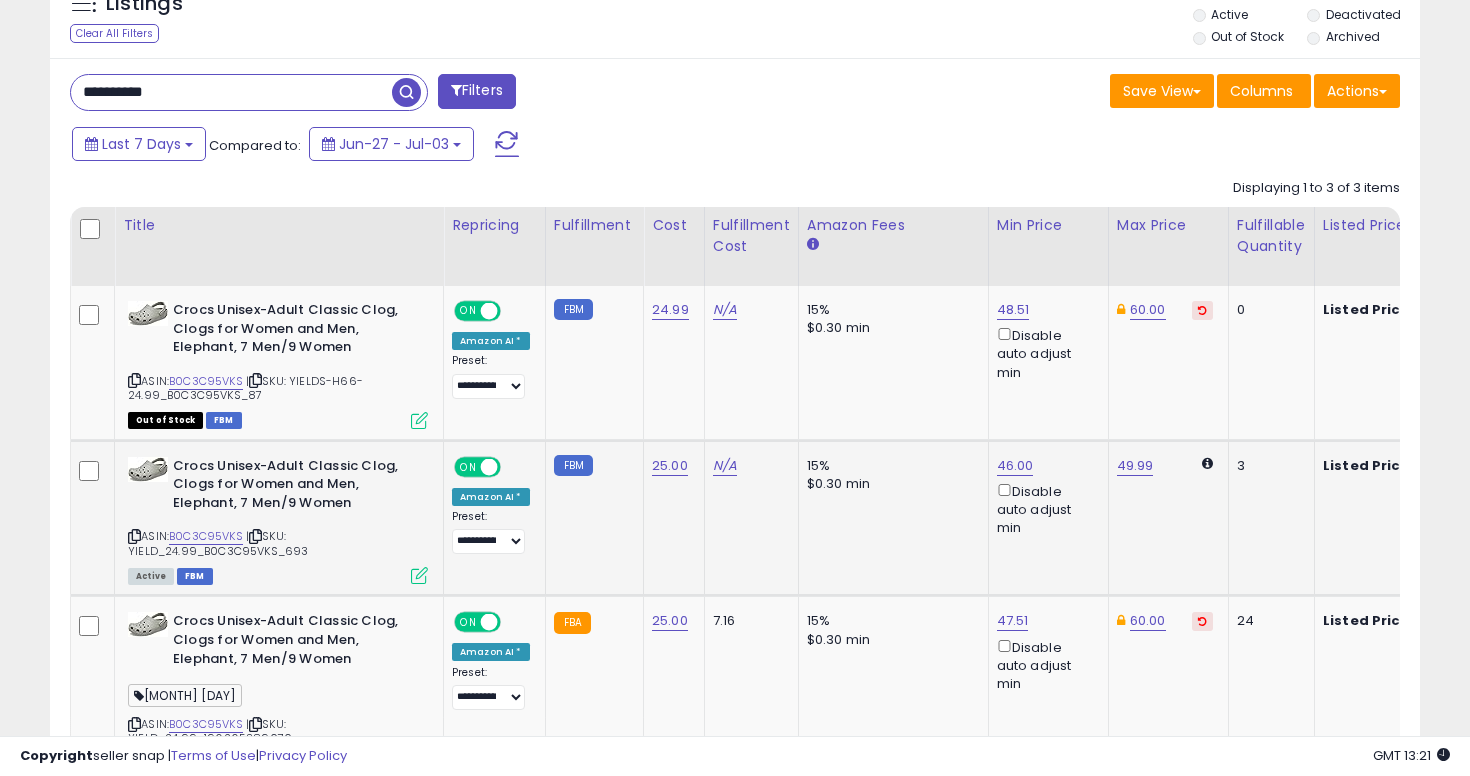 click on "**********" at bounding box center [231, 92] 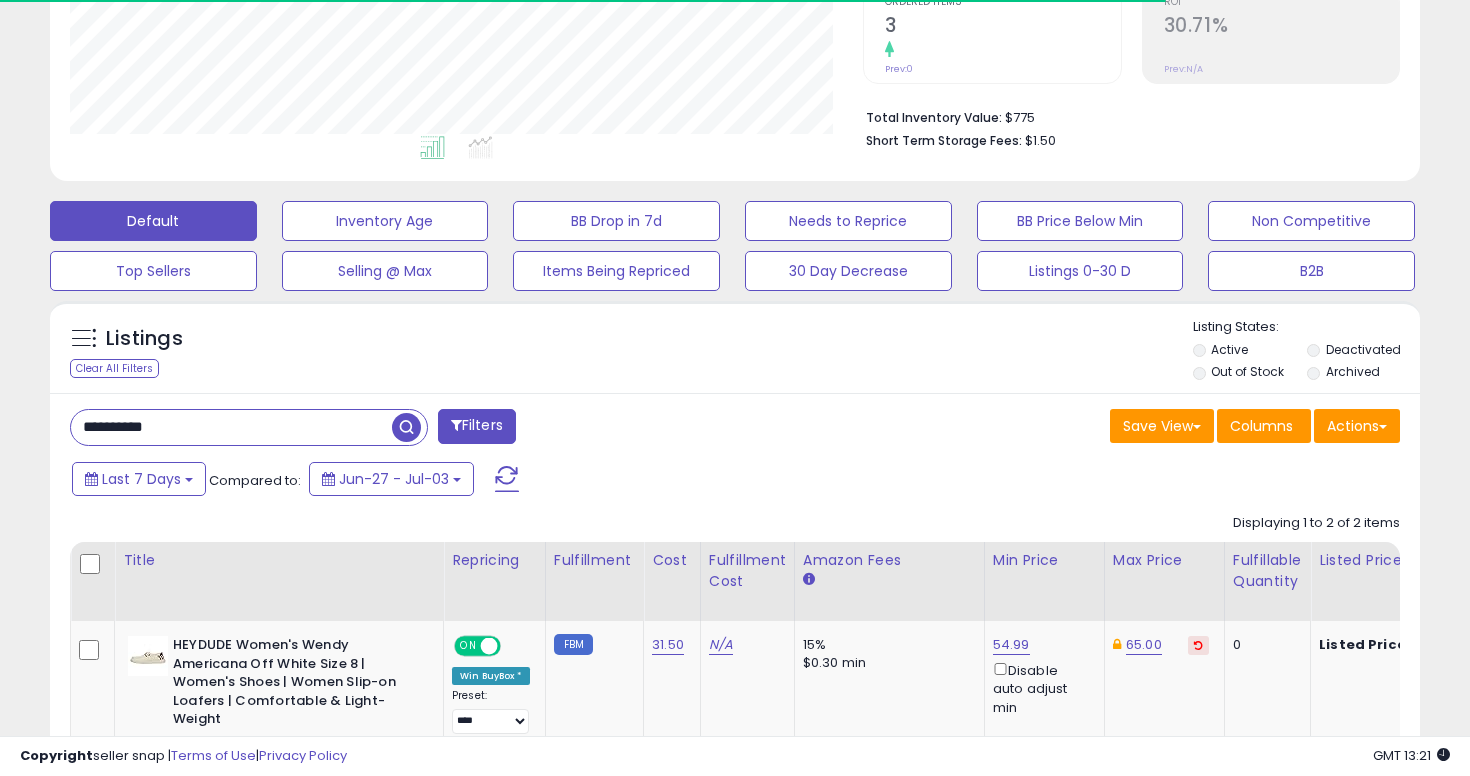 scroll, scrollTop: 764, scrollLeft: 0, axis: vertical 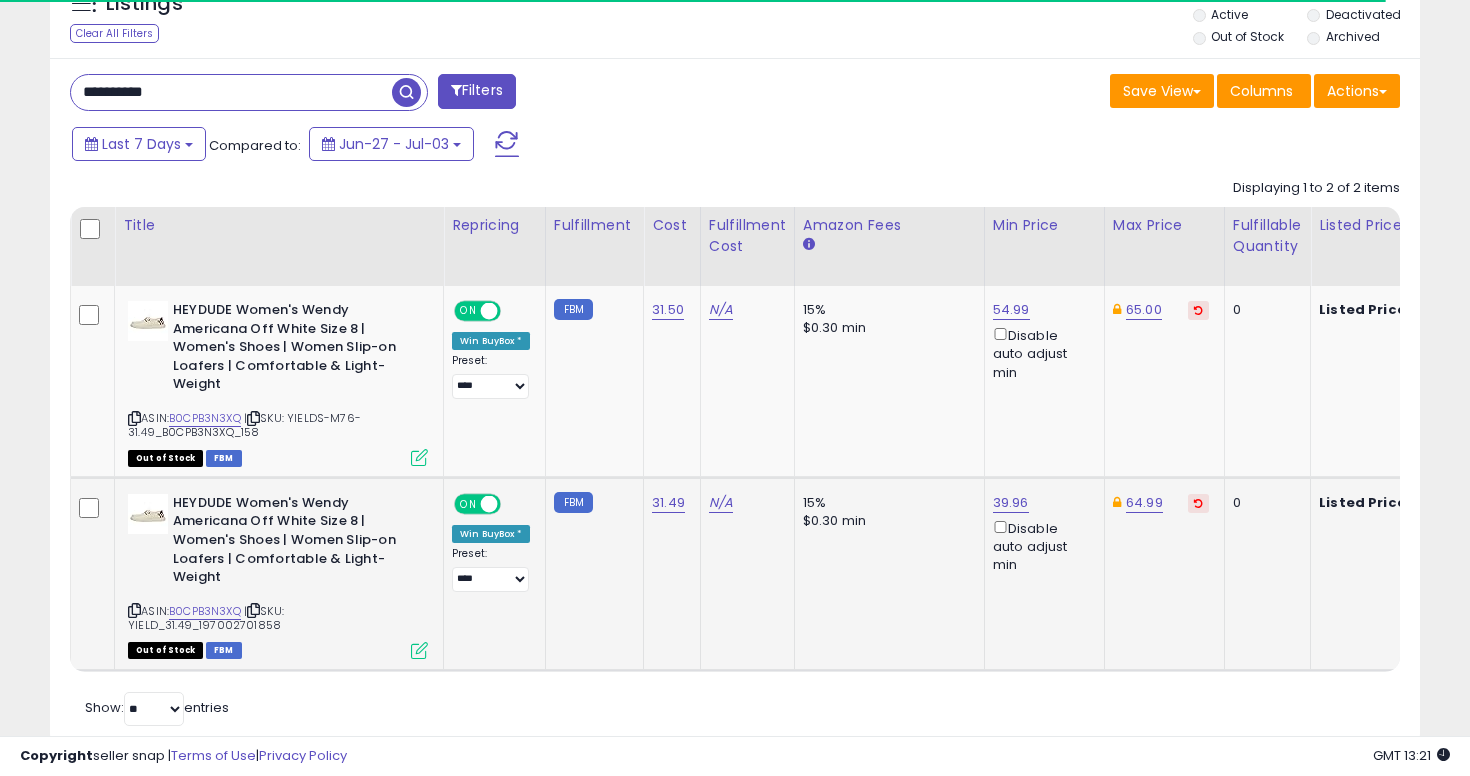 drag, startPoint x: 975, startPoint y: 491, endPoint x: 1089, endPoint y: 581, distance: 145.24461 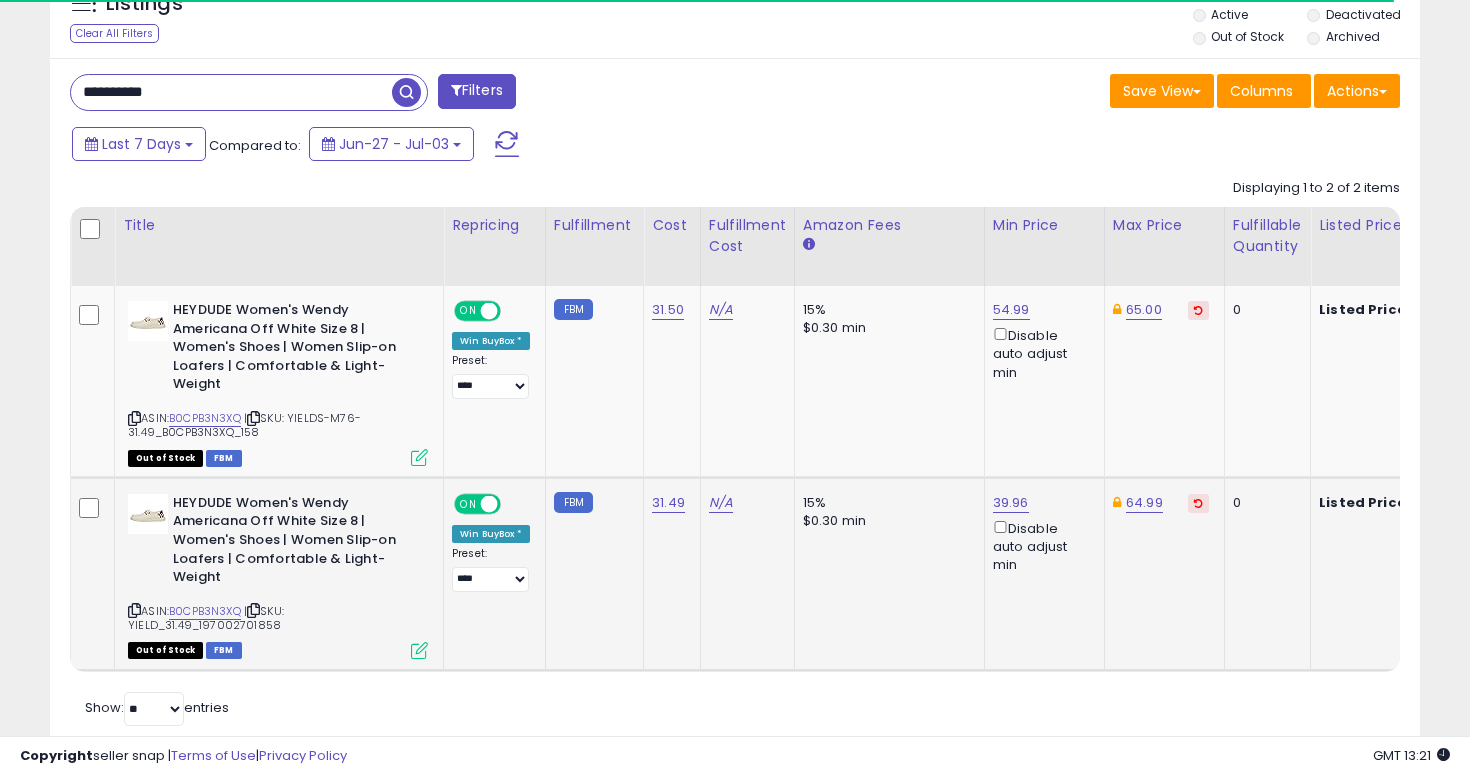 click on "39.96  Disable auto adjust min" 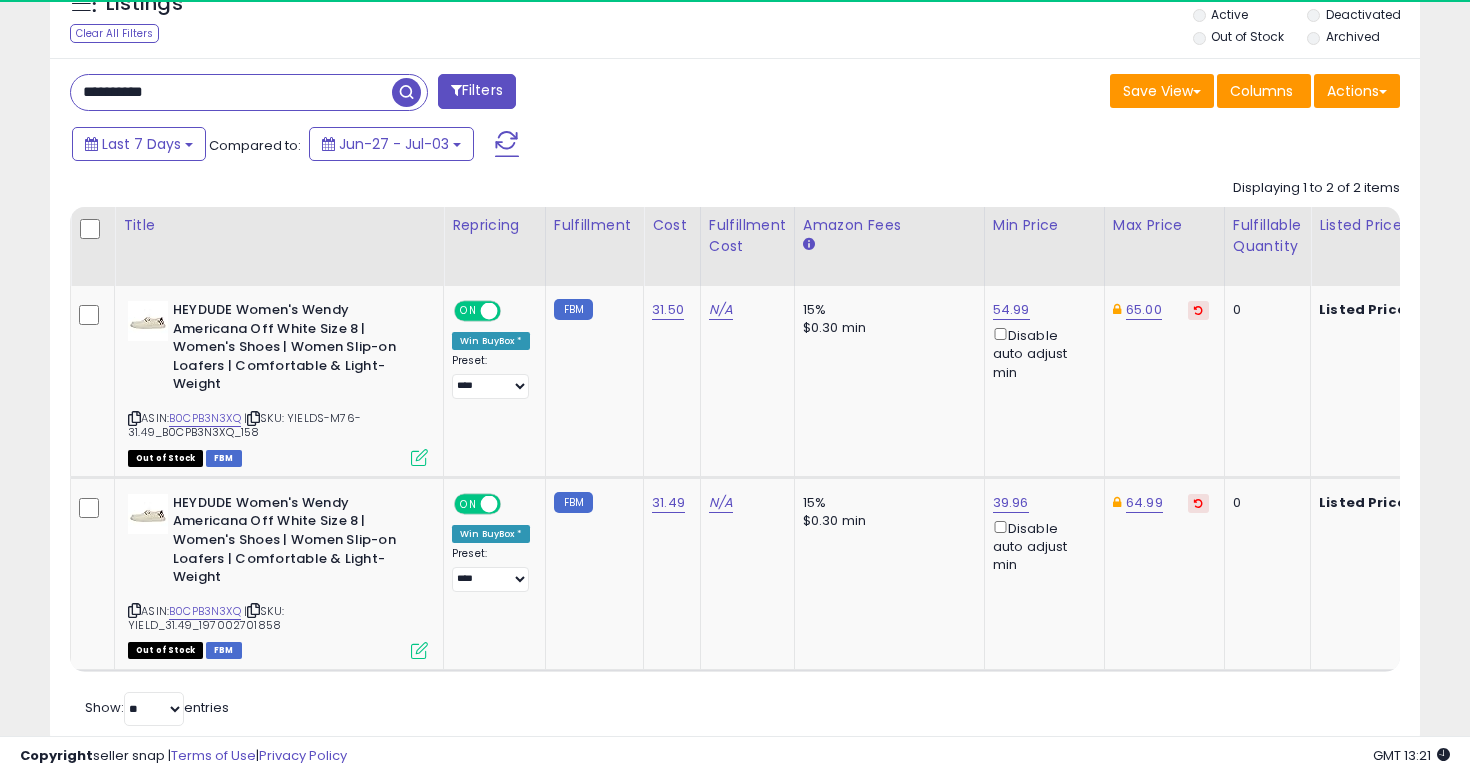 scroll, scrollTop: 999590, scrollLeft: 999206, axis: both 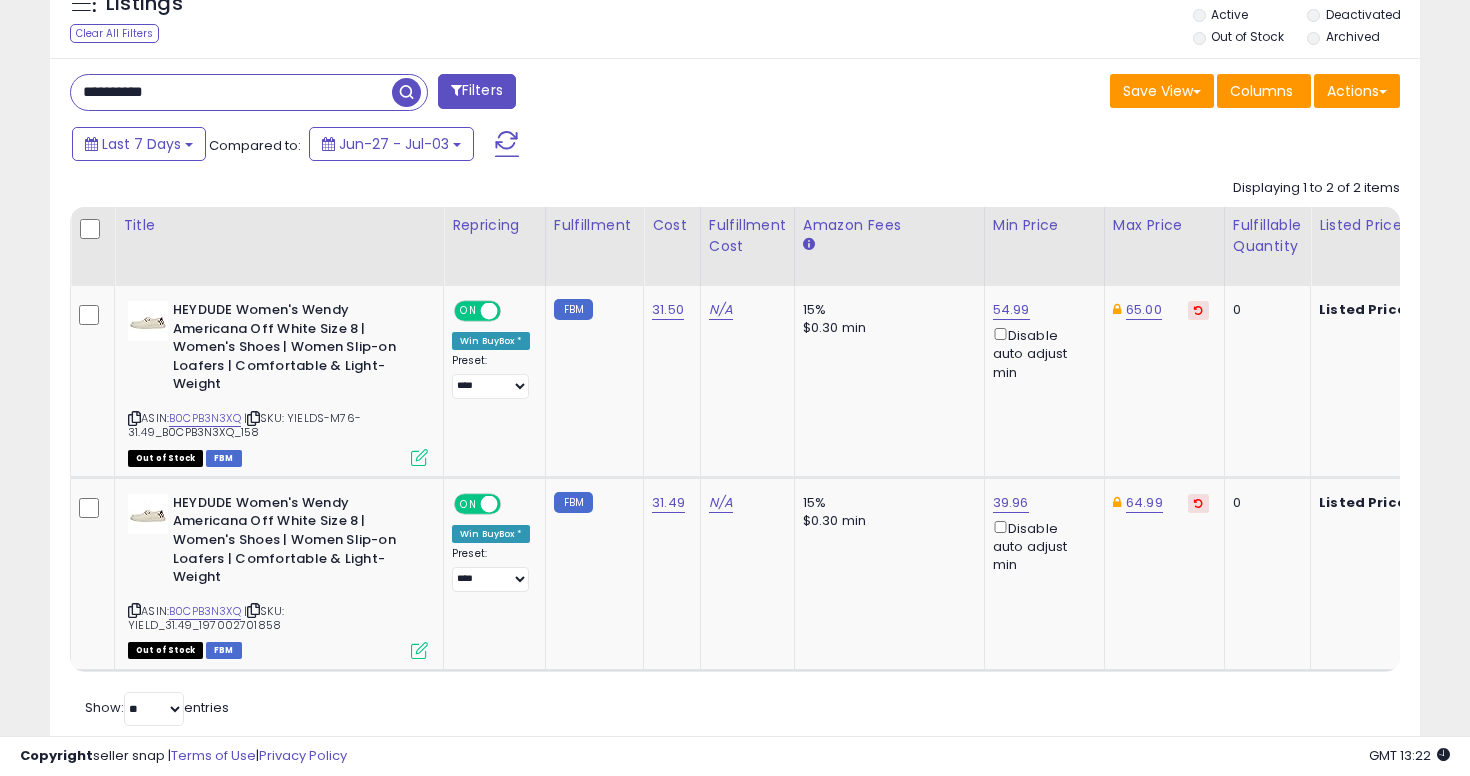 click on "**********" at bounding box center (231, 92) 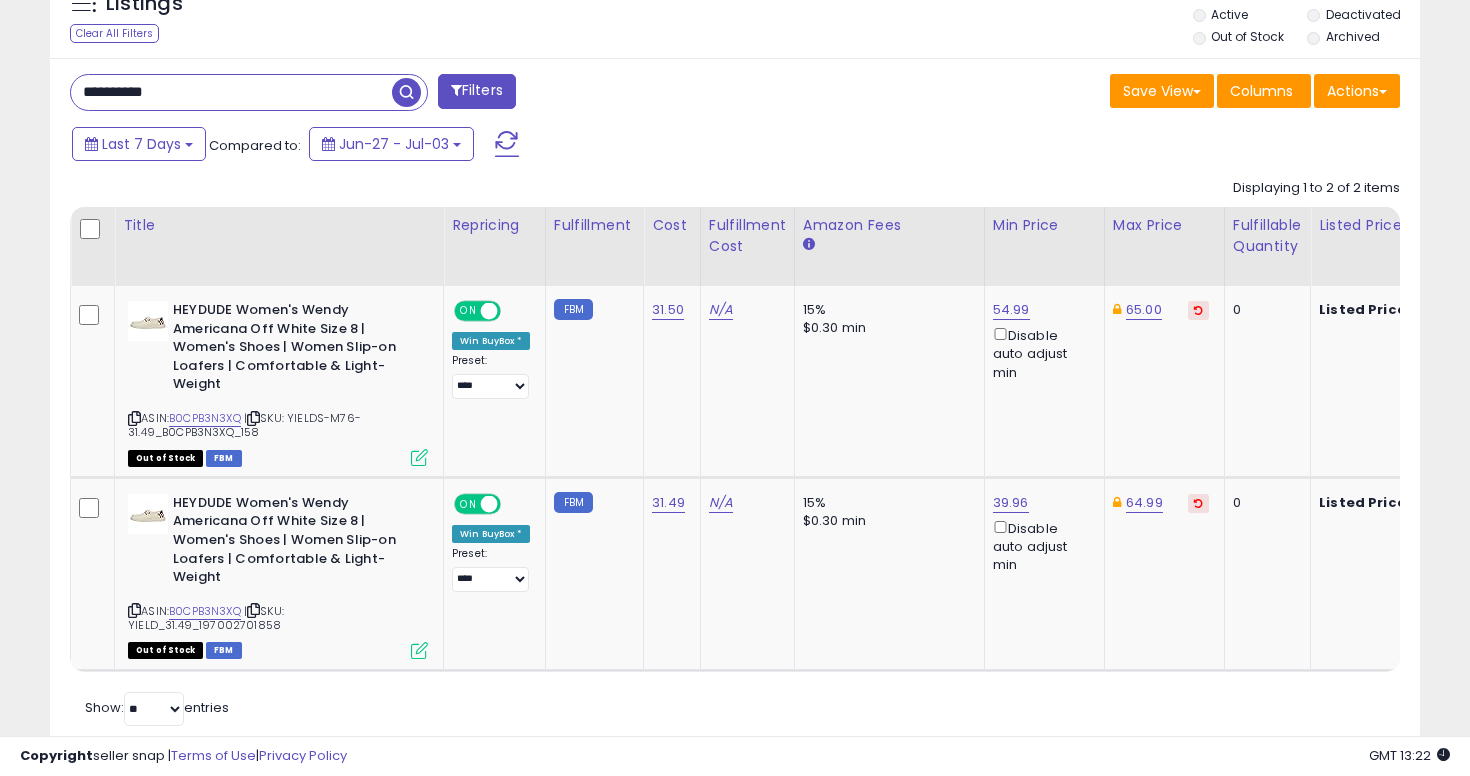 click on "**********" at bounding box center (231, 92) 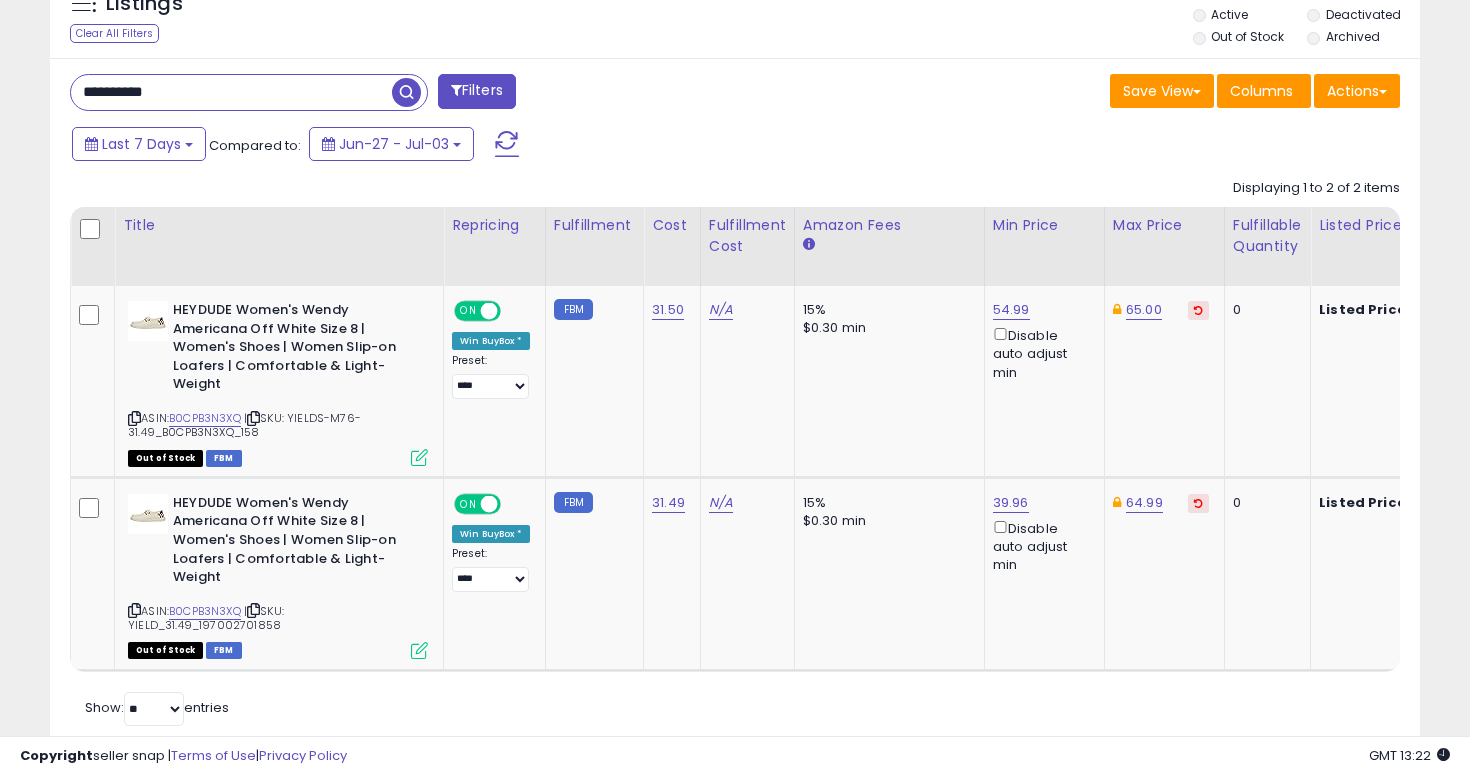 type on "**********" 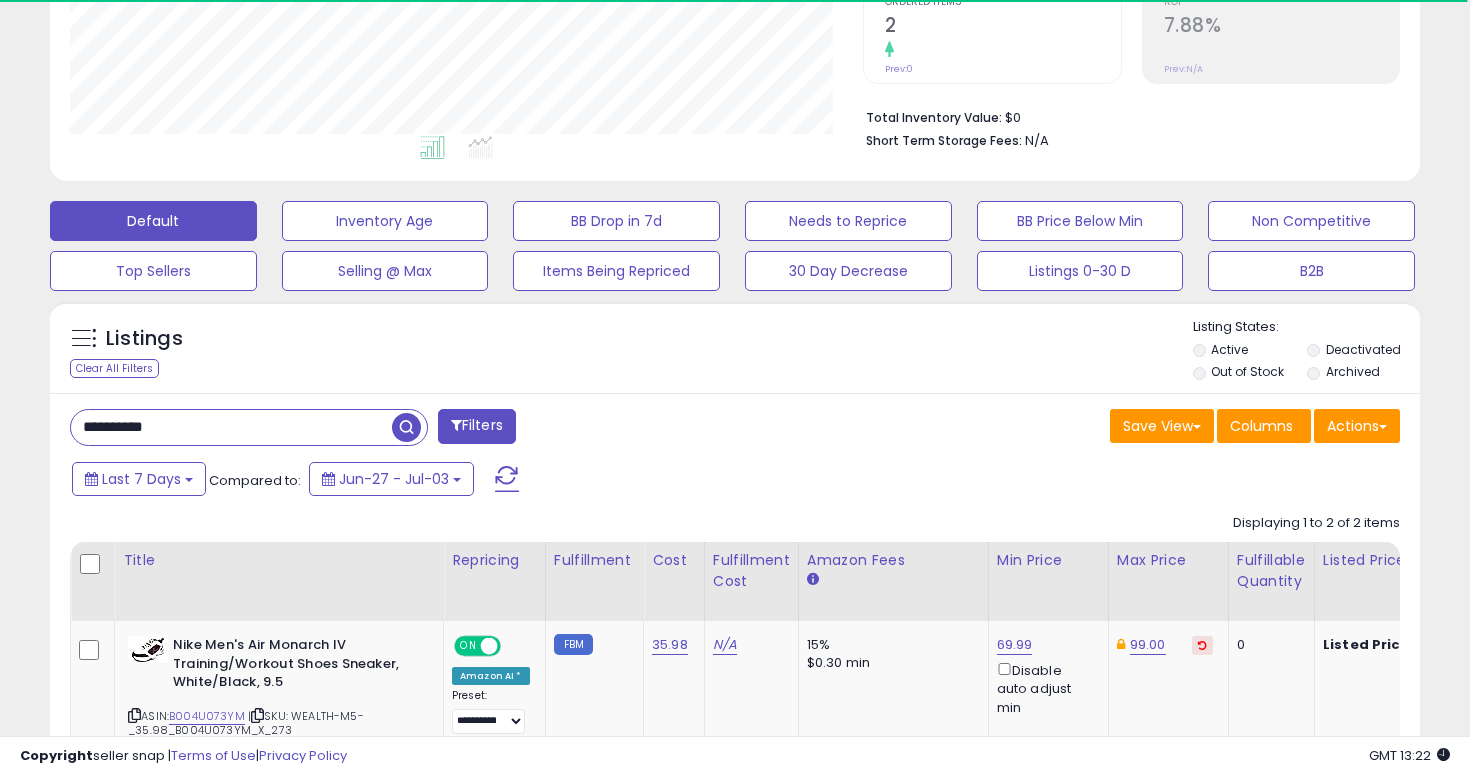 scroll, scrollTop: 764, scrollLeft: 0, axis: vertical 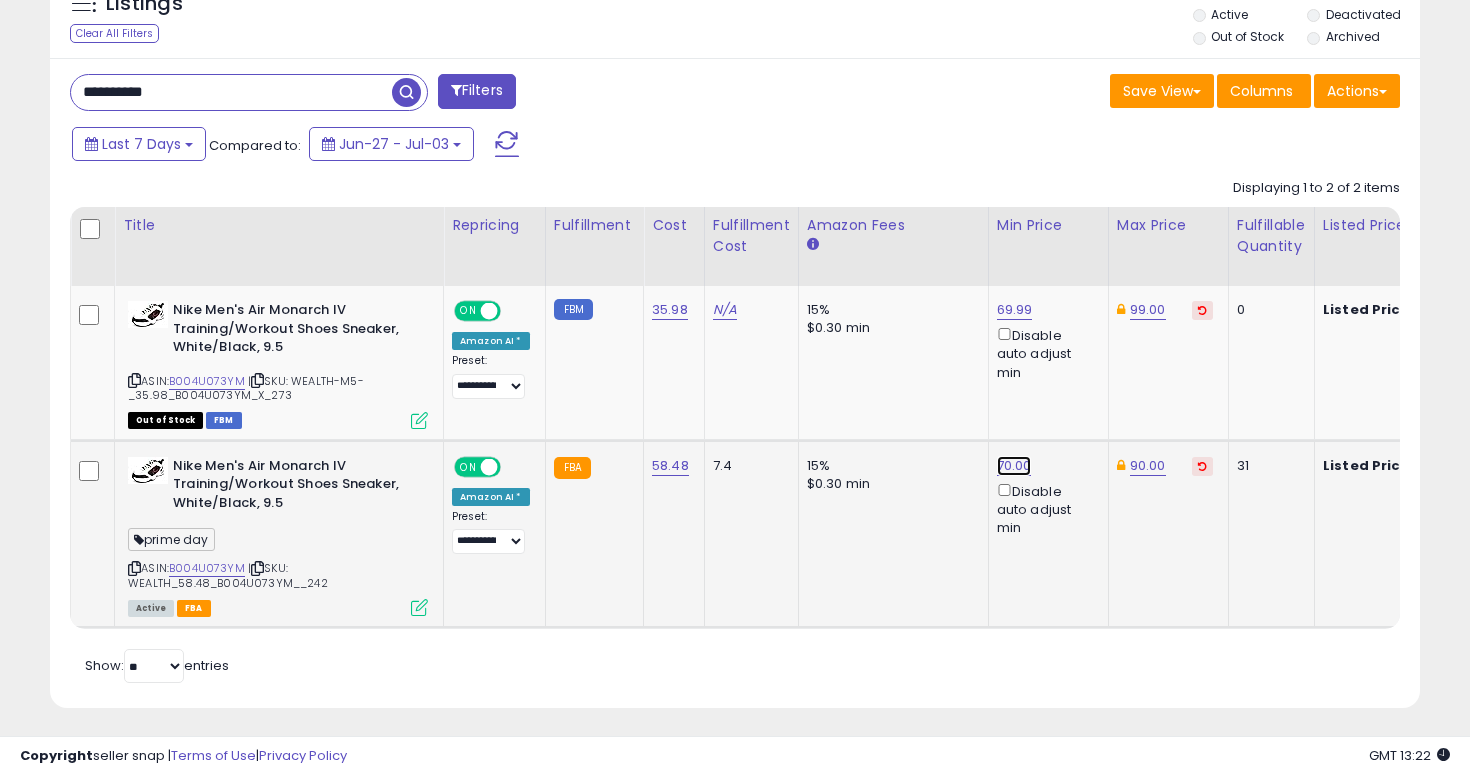 click on "70.00" at bounding box center [1015, 310] 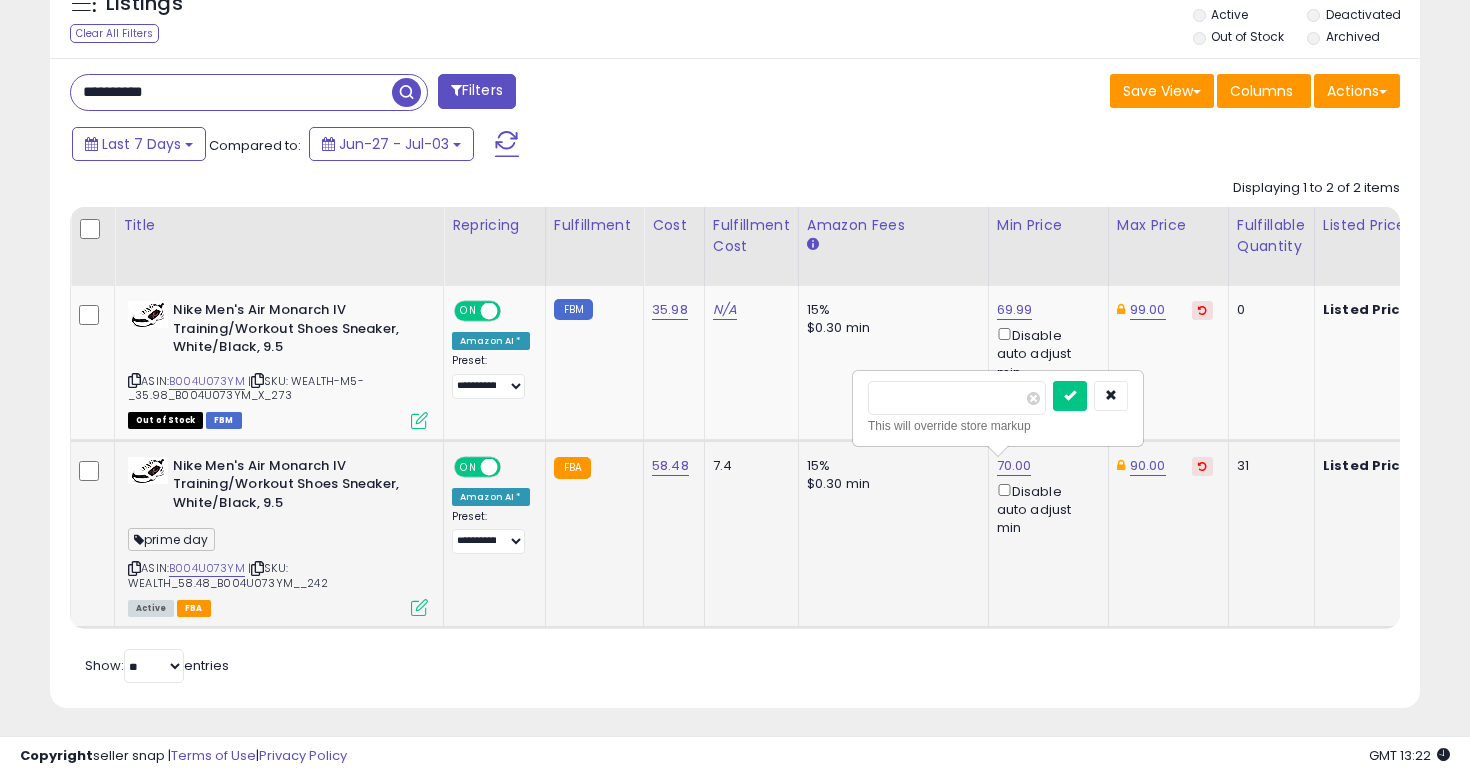 click on "FBA" 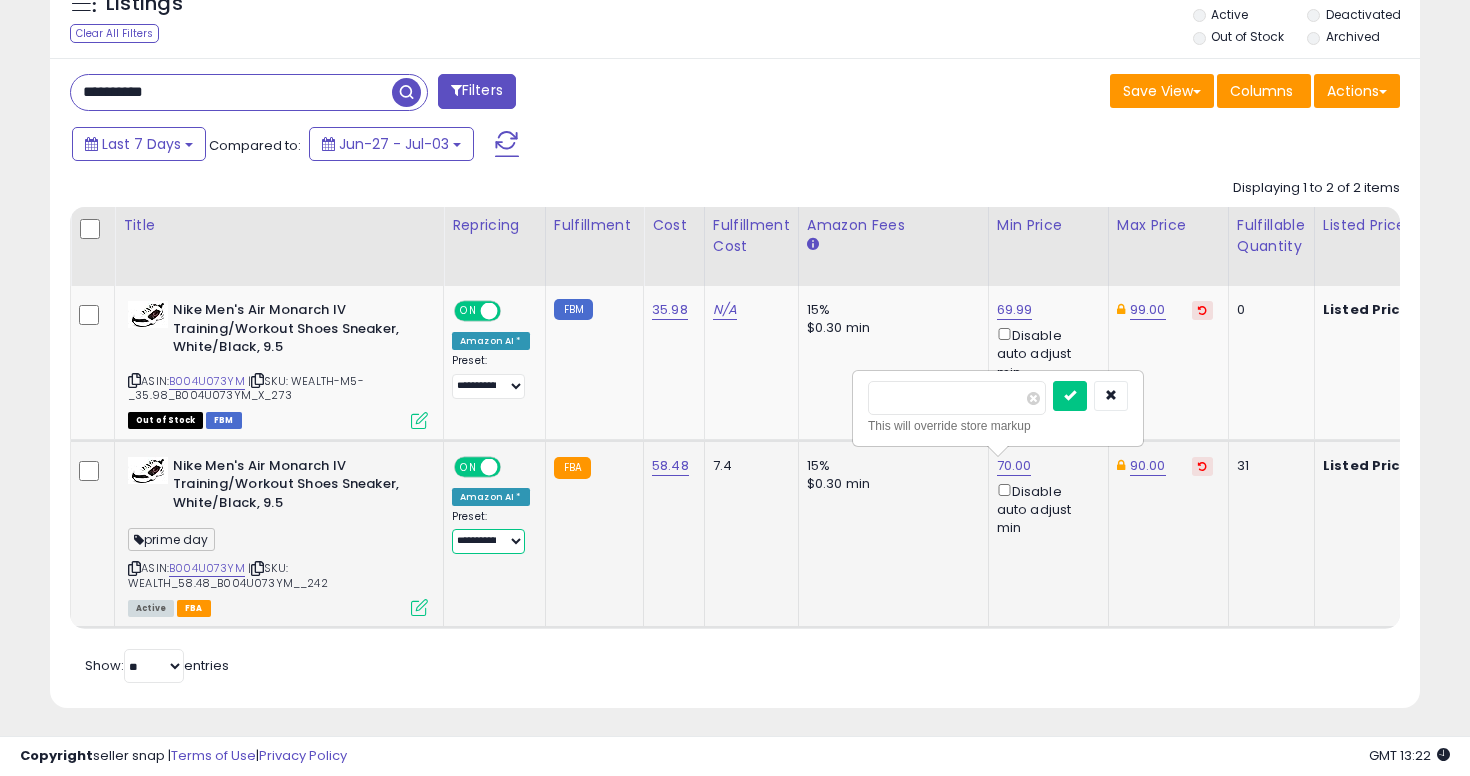 click on "**********" at bounding box center (488, 541) 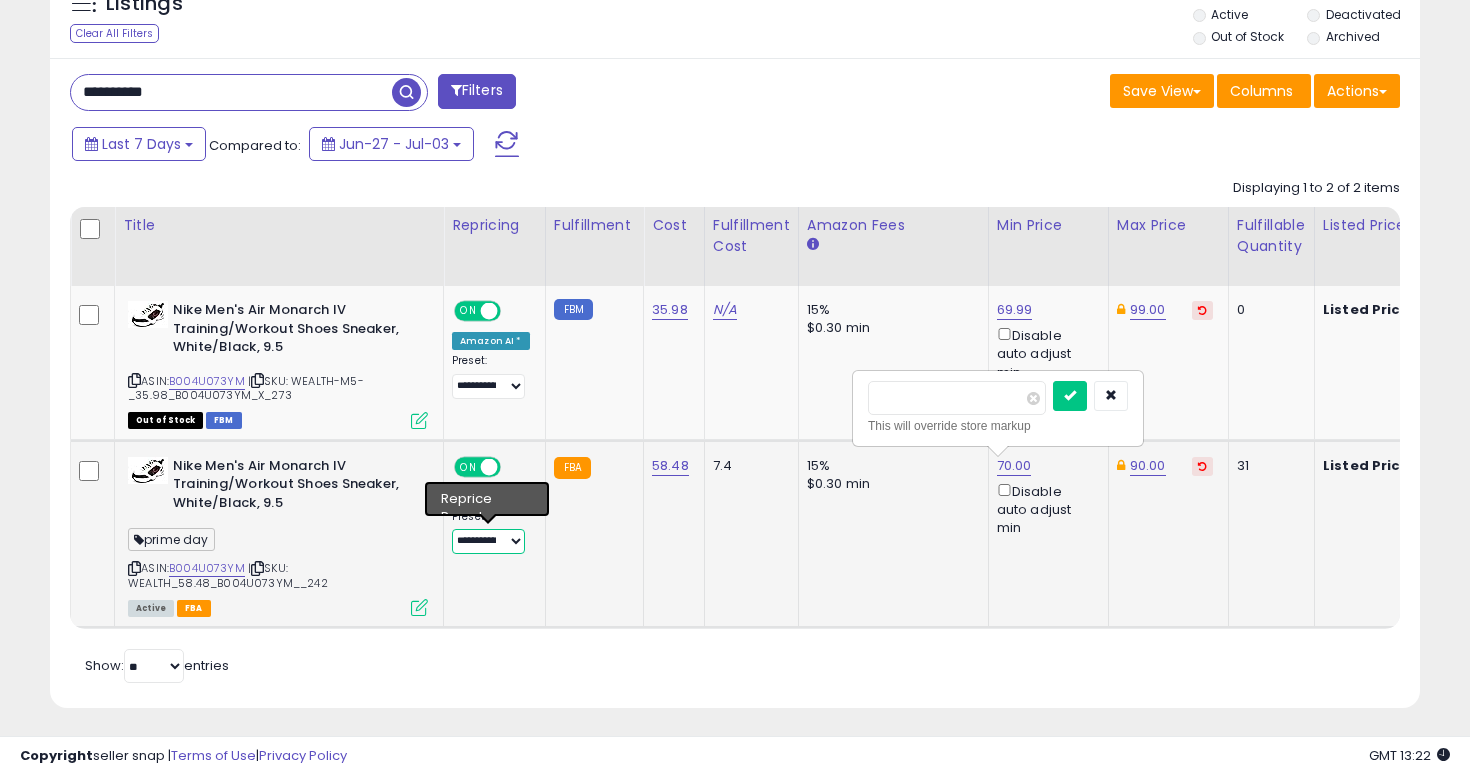 select on "****" 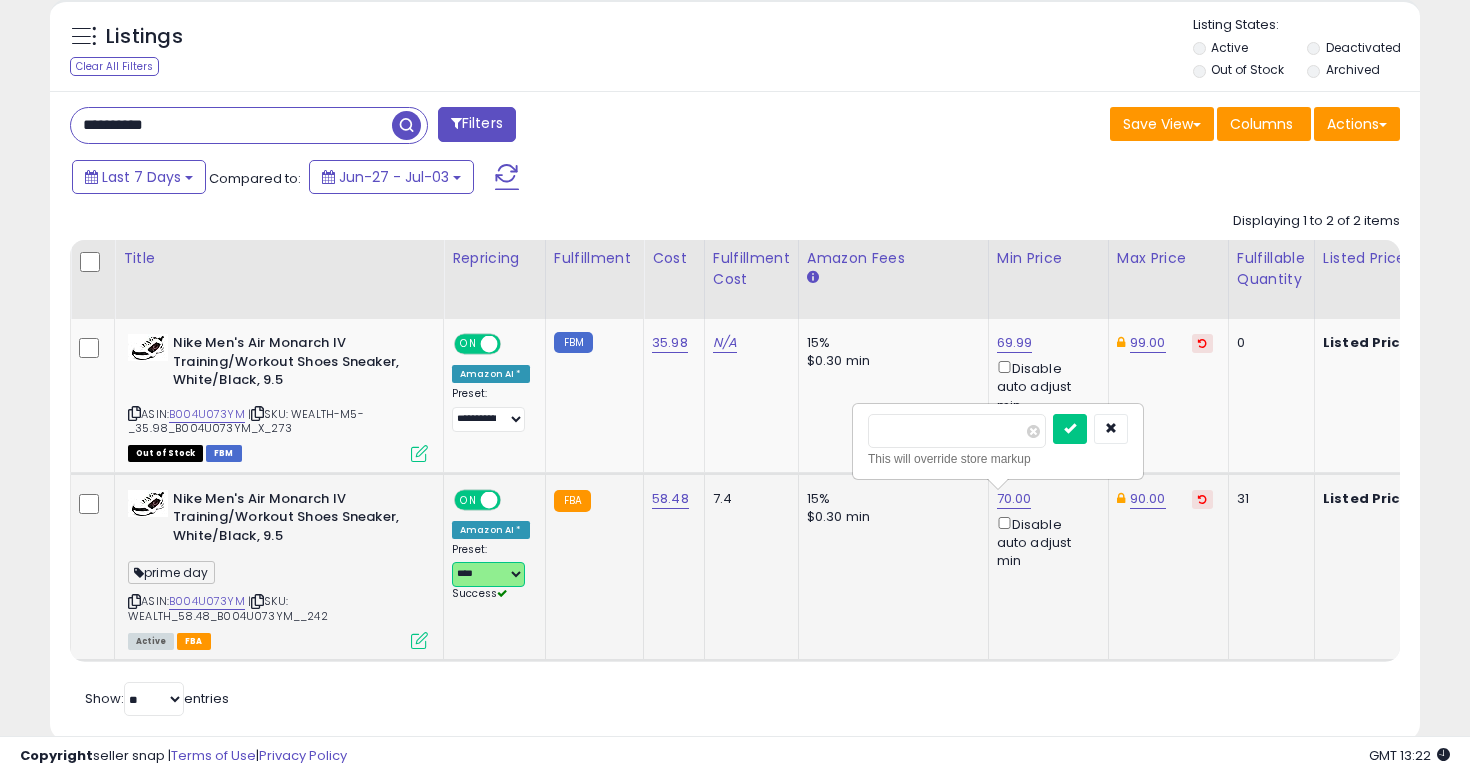 scroll, scrollTop: 772, scrollLeft: 0, axis: vertical 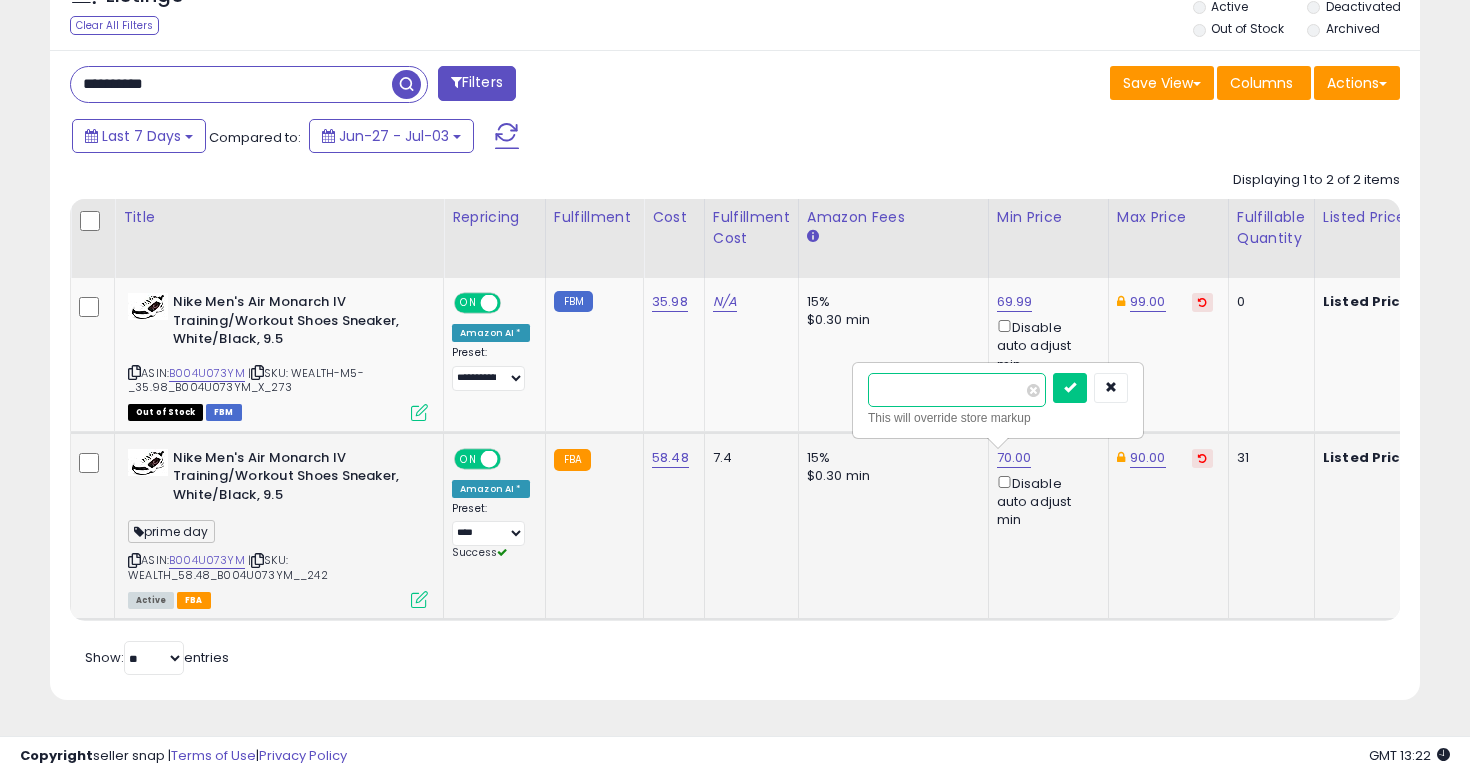 click on "*****" at bounding box center (957, 390) 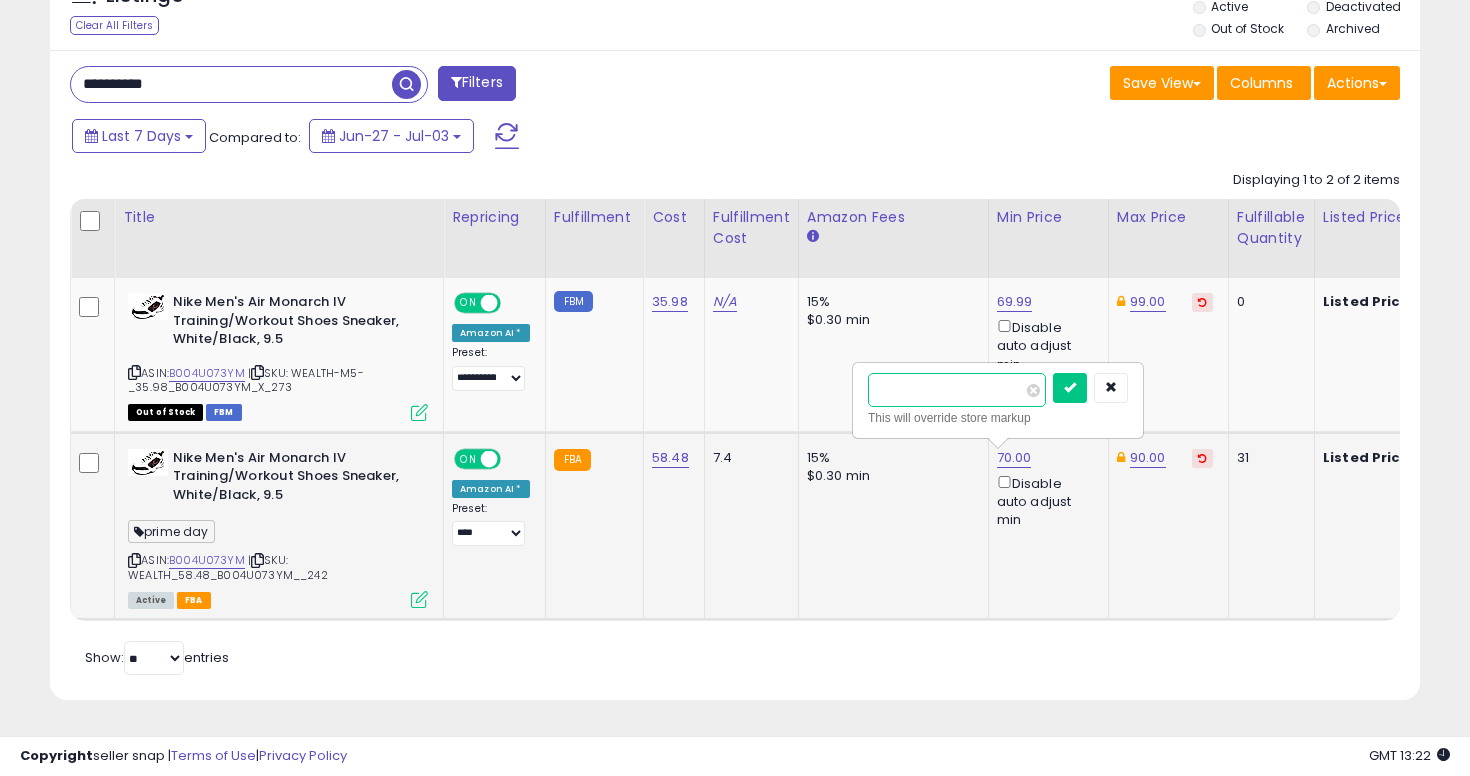 click on "******" at bounding box center (957, 390) 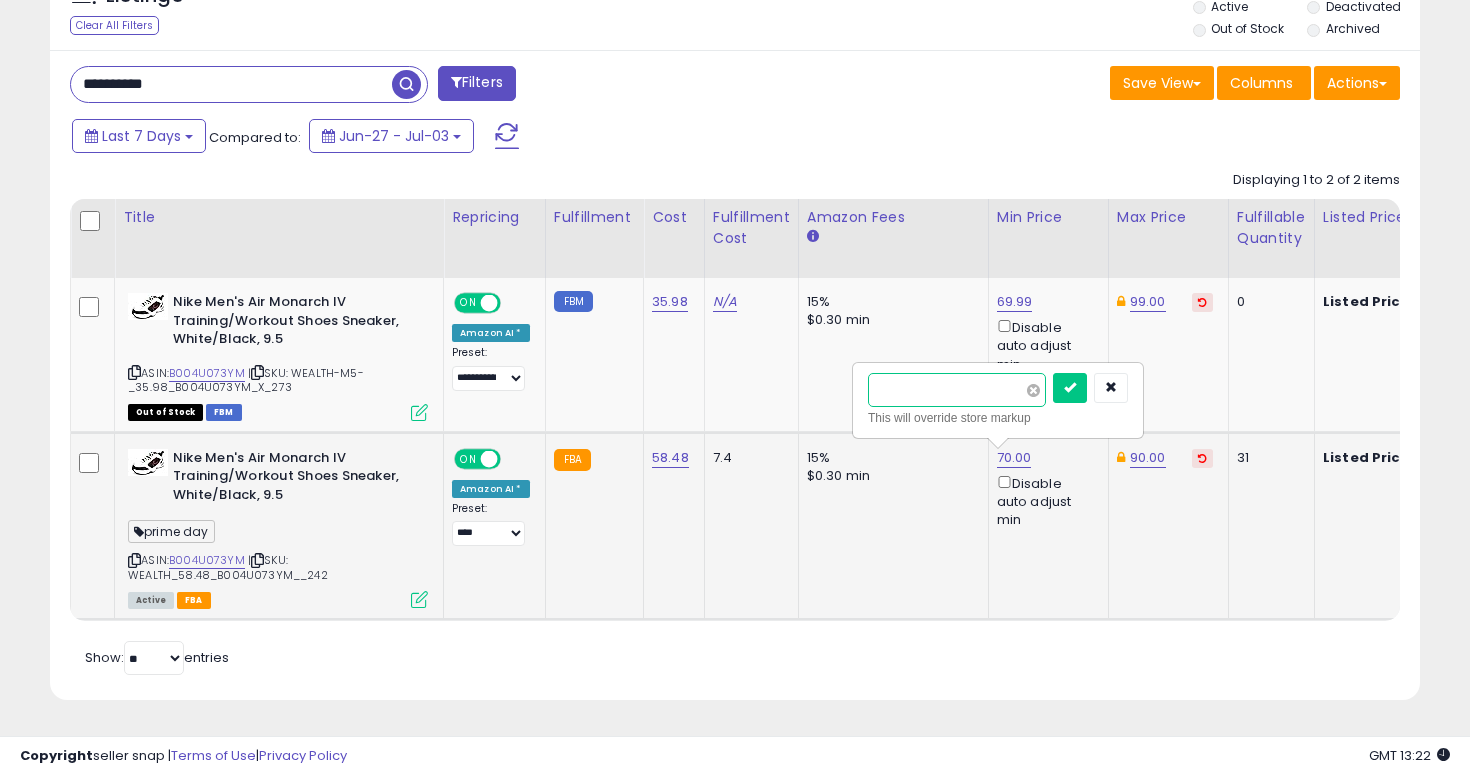 type on "*******" 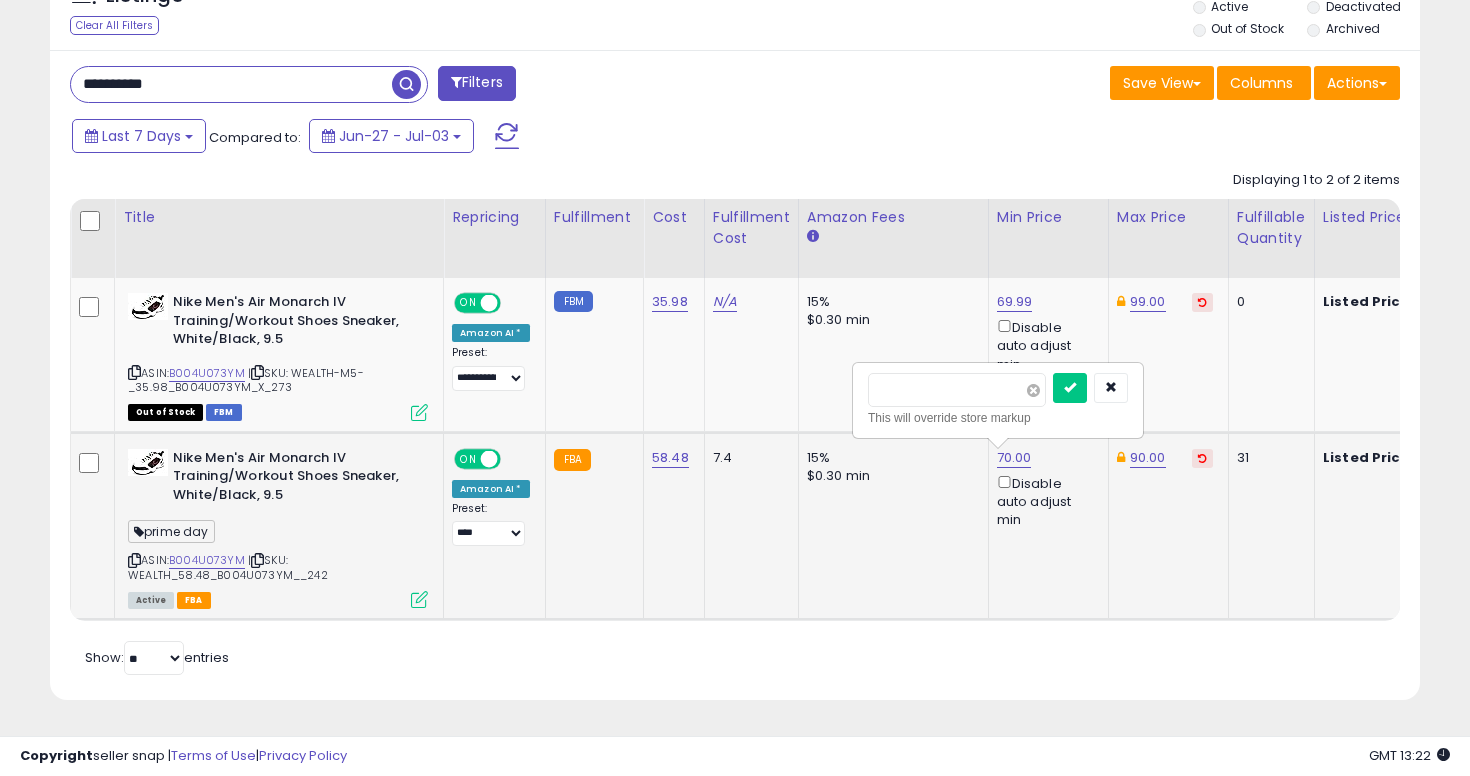 click at bounding box center [1033, 390] 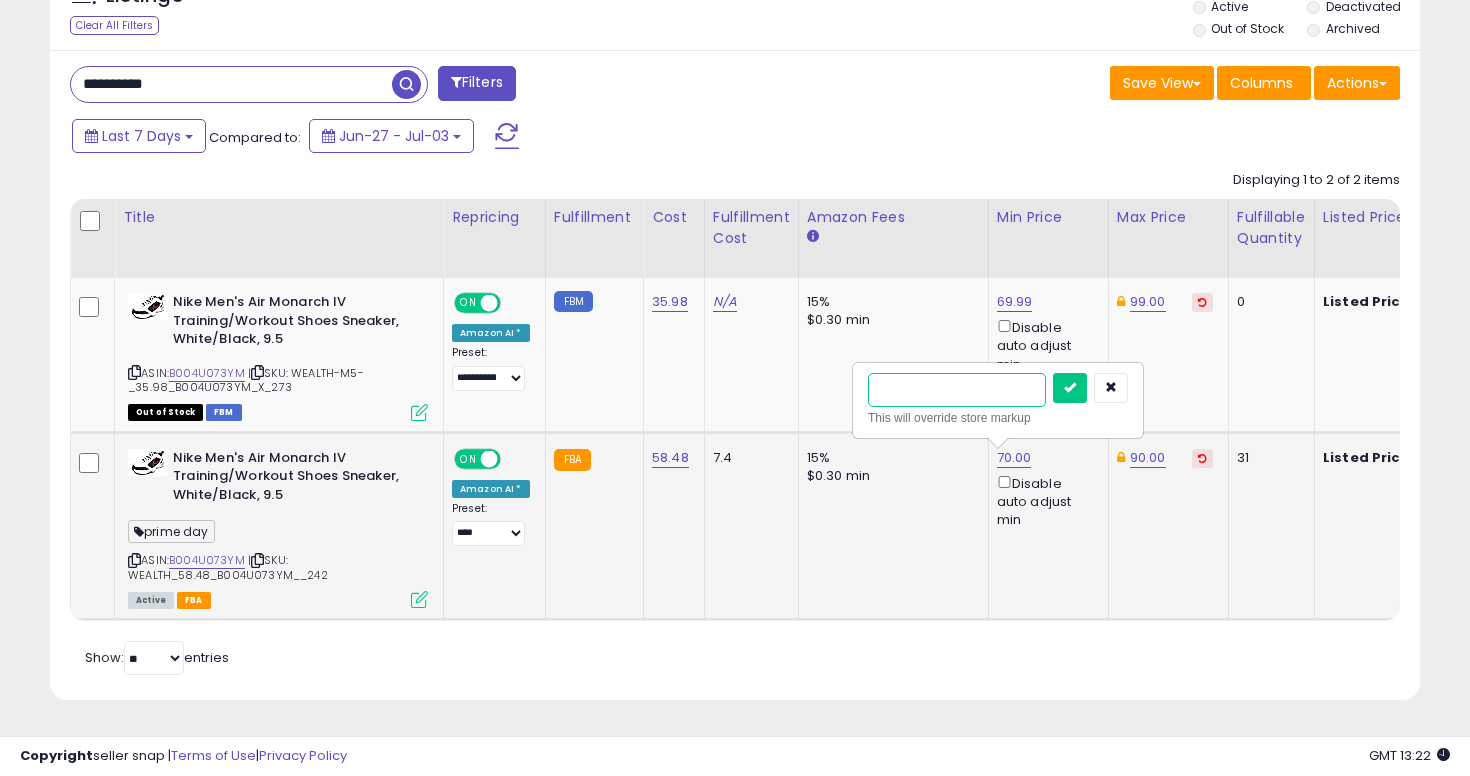 type on "**" 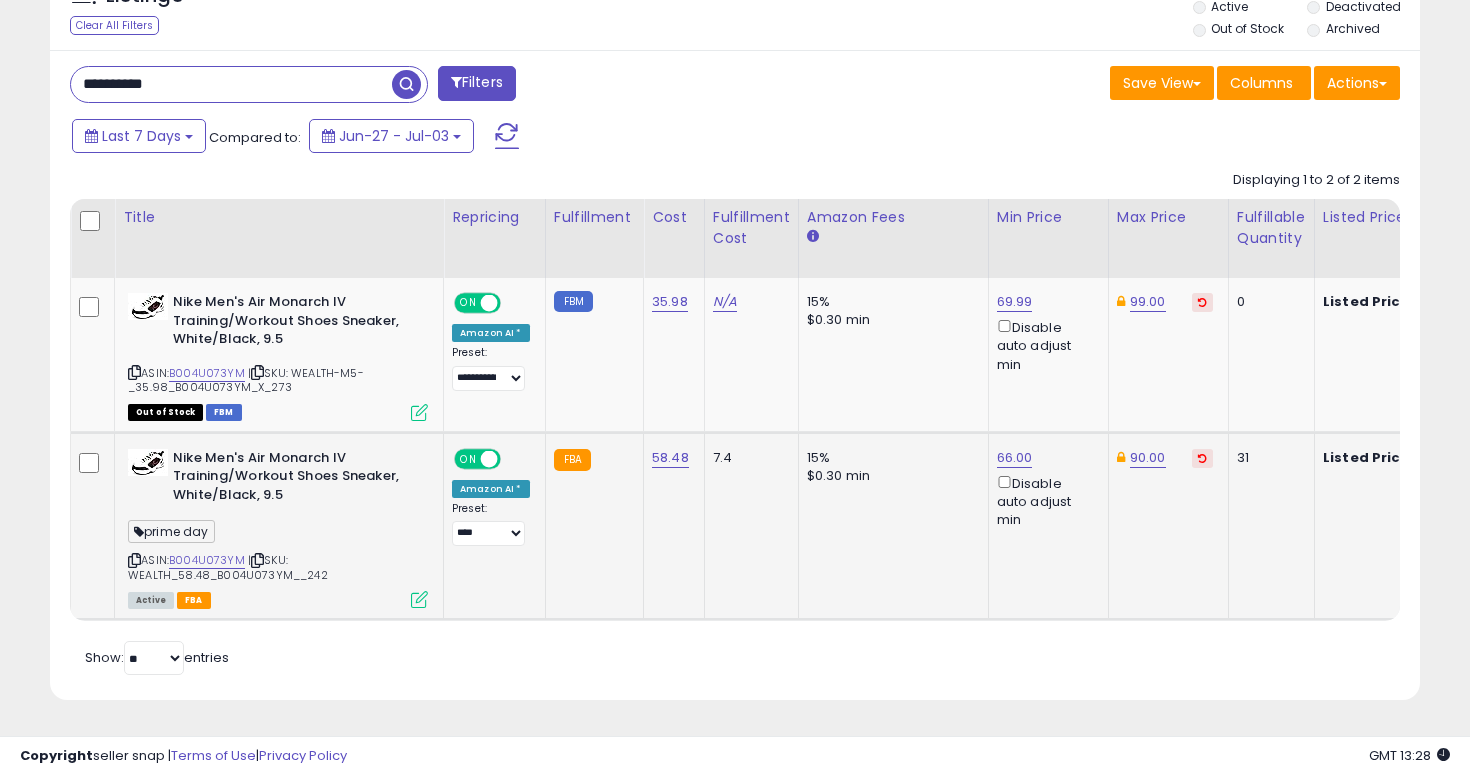 click on "**********" at bounding box center [231, 84] 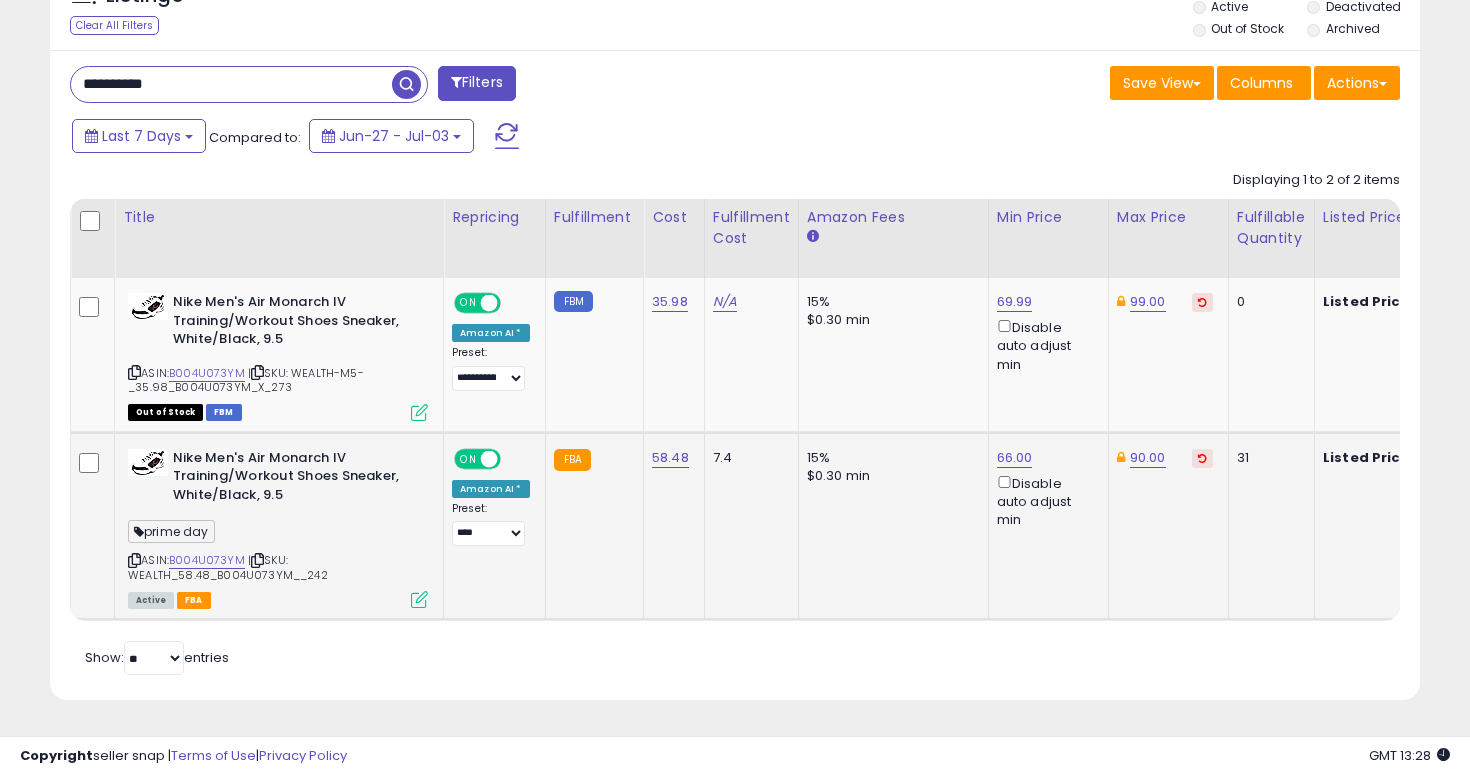 click on "**********" at bounding box center (231, 84) 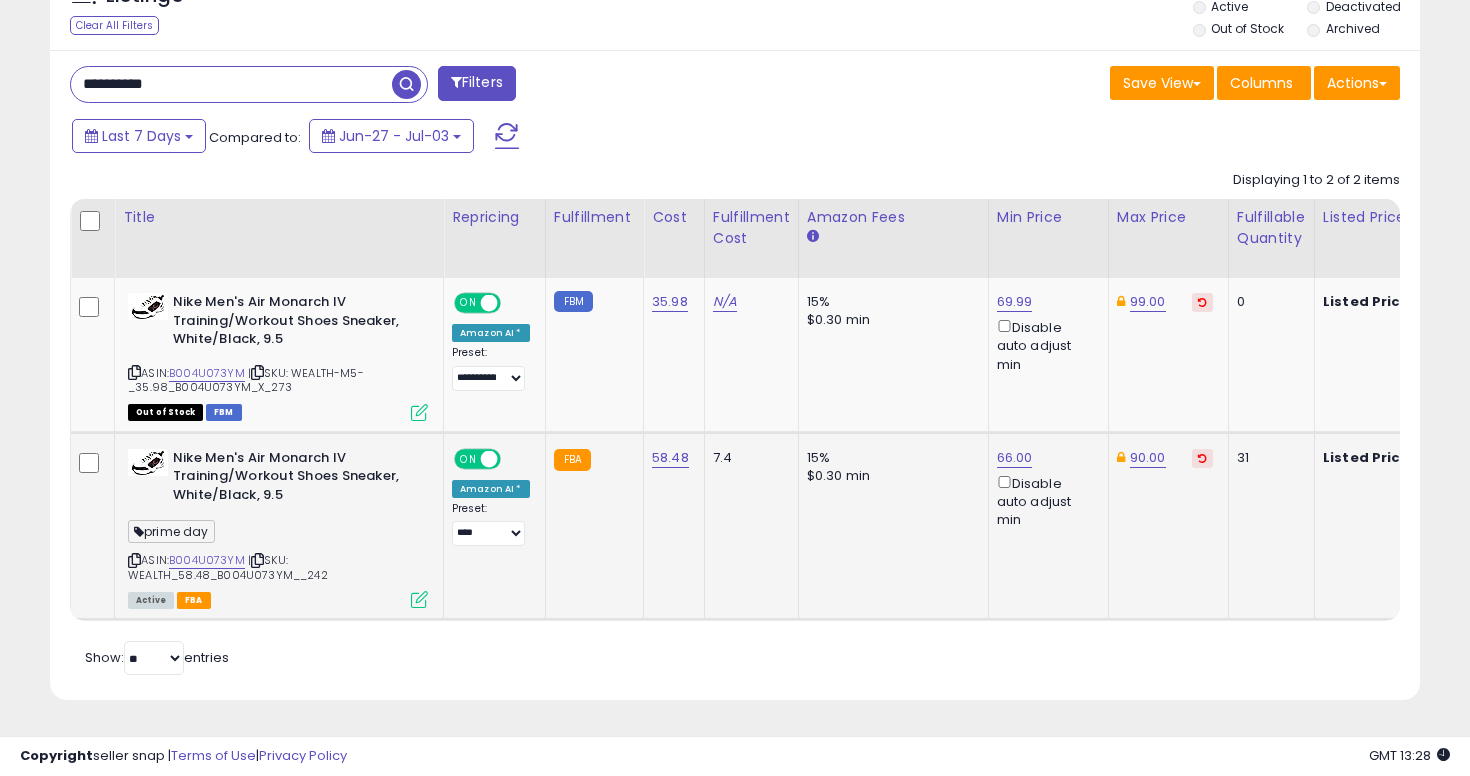 paste 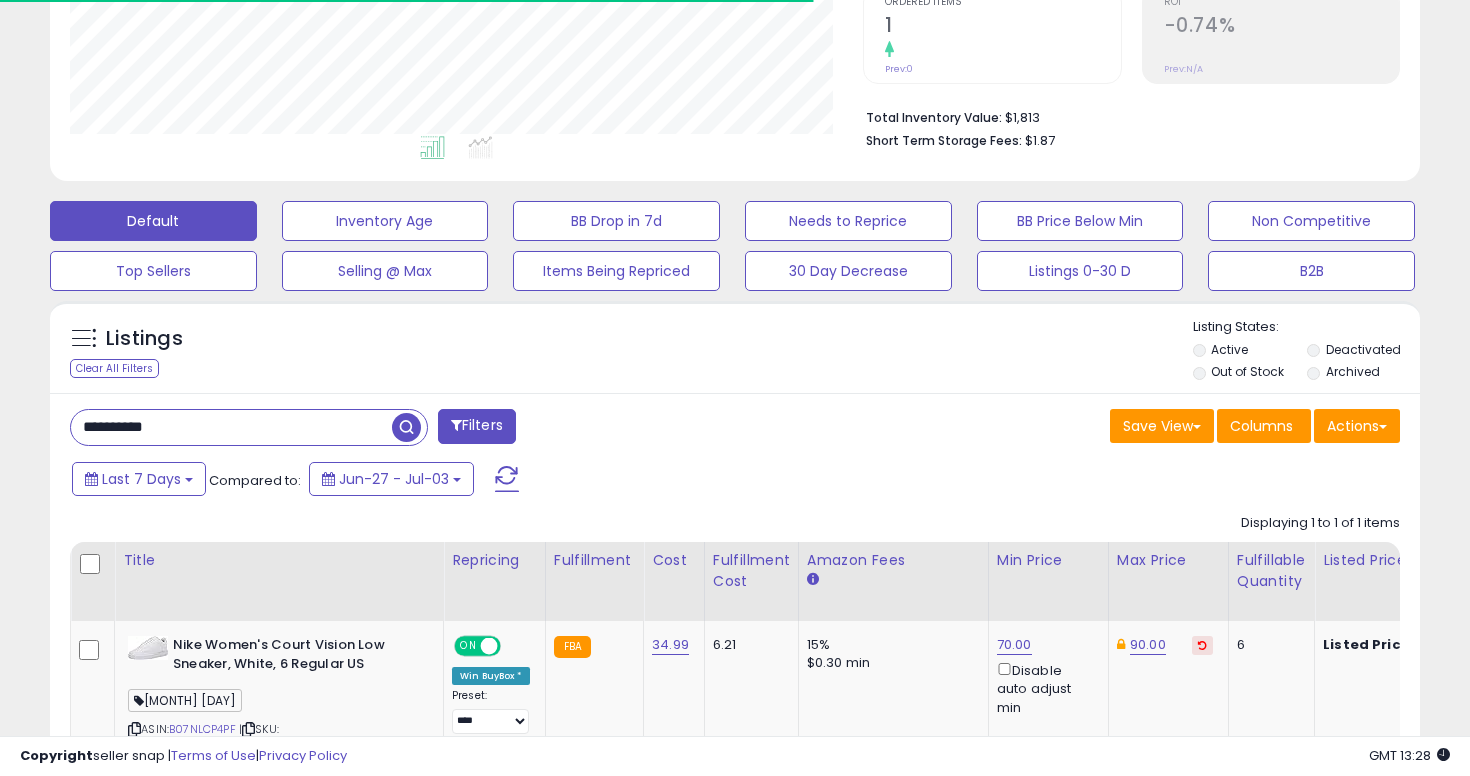 scroll, scrollTop: 597, scrollLeft: 0, axis: vertical 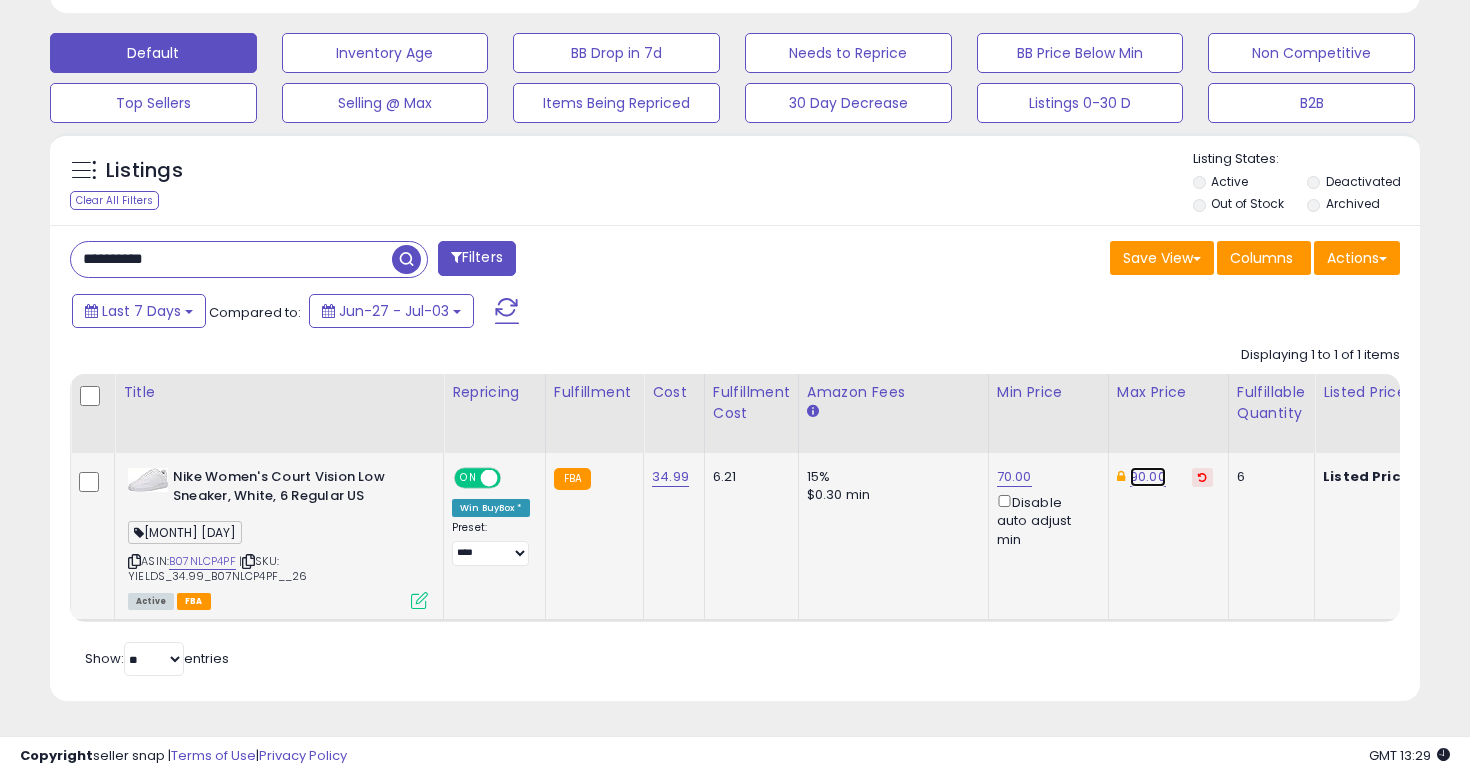 click on "90.00" at bounding box center [1148, 477] 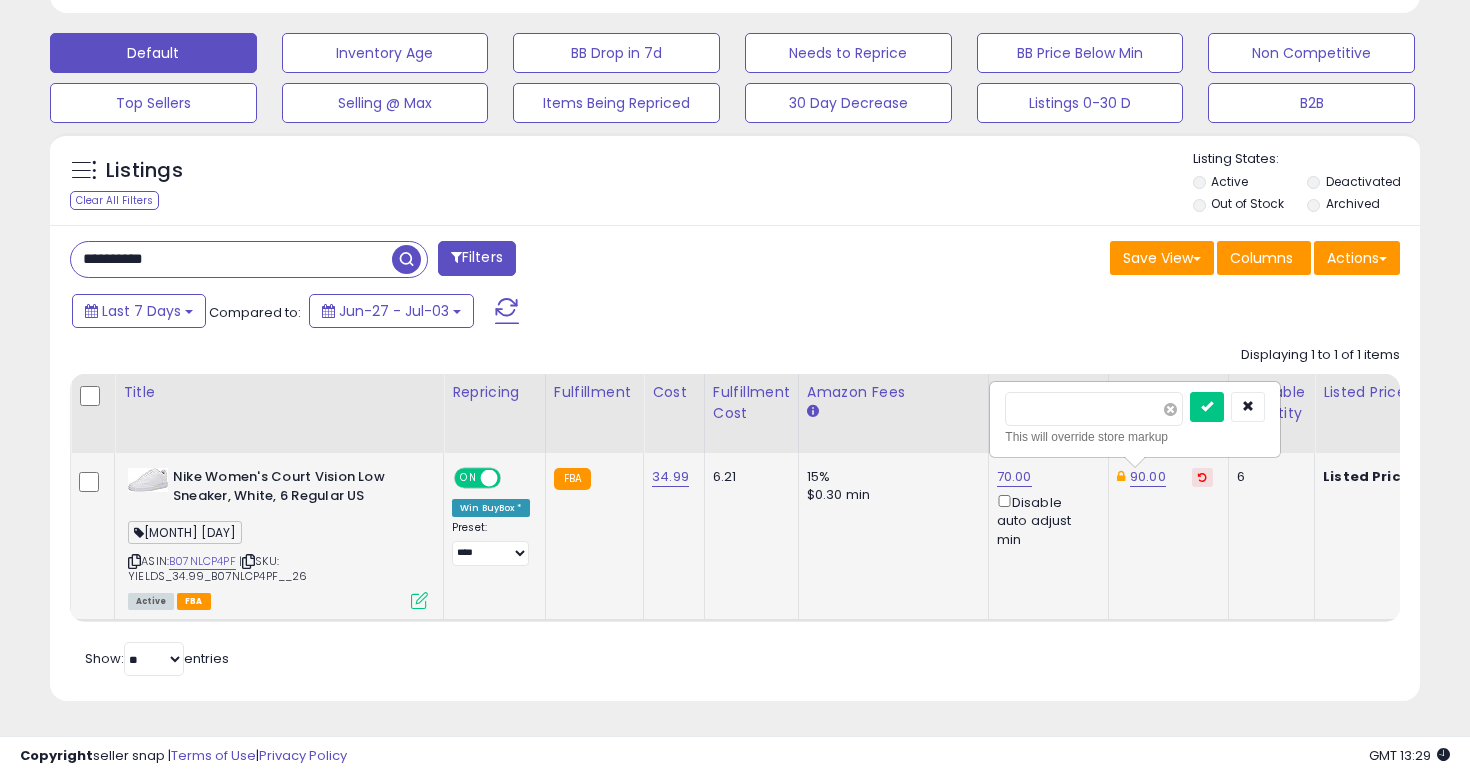 click at bounding box center [1170, 409] 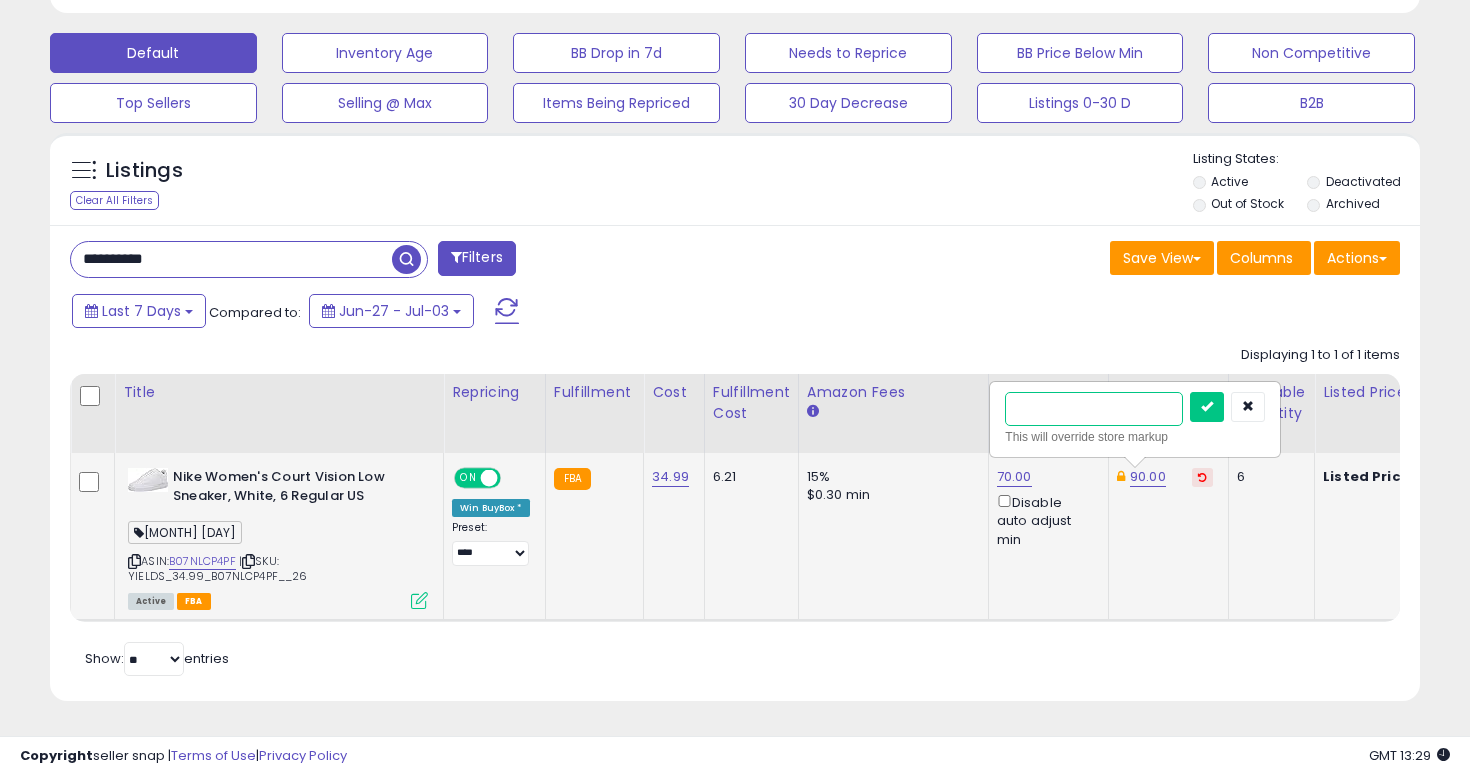 type on "**" 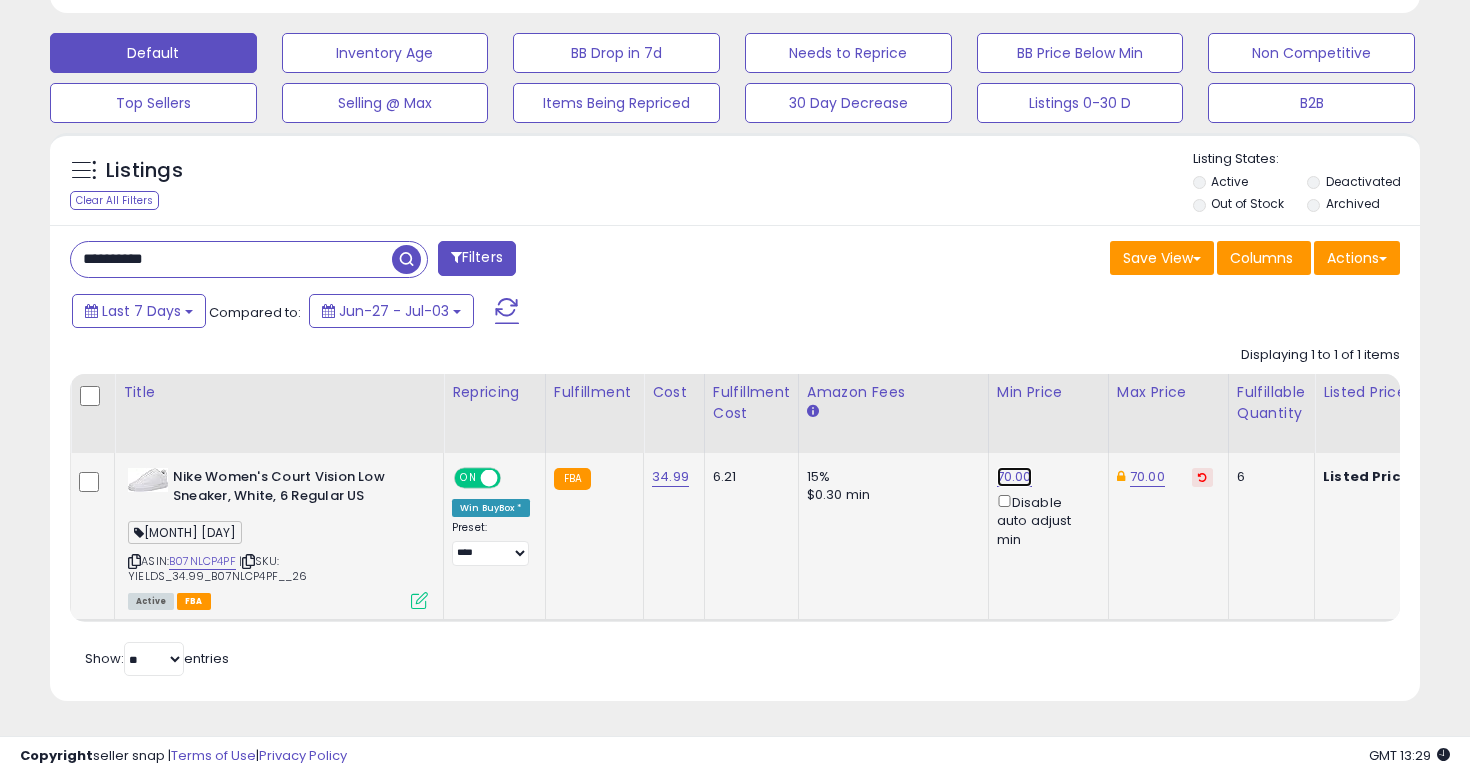 click on "70.00" at bounding box center [1014, 477] 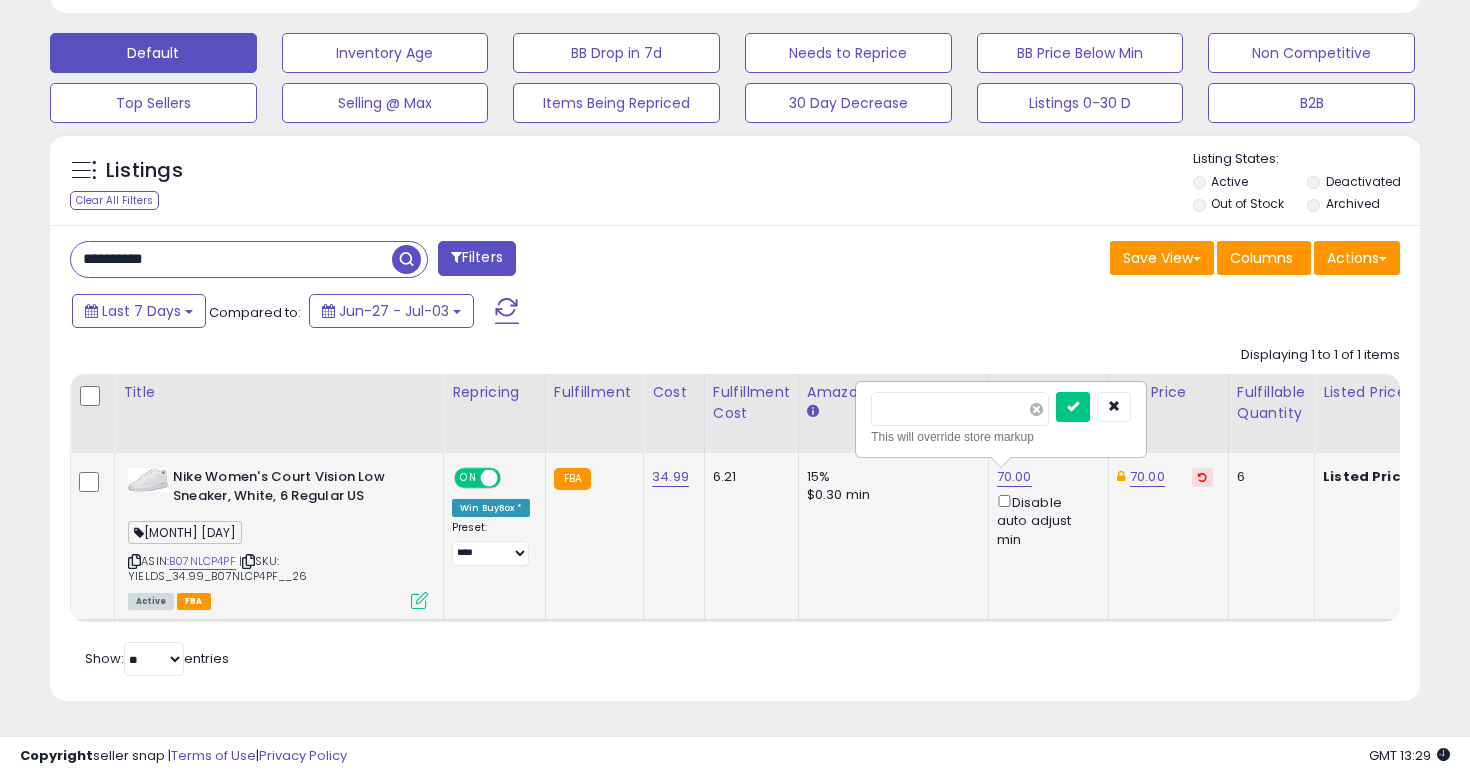 click at bounding box center [1036, 409] 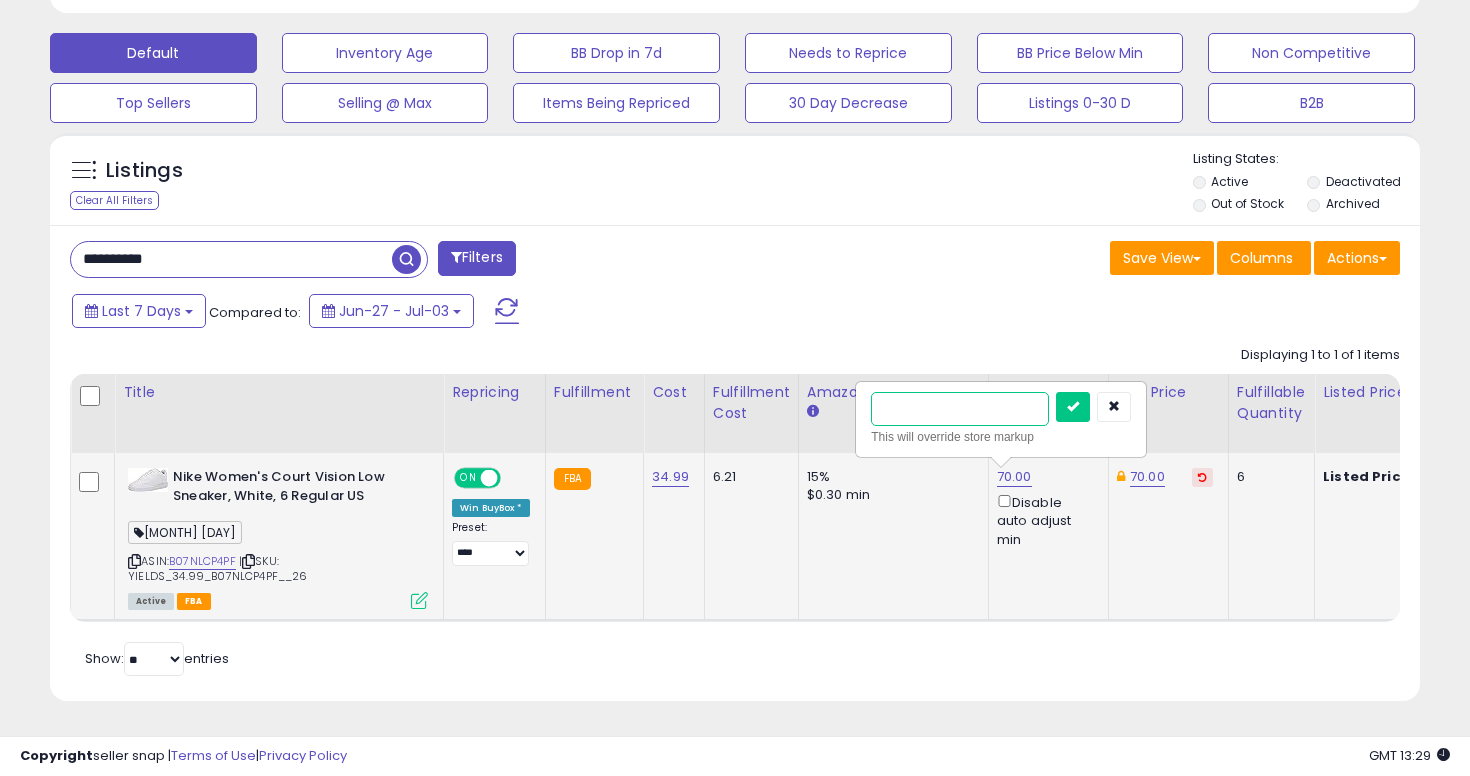 type on "**" 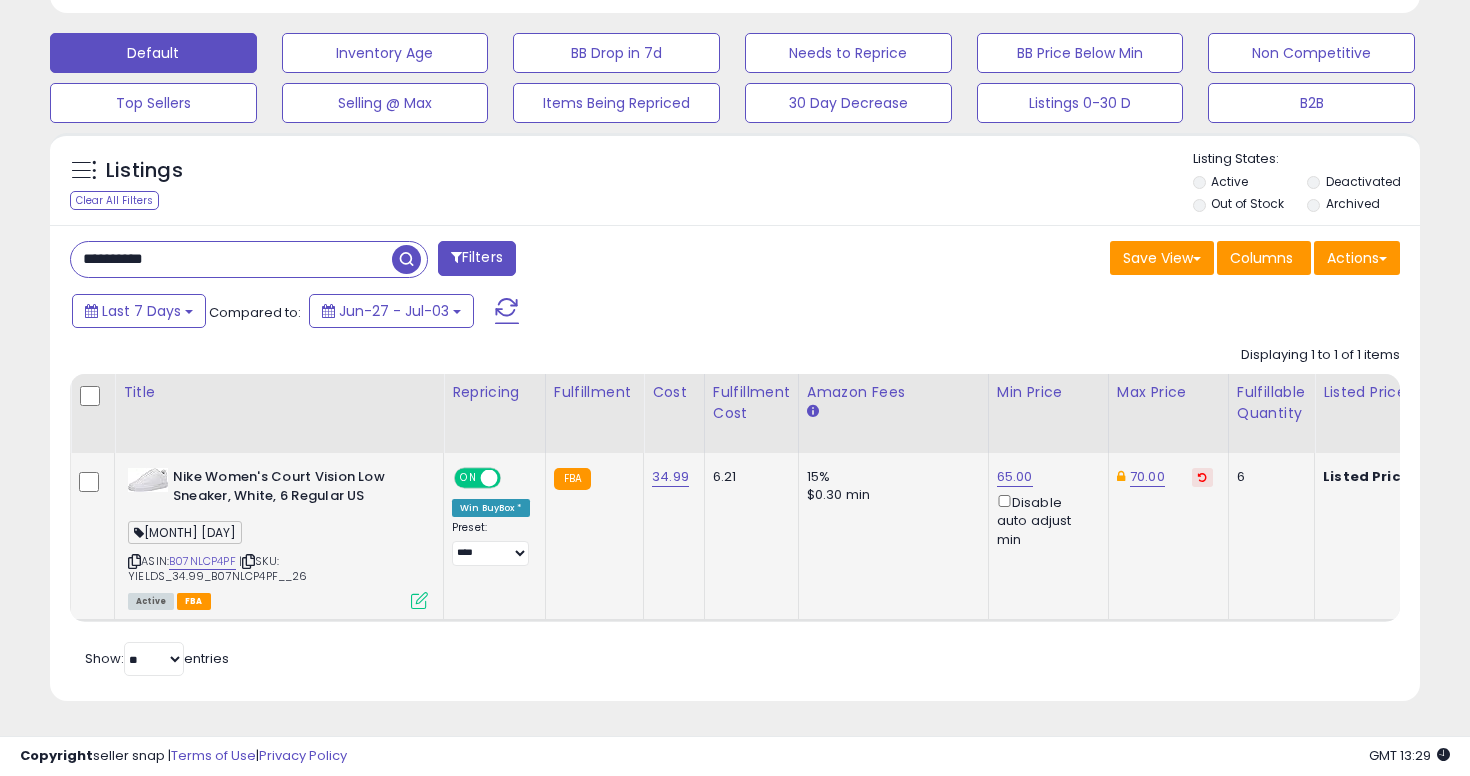 click on "**********" at bounding box center [231, 259] 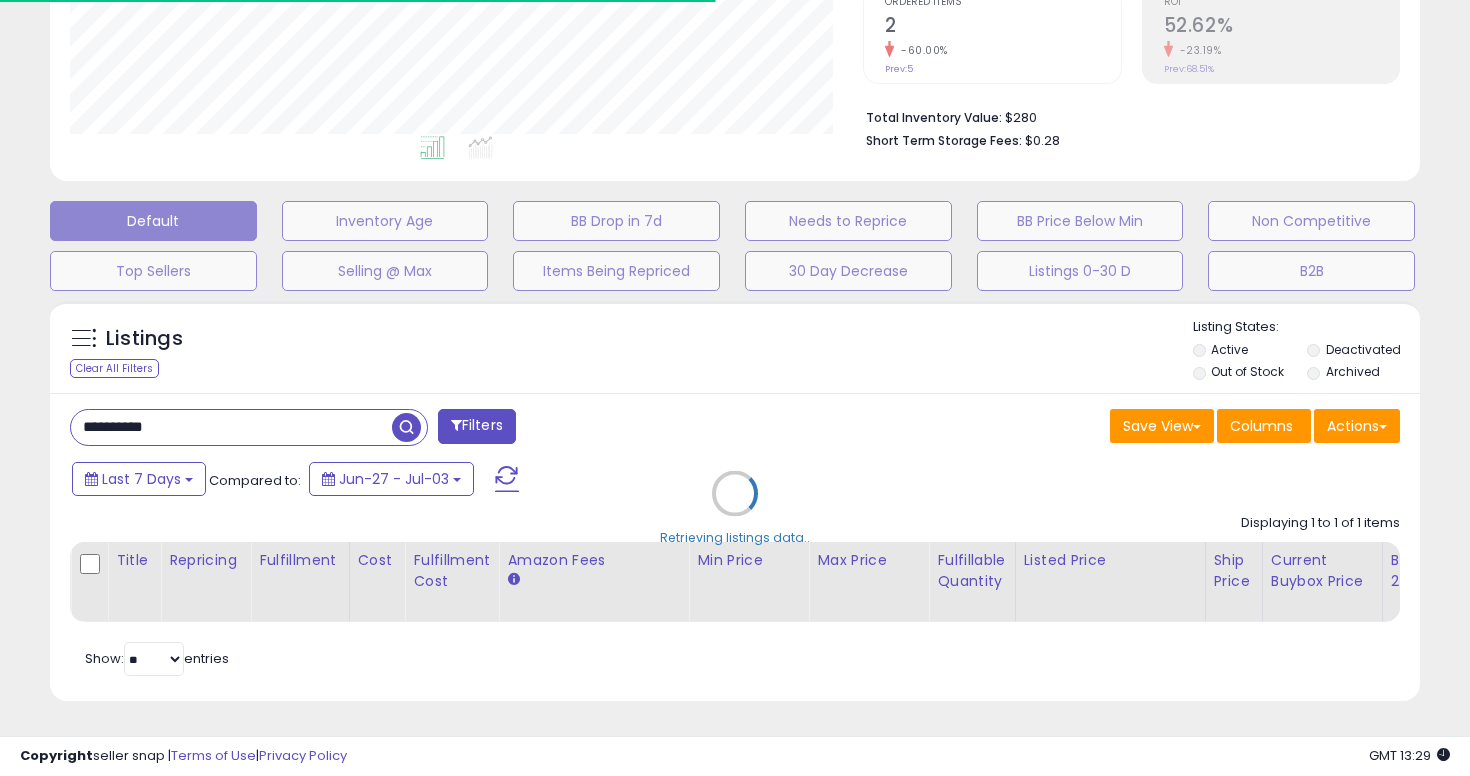 scroll, scrollTop: 597, scrollLeft: 0, axis: vertical 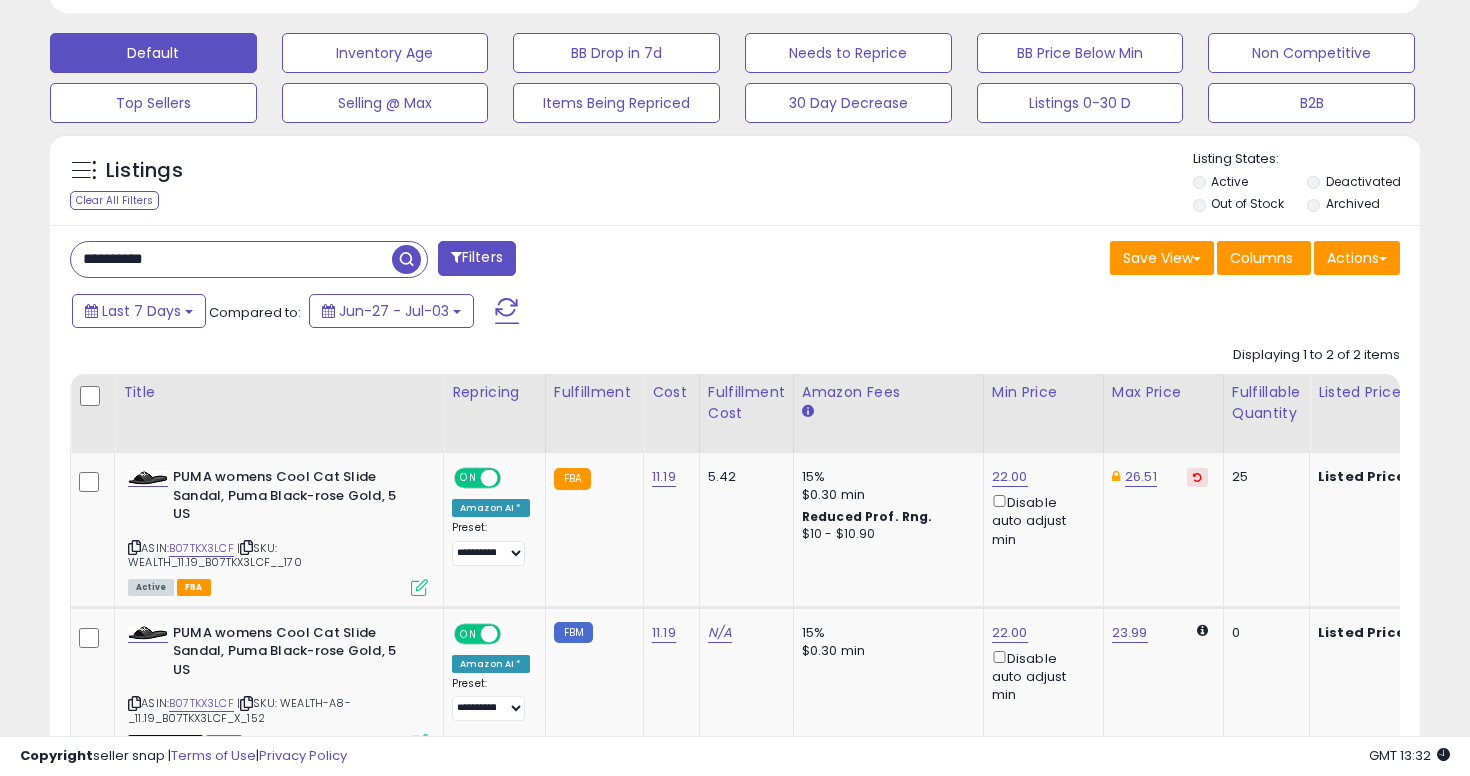 click on "**********" at bounding box center [231, 259] 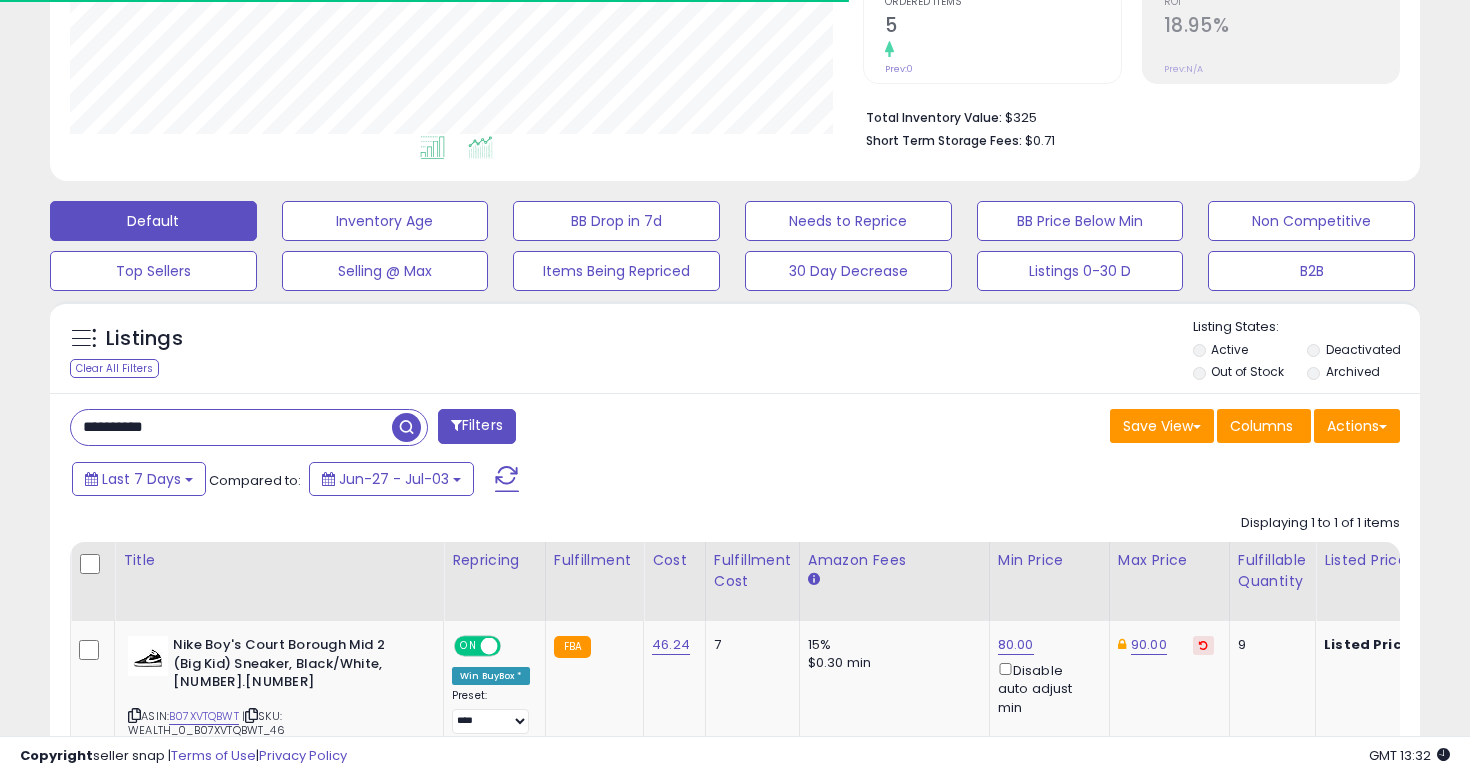 scroll, scrollTop: 565, scrollLeft: 0, axis: vertical 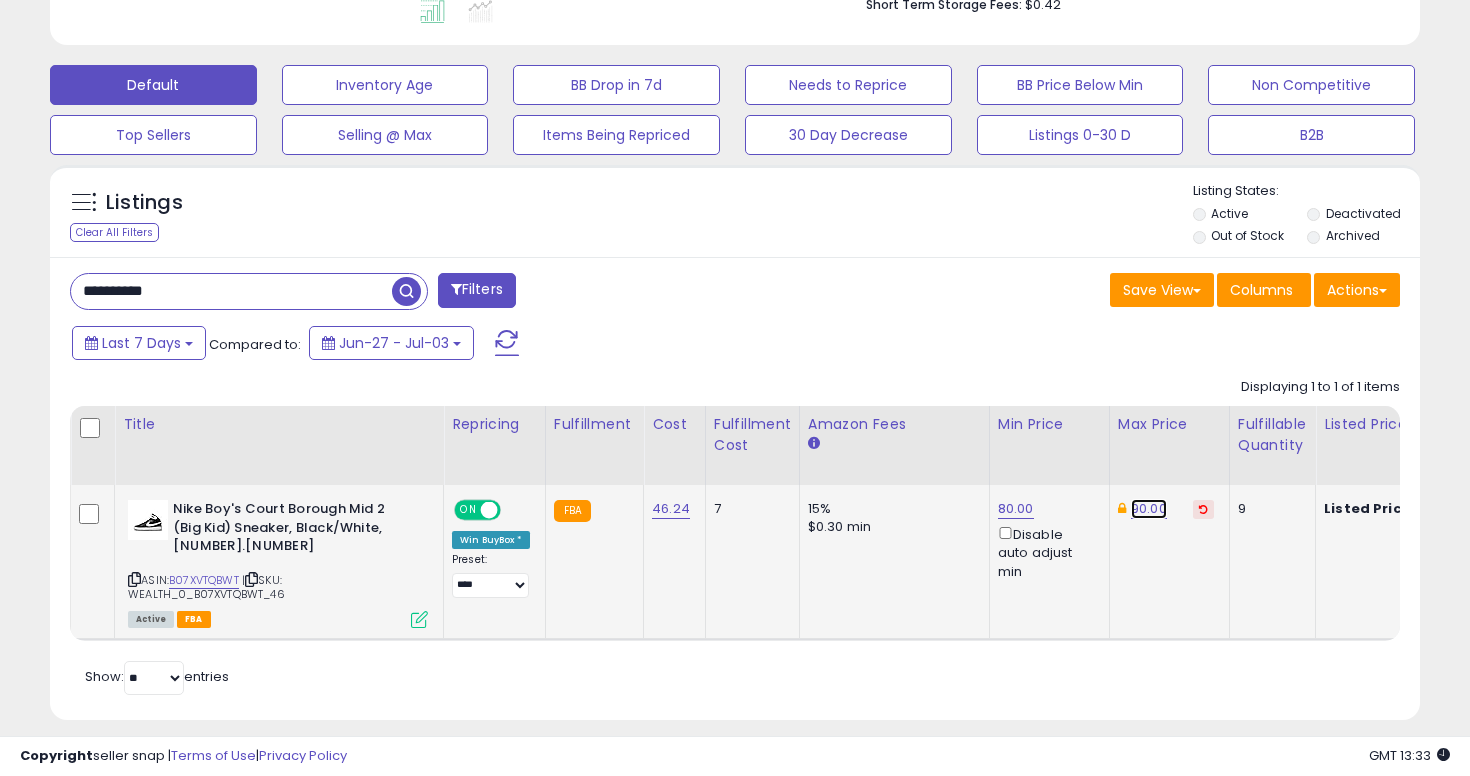 click on "90.00" at bounding box center [1149, 509] 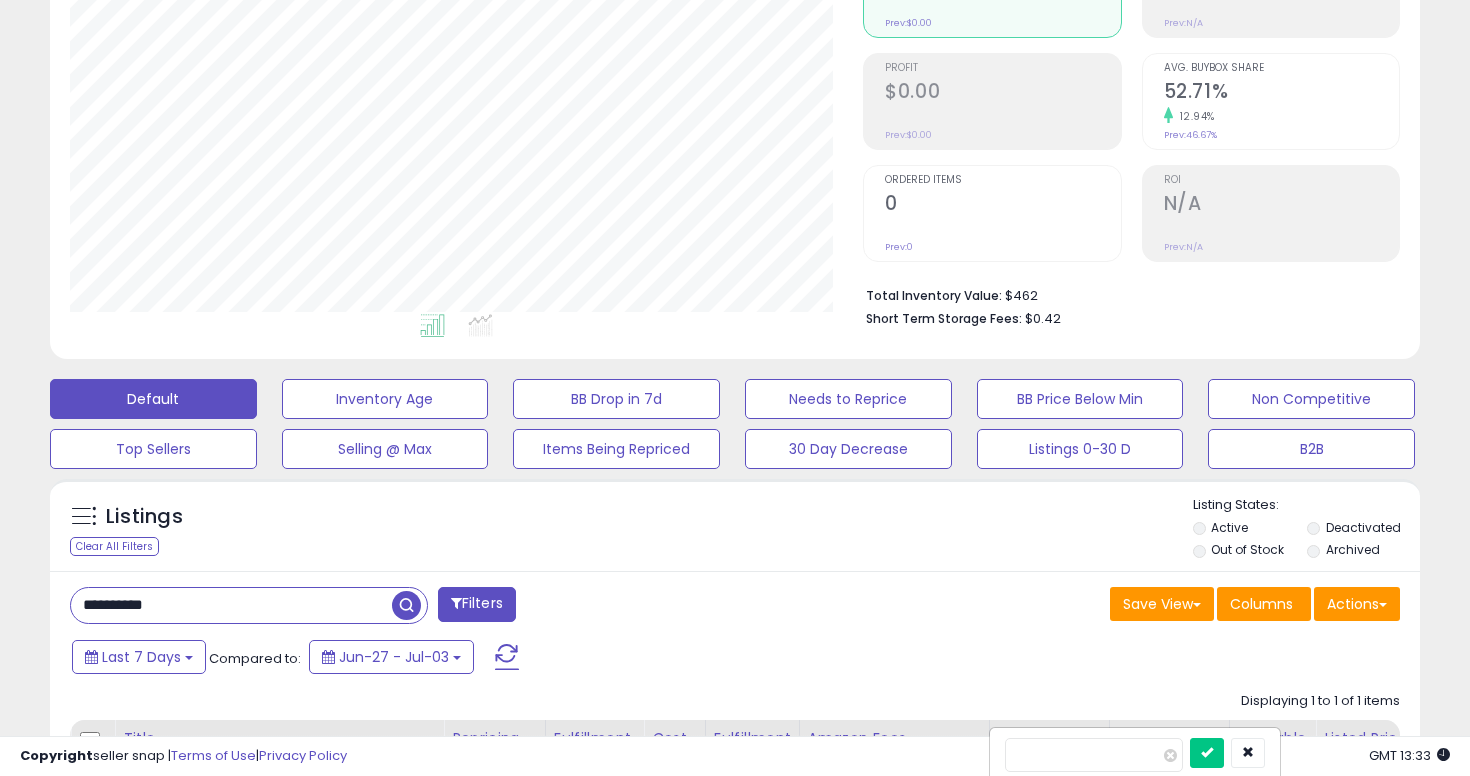scroll, scrollTop: 521, scrollLeft: 0, axis: vertical 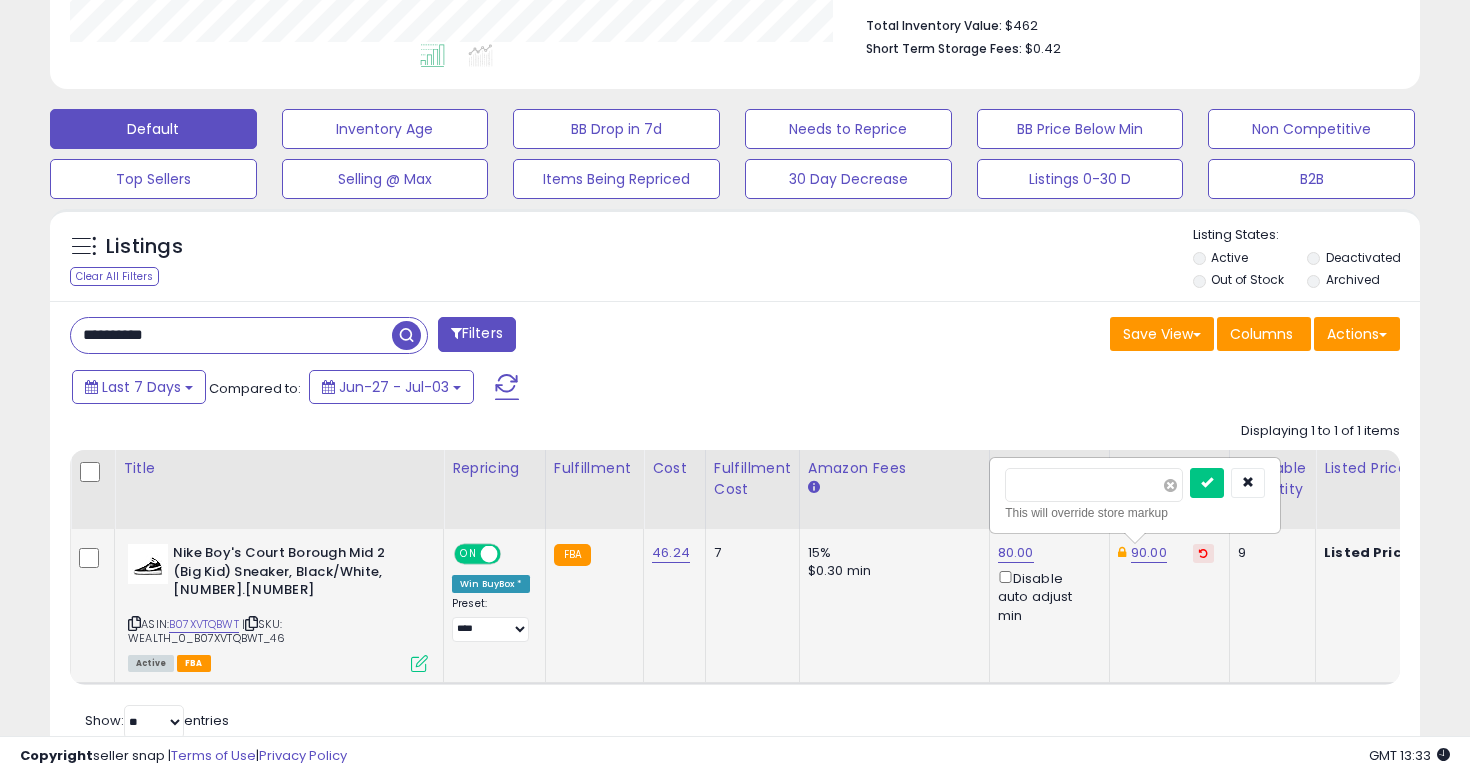 click at bounding box center (1170, 485) 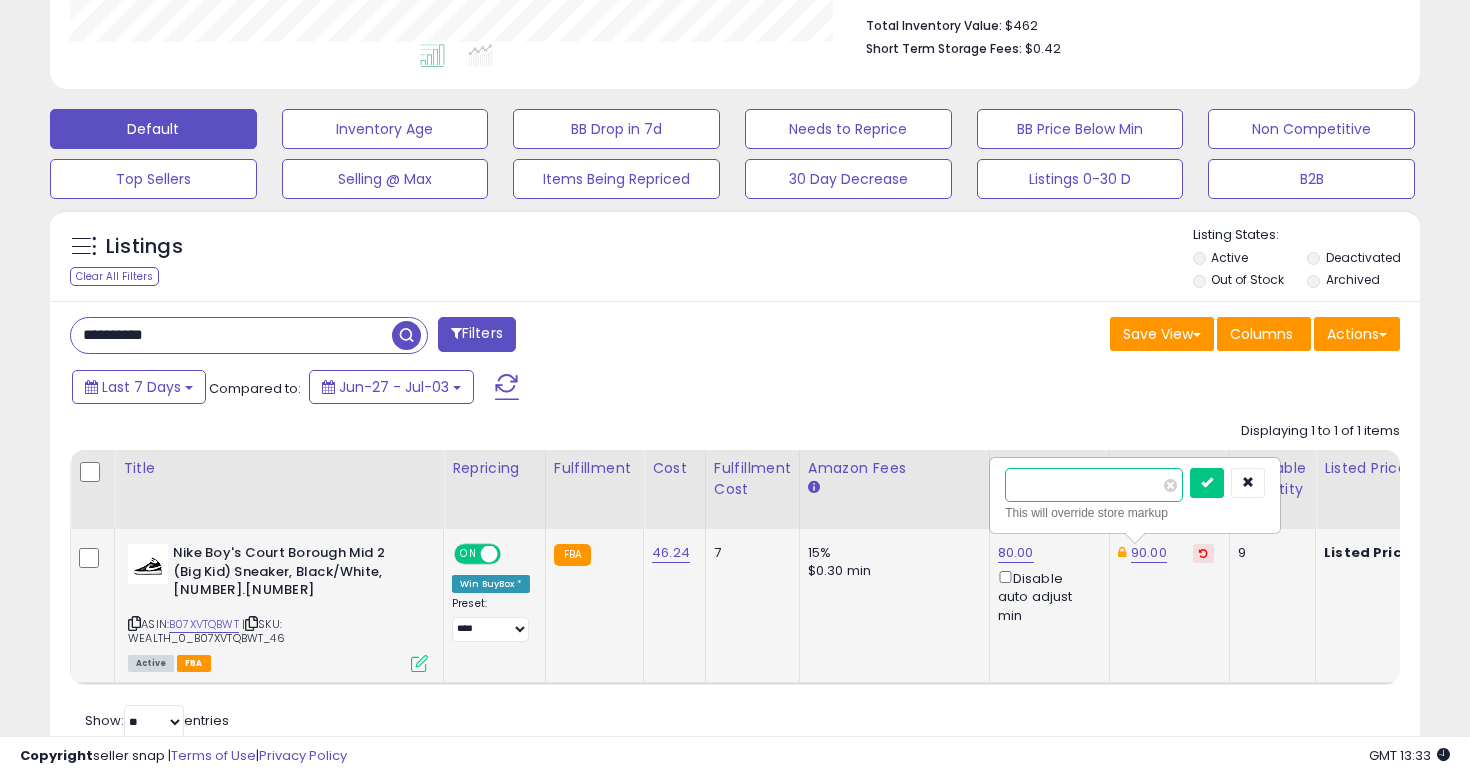 type on "**" 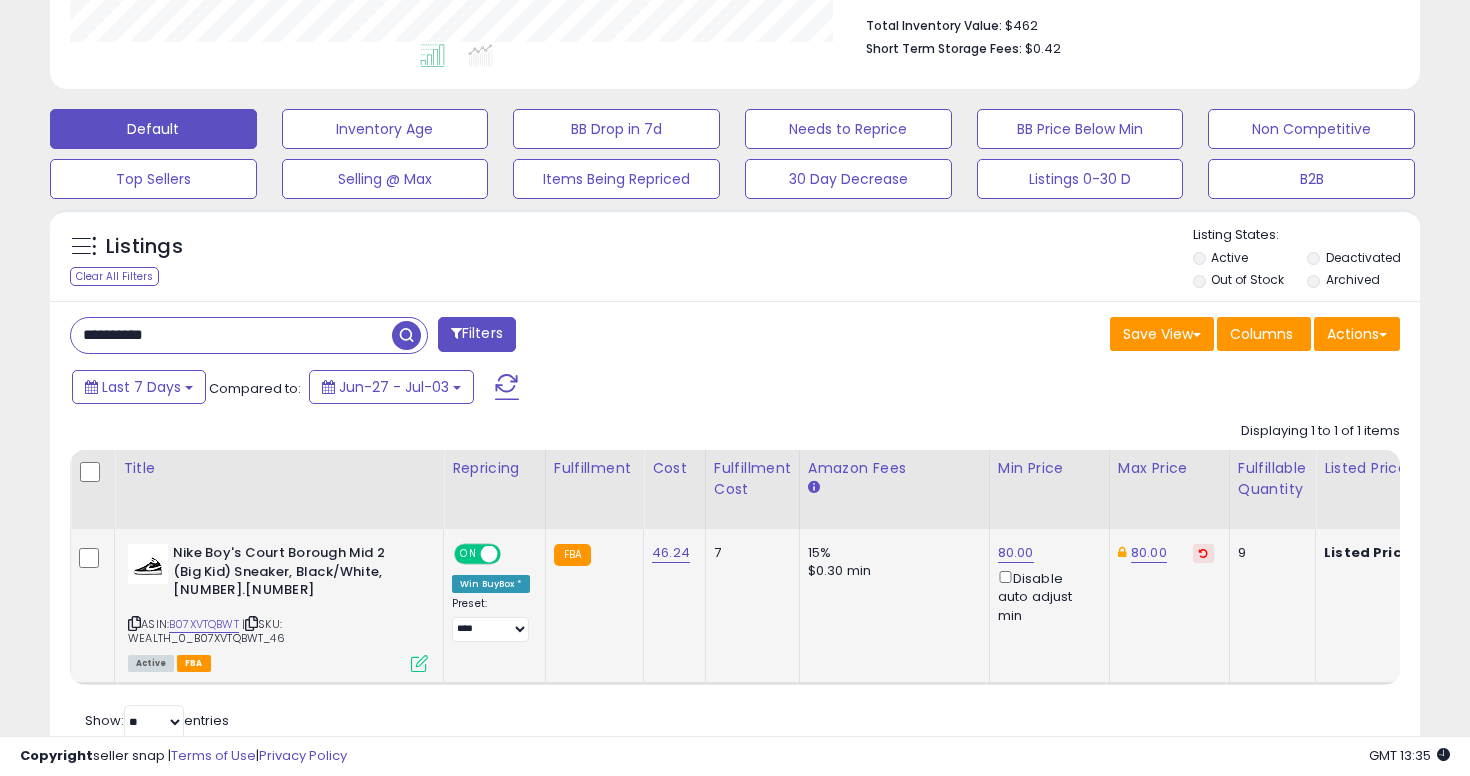 click on "**********" at bounding box center [231, 335] 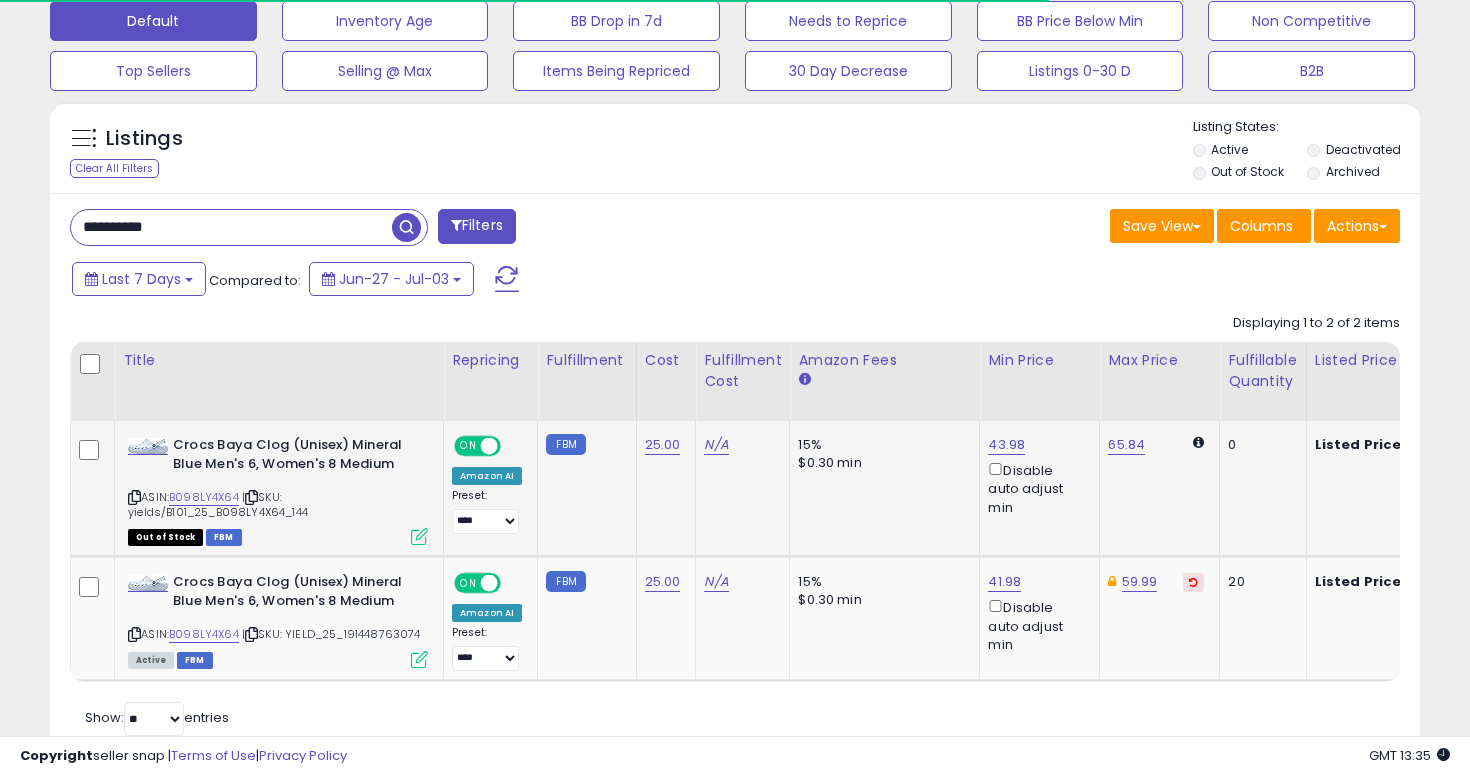 scroll, scrollTop: 689, scrollLeft: 0, axis: vertical 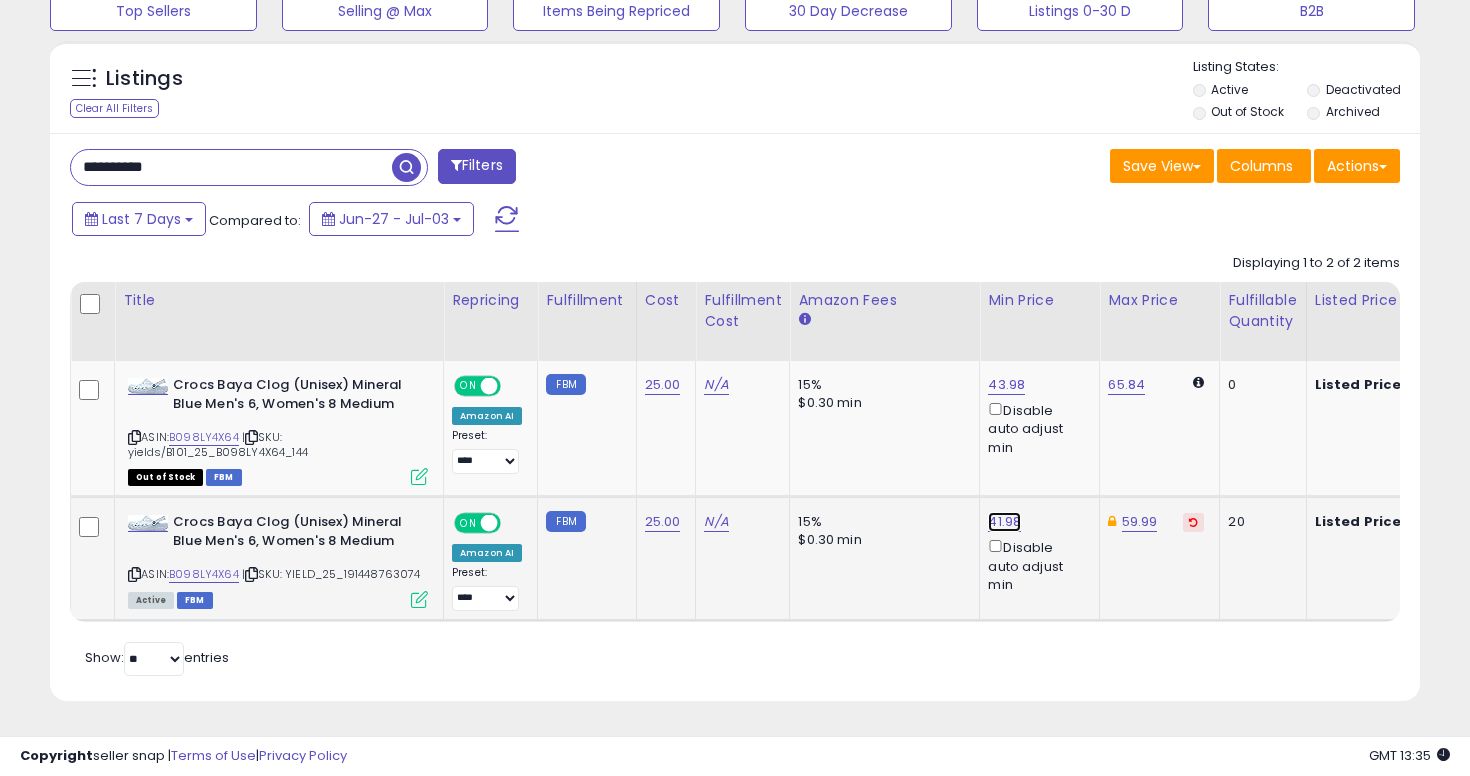 click on "41.98" at bounding box center [1006, 385] 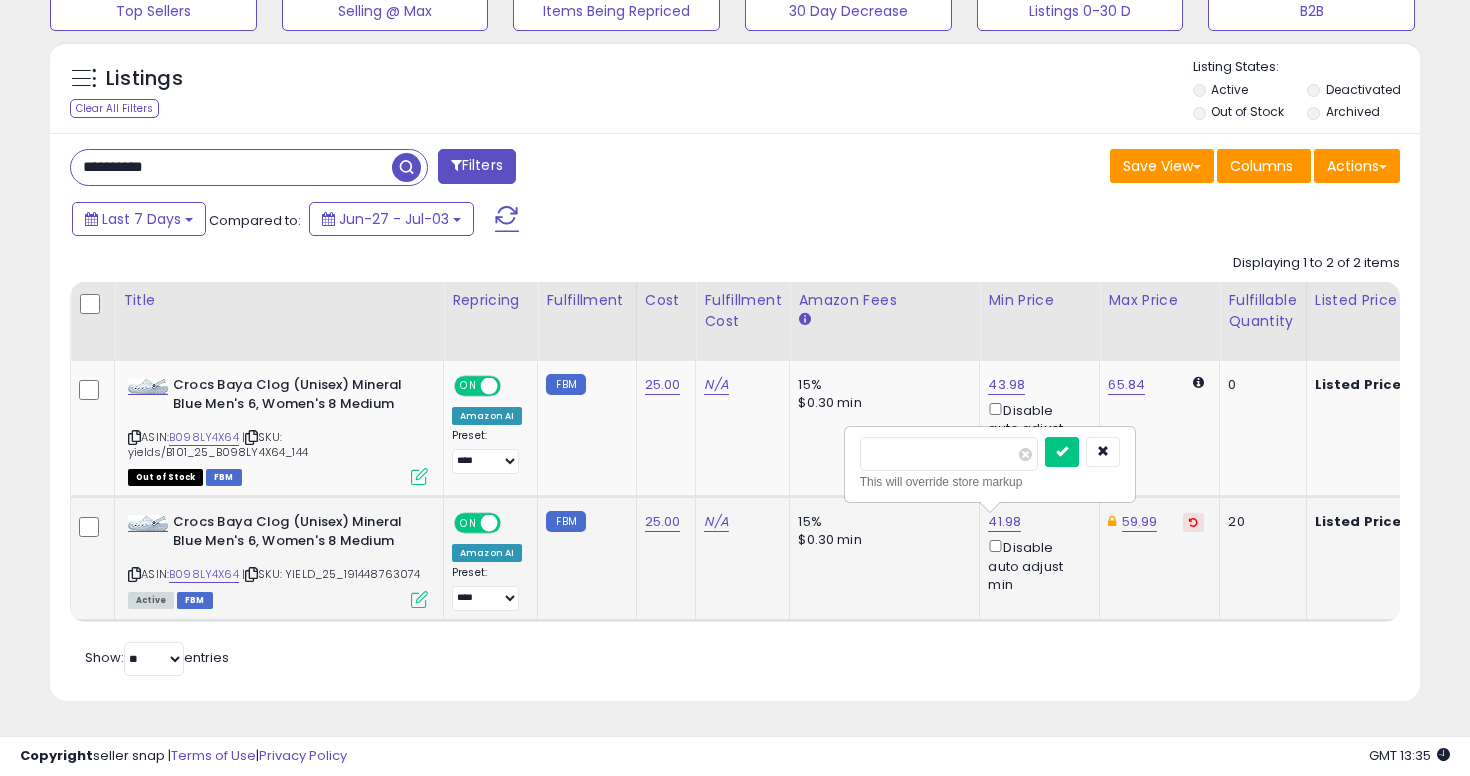 type on "****" 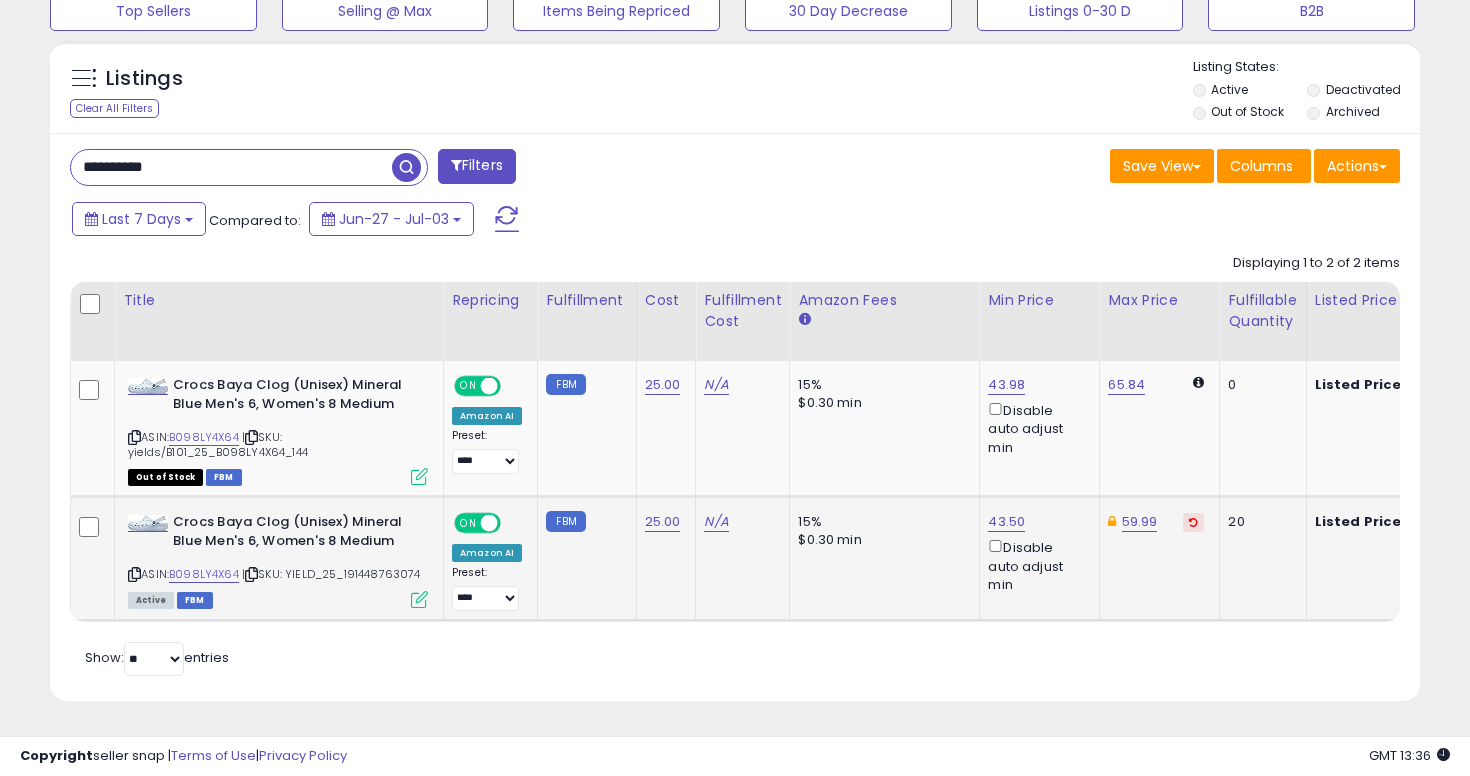 click on "**********" at bounding box center (231, 167) 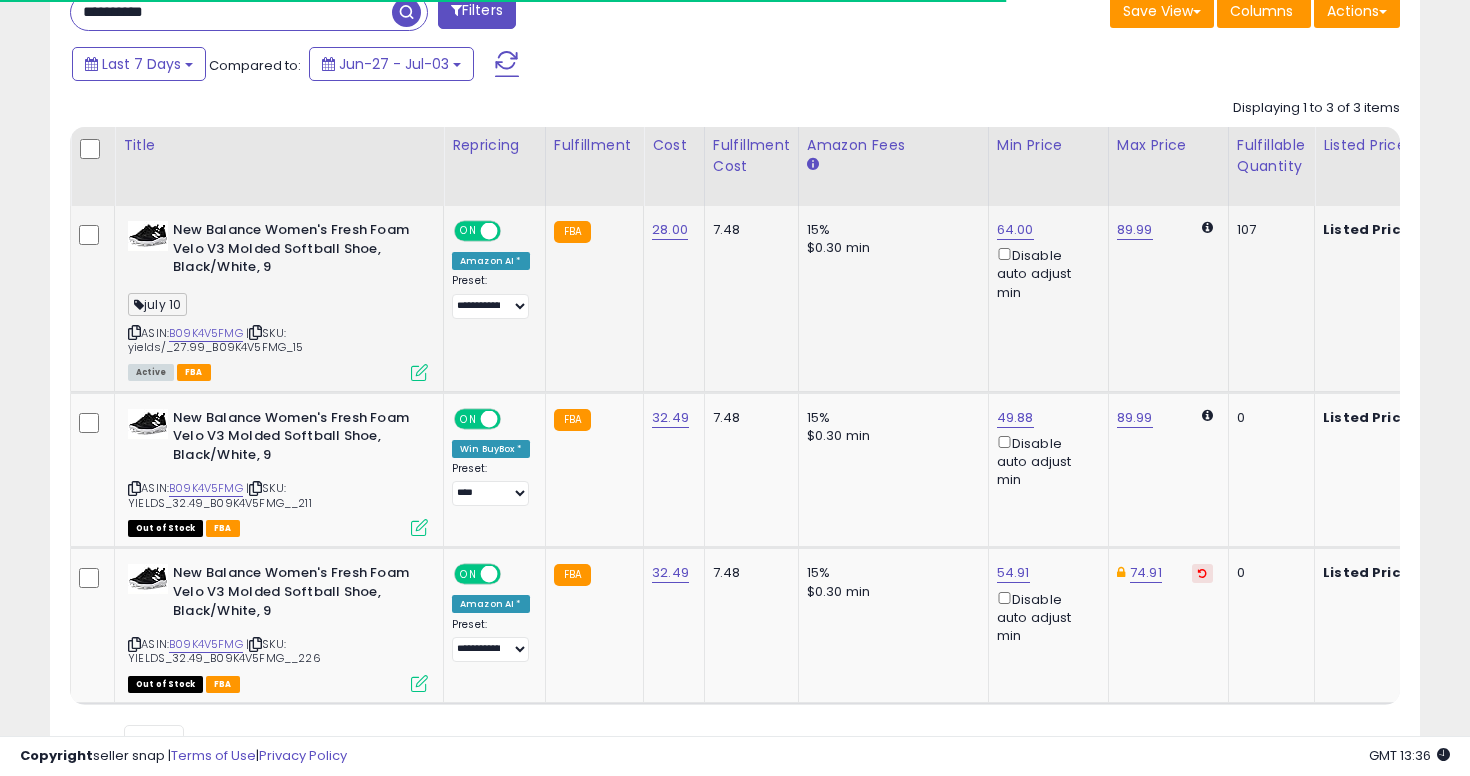 scroll, scrollTop: 849, scrollLeft: 0, axis: vertical 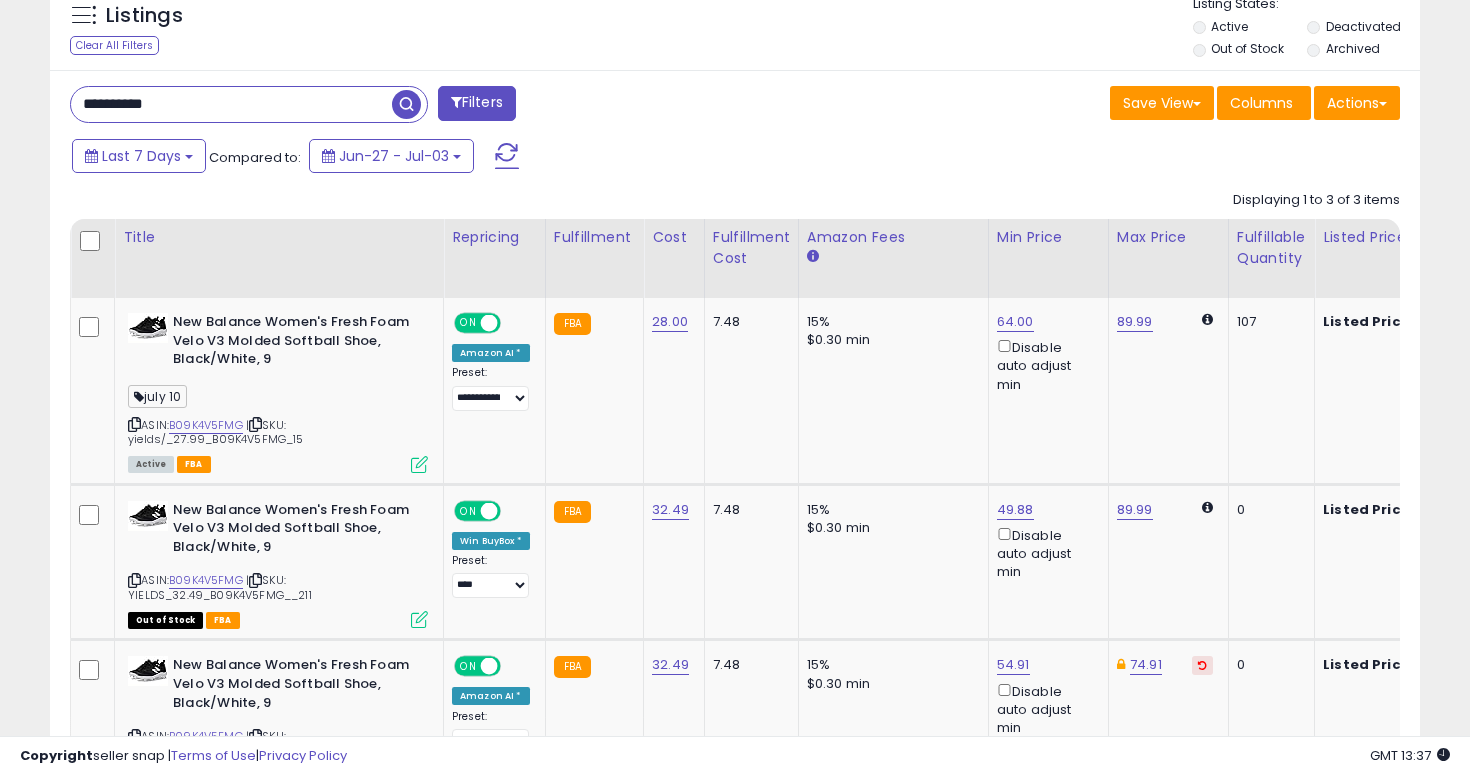 click on "**********" at bounding box center (231, 104) 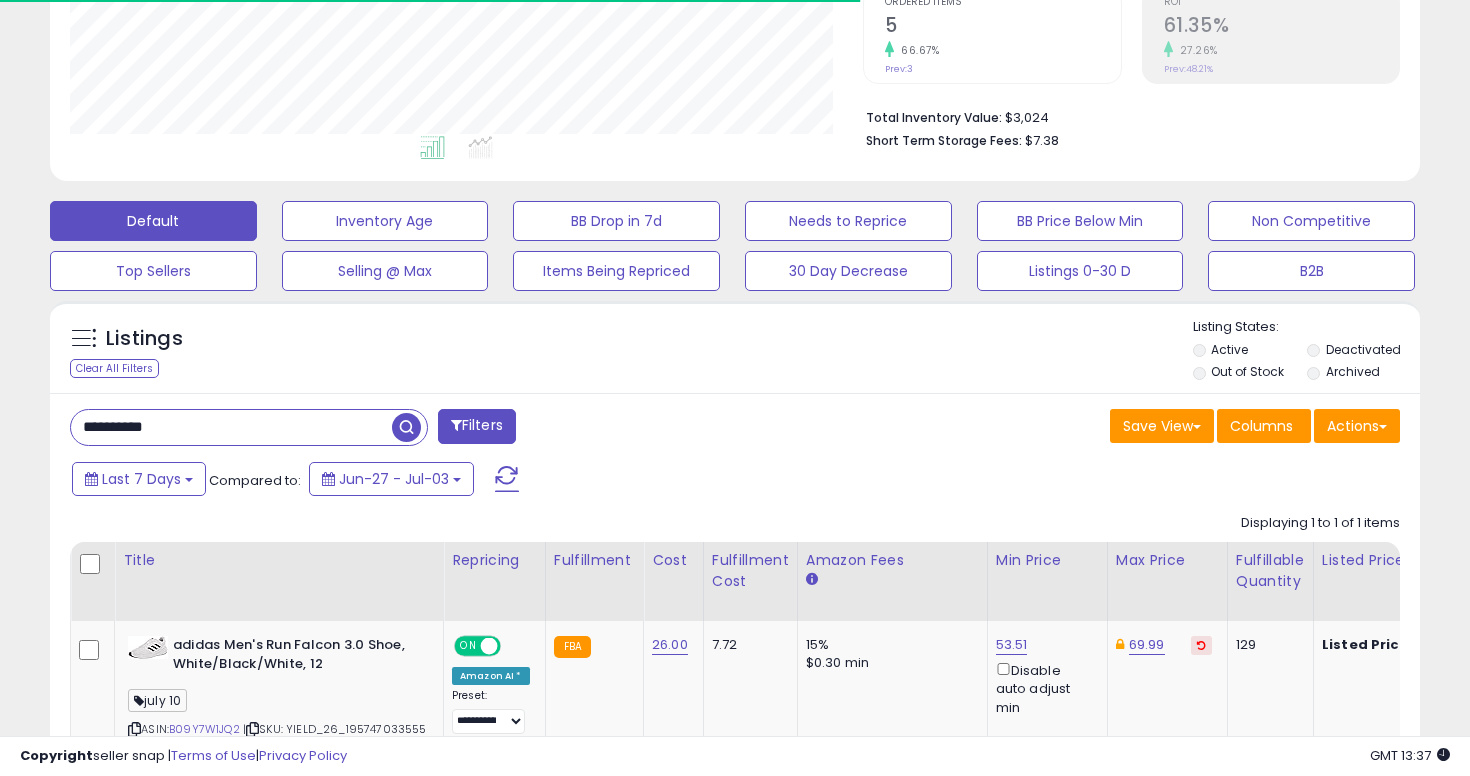 scroll, scrollTop: 583, scrollLeft: 0, axis: vertical 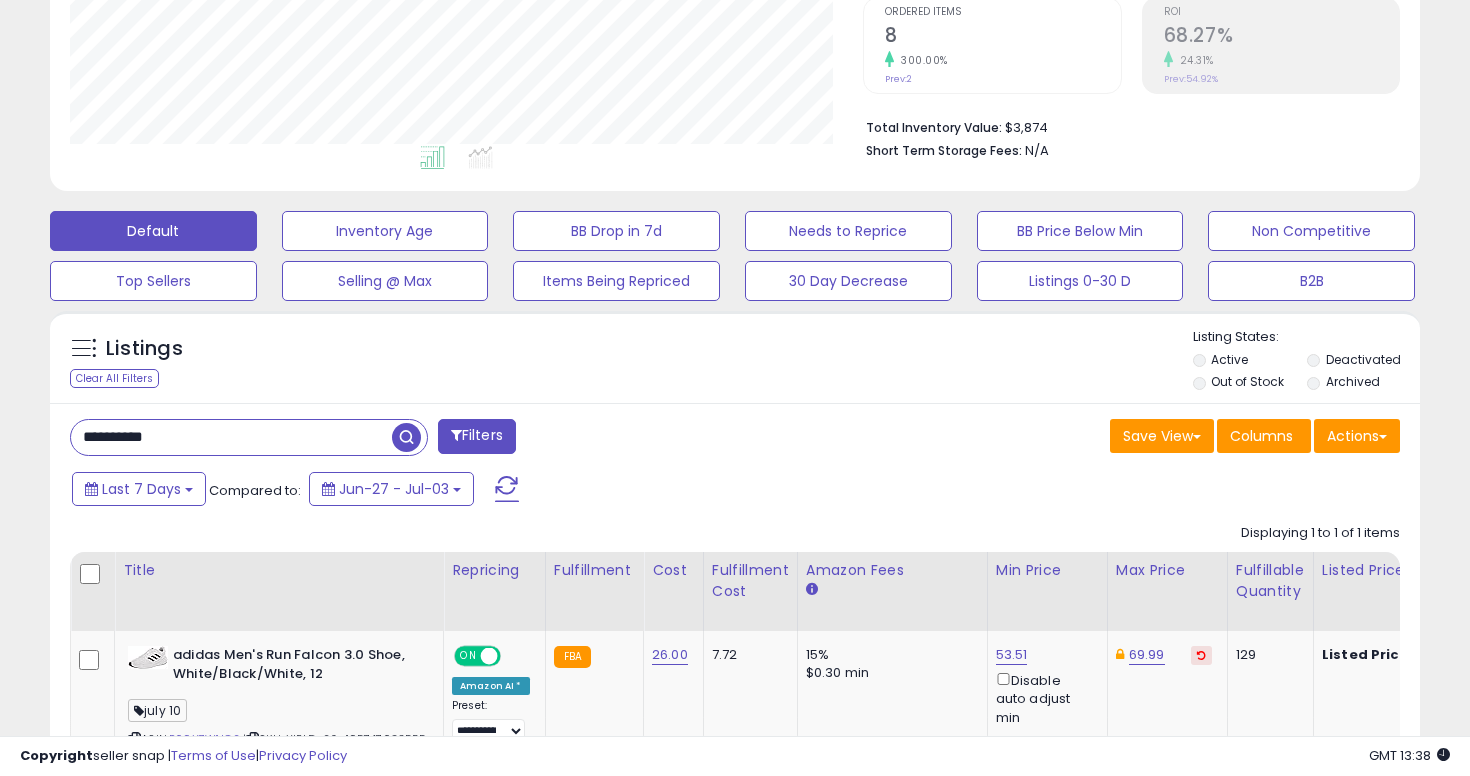 click on "**********" at bounding box center [231, 437] 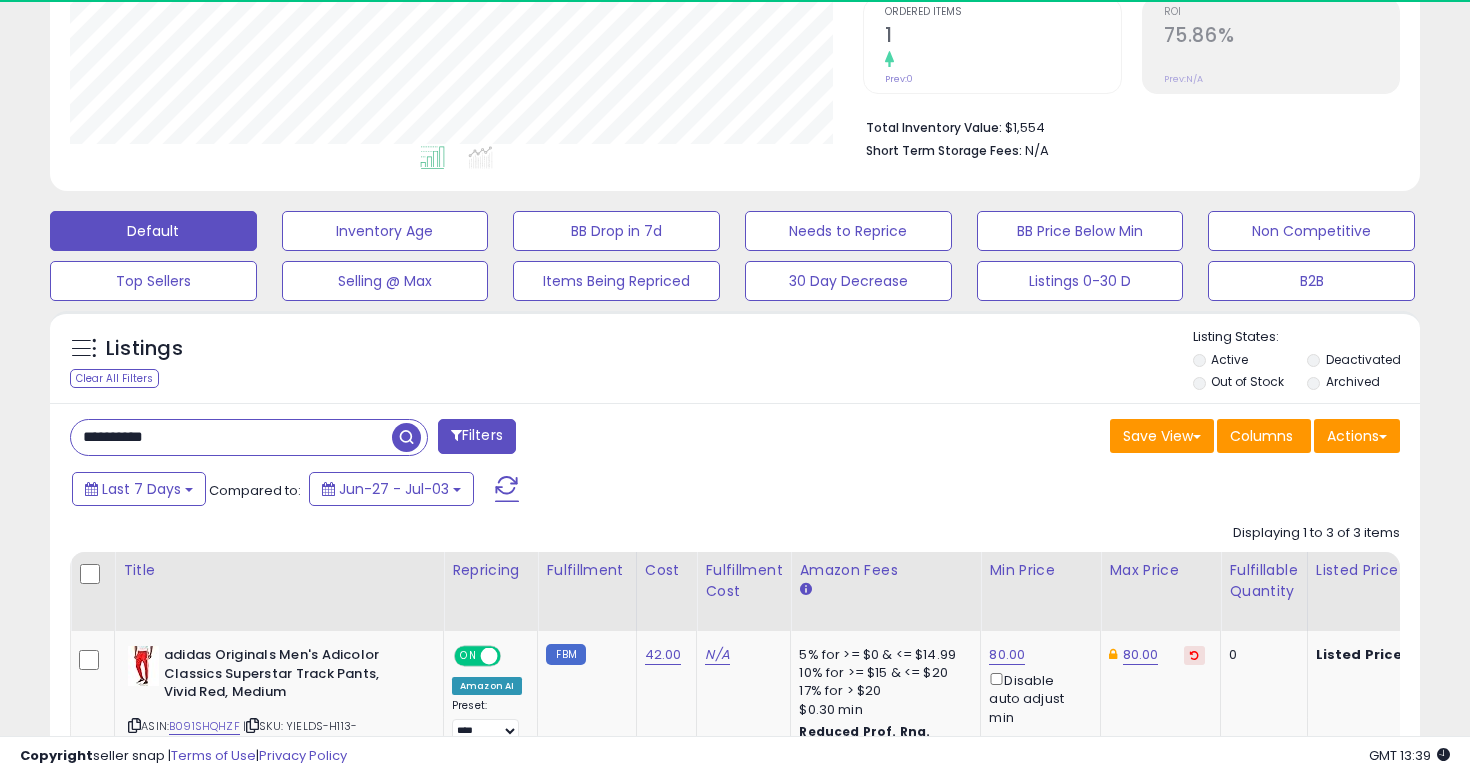 scroll, scrollTop: 999590, scrollLeft: 999206, axis: both 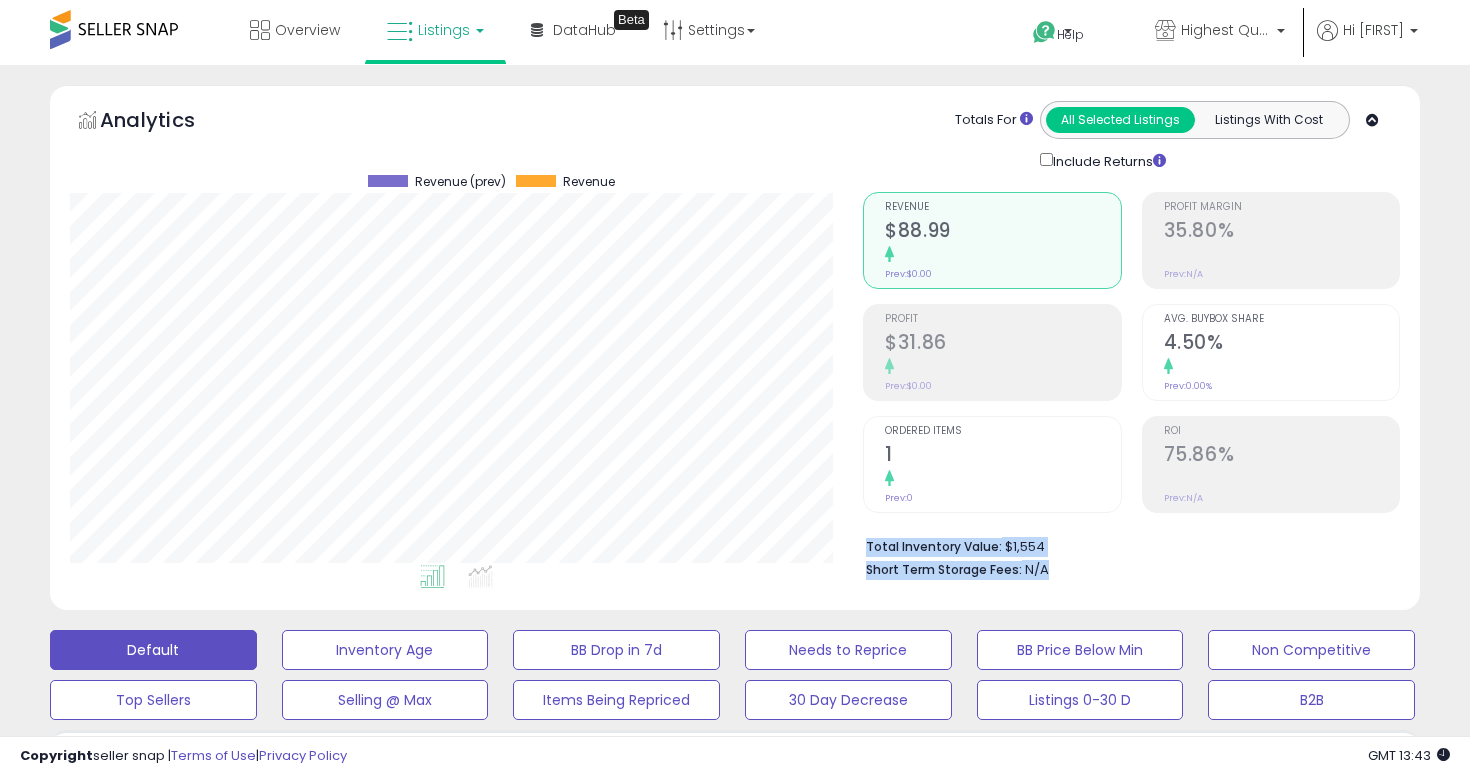 drag, startPoint x: 869, startPoint y: 537, endPoint x: 1081, endPoint y: 564, distance: 213.71242 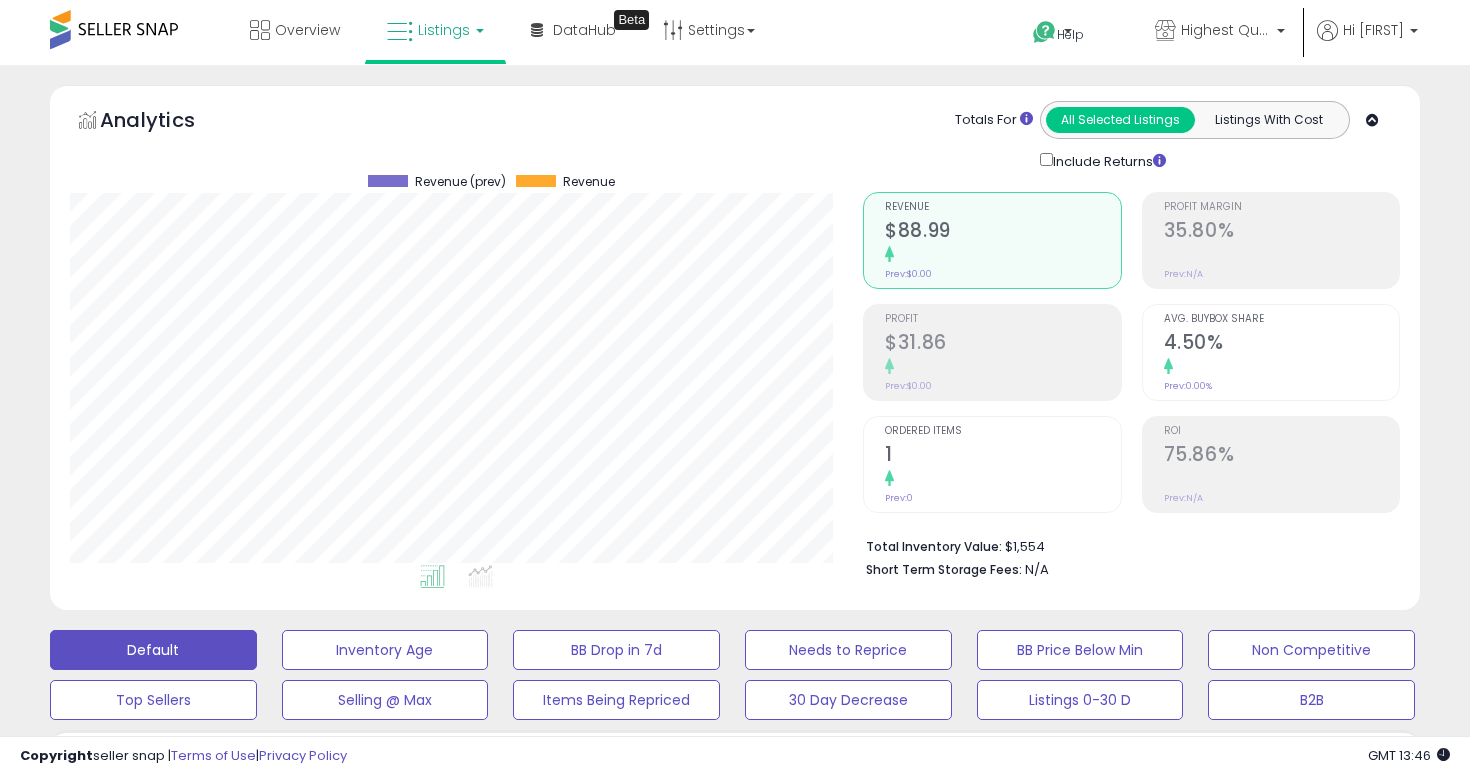 scroll, scrollTop: 419, scrollLeft: 0, axis: vertical 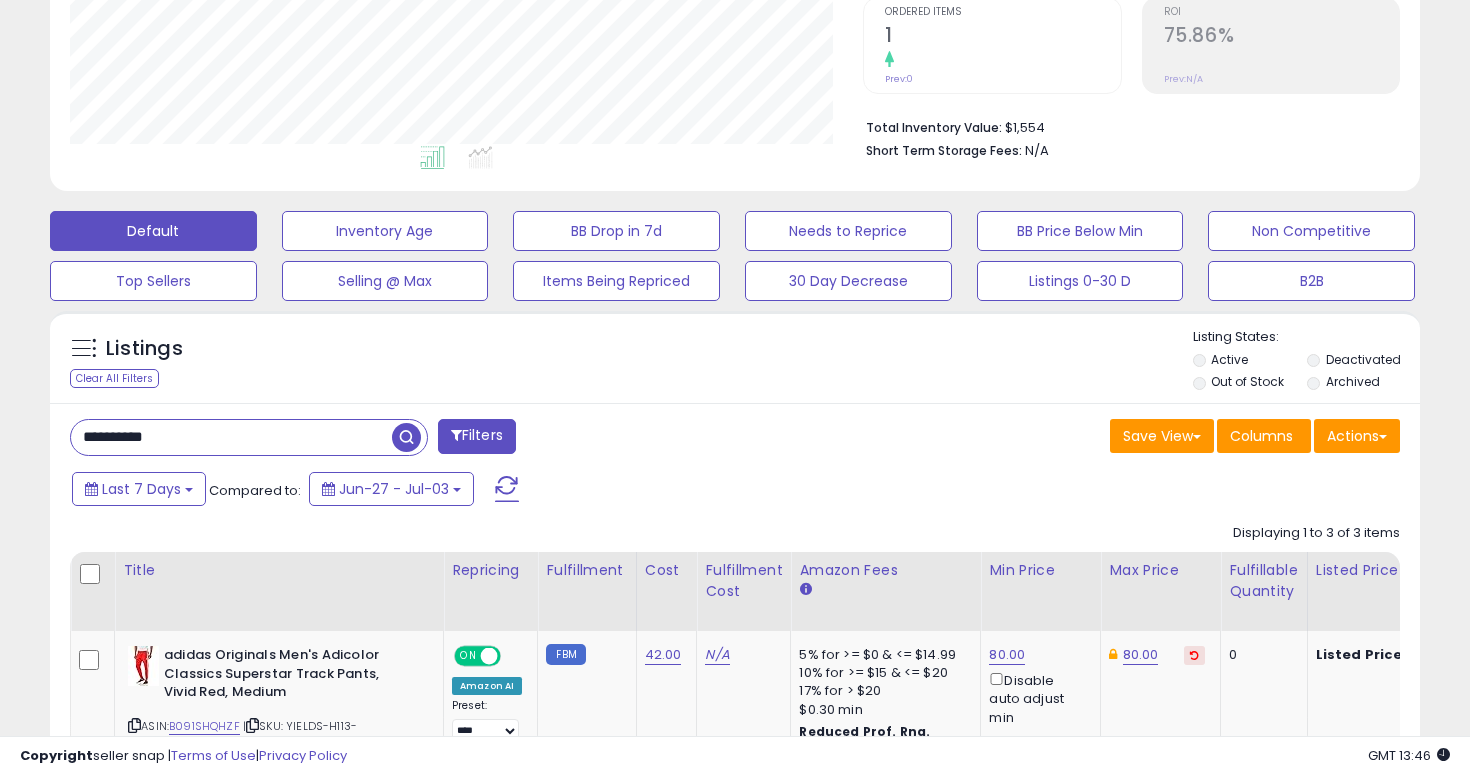 click on "**********" at bounding box center (231, 437) 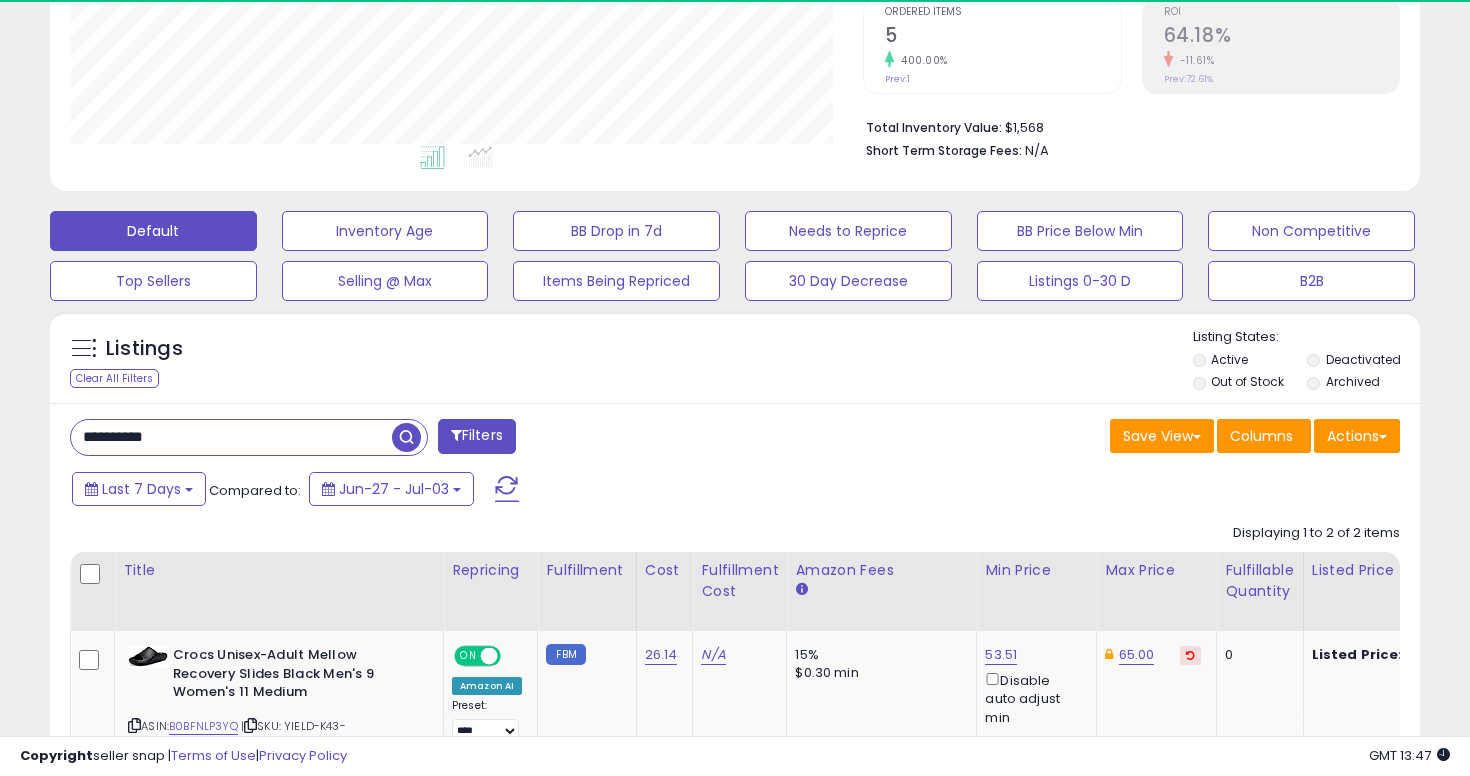 scroll, scrollTop: 999590, scrollLeft: 999206, axis: both 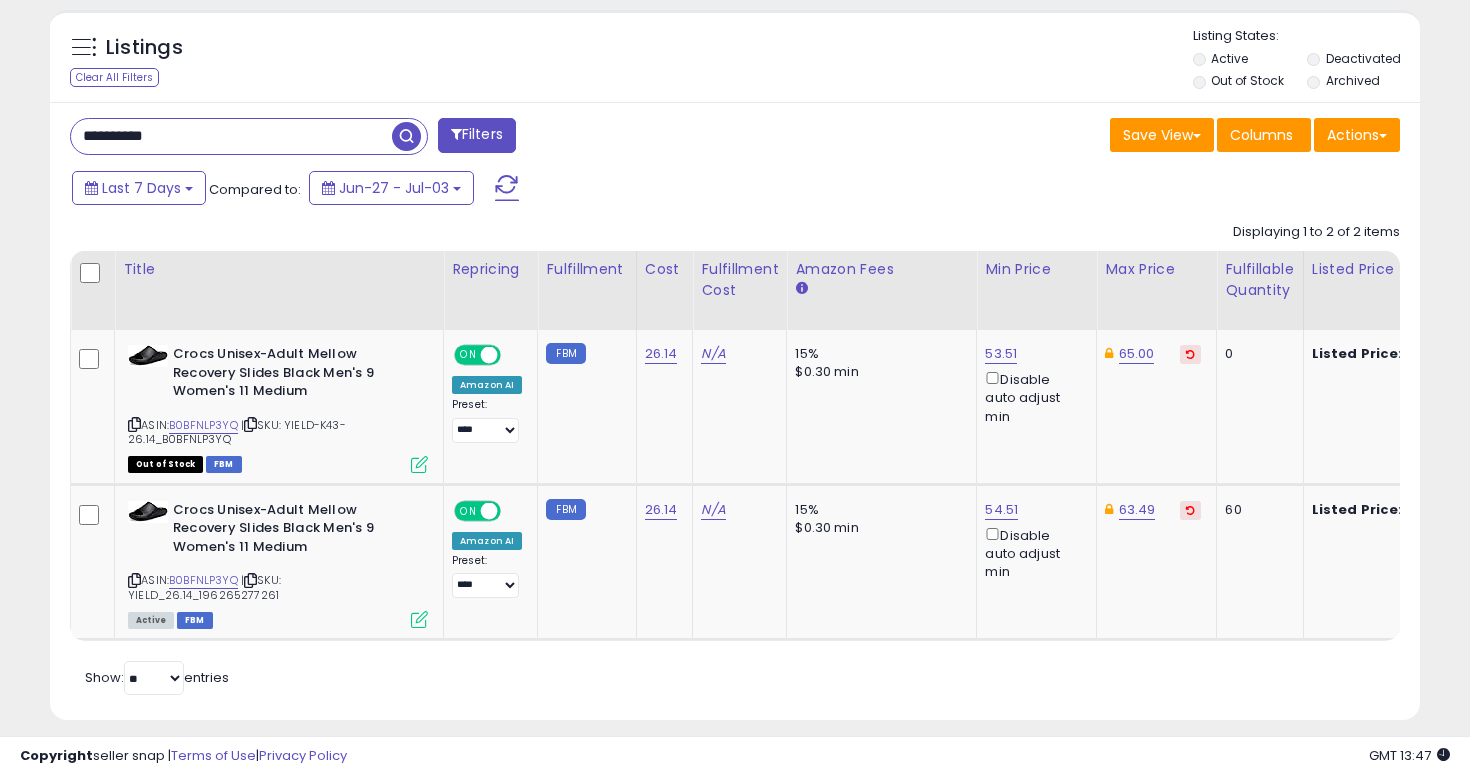 click on "**********" at bounding box center [231, 136] 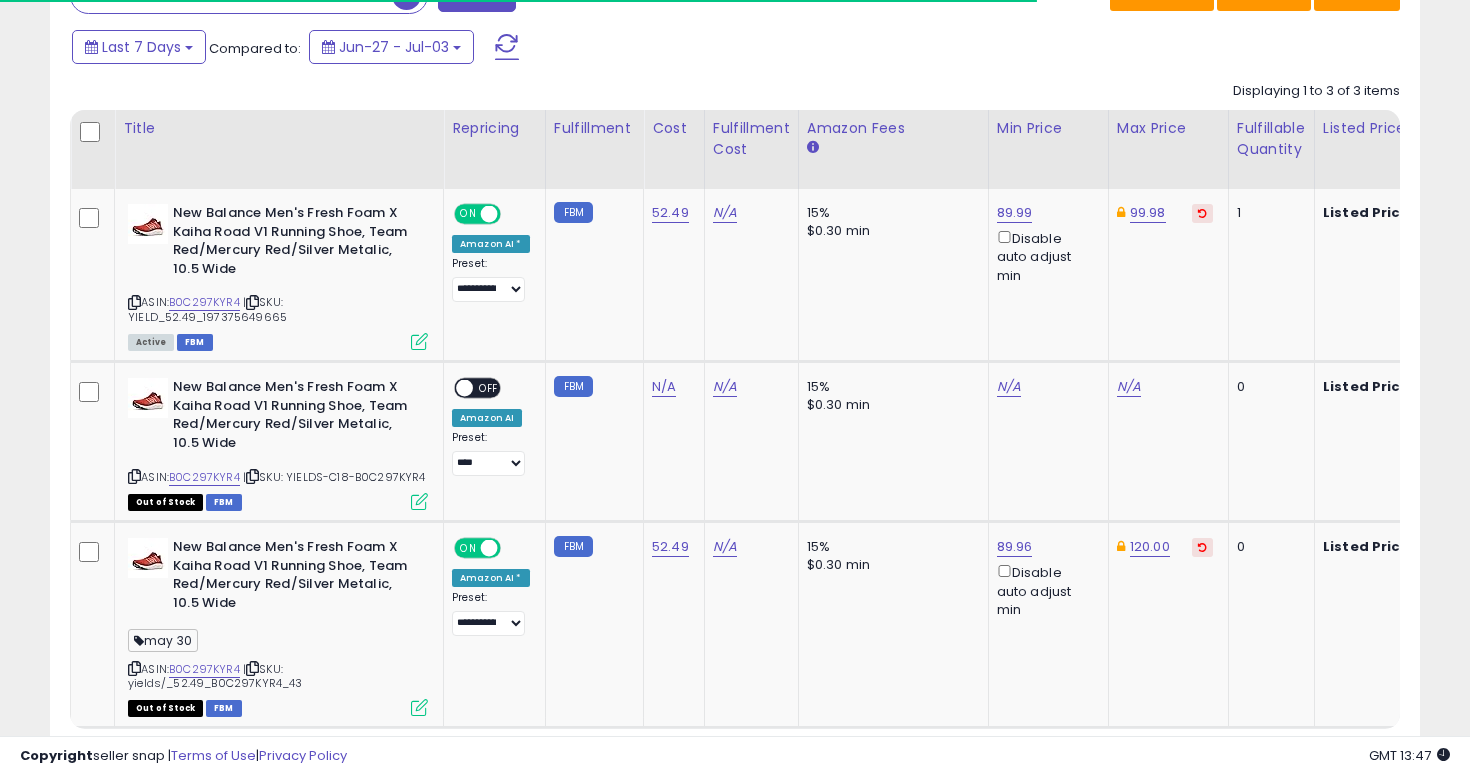 scroll, scrollTop: 864, scrollLeft: 0, axis: vertical 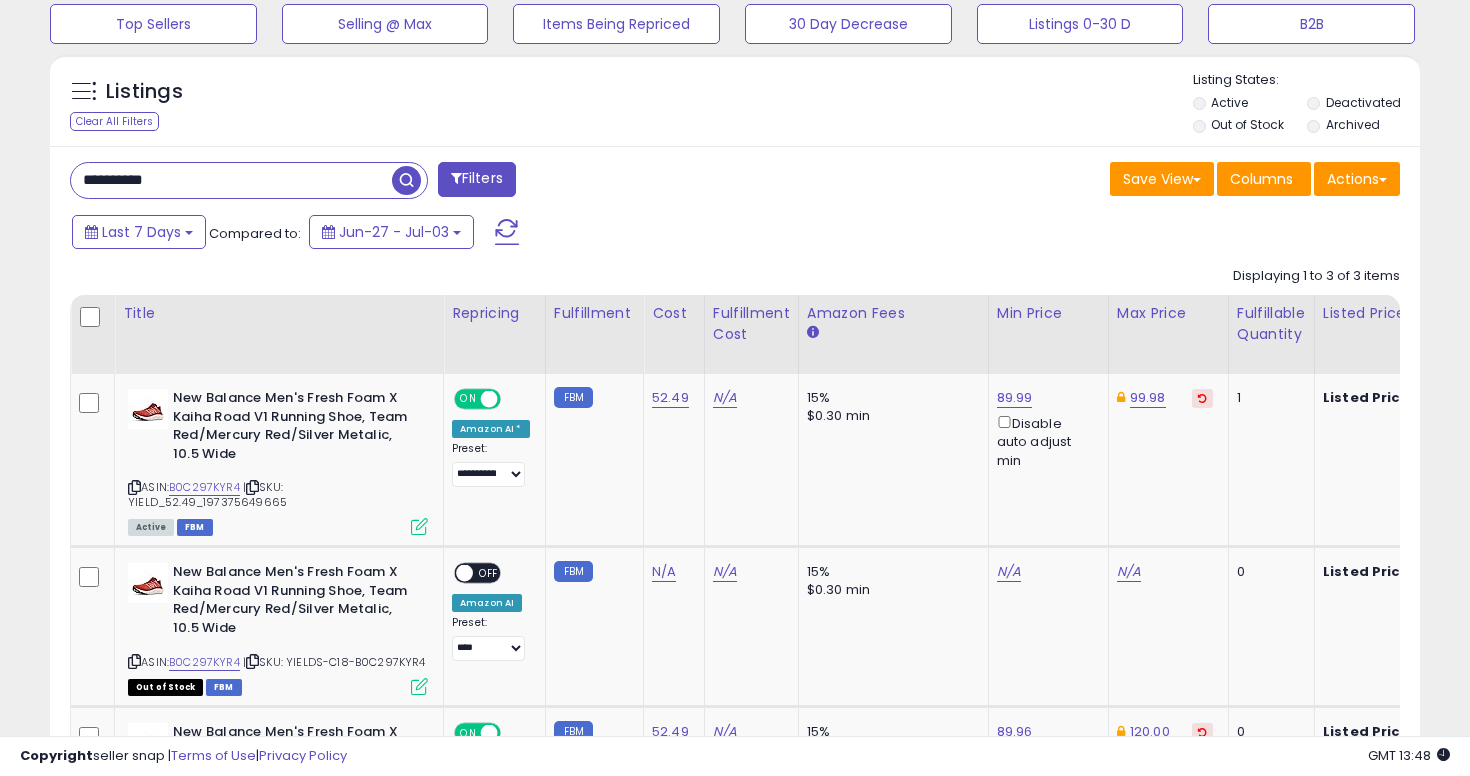 click on "**********" at bounding box center (231, 180) 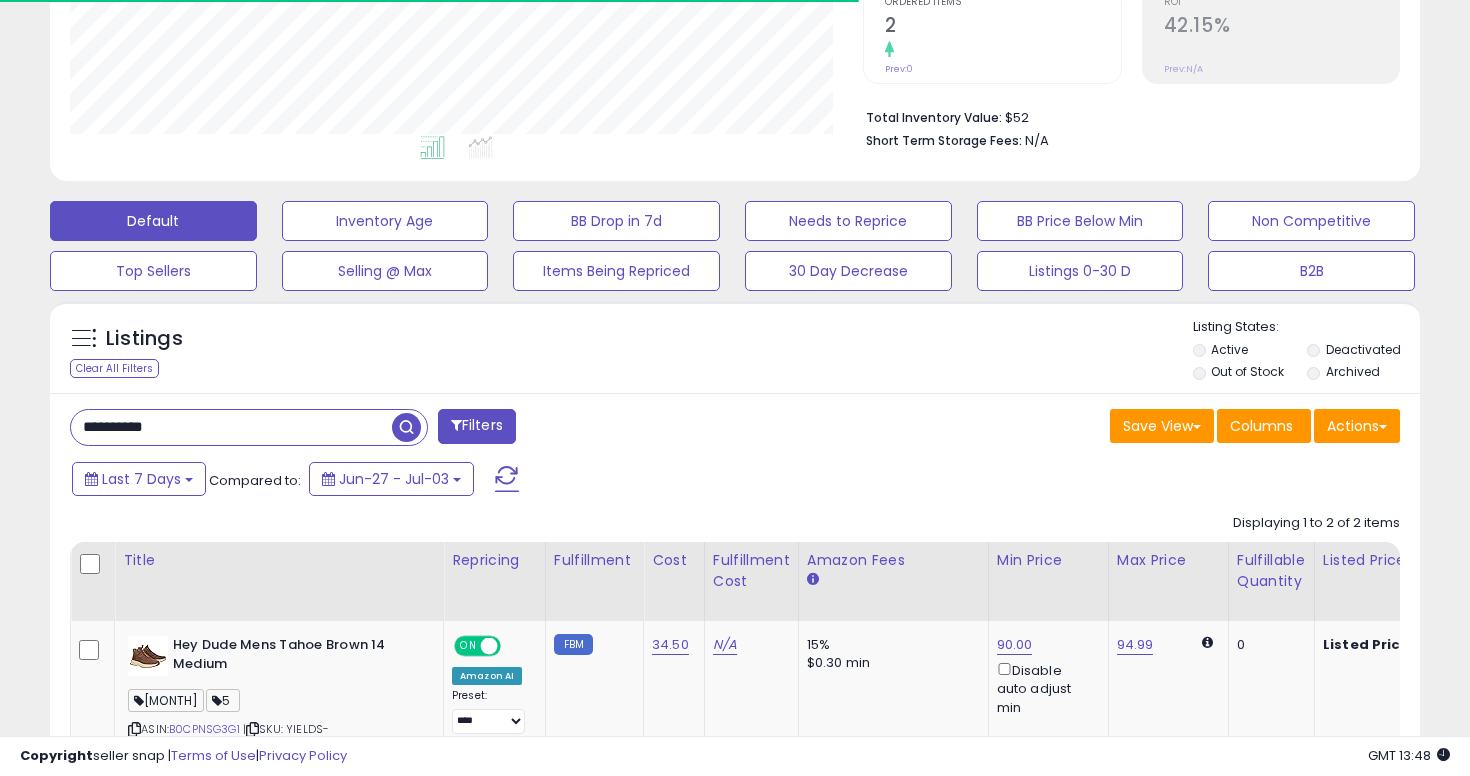 scroll, scrollTop: 676, scrollLeft: 0, axis: vertical 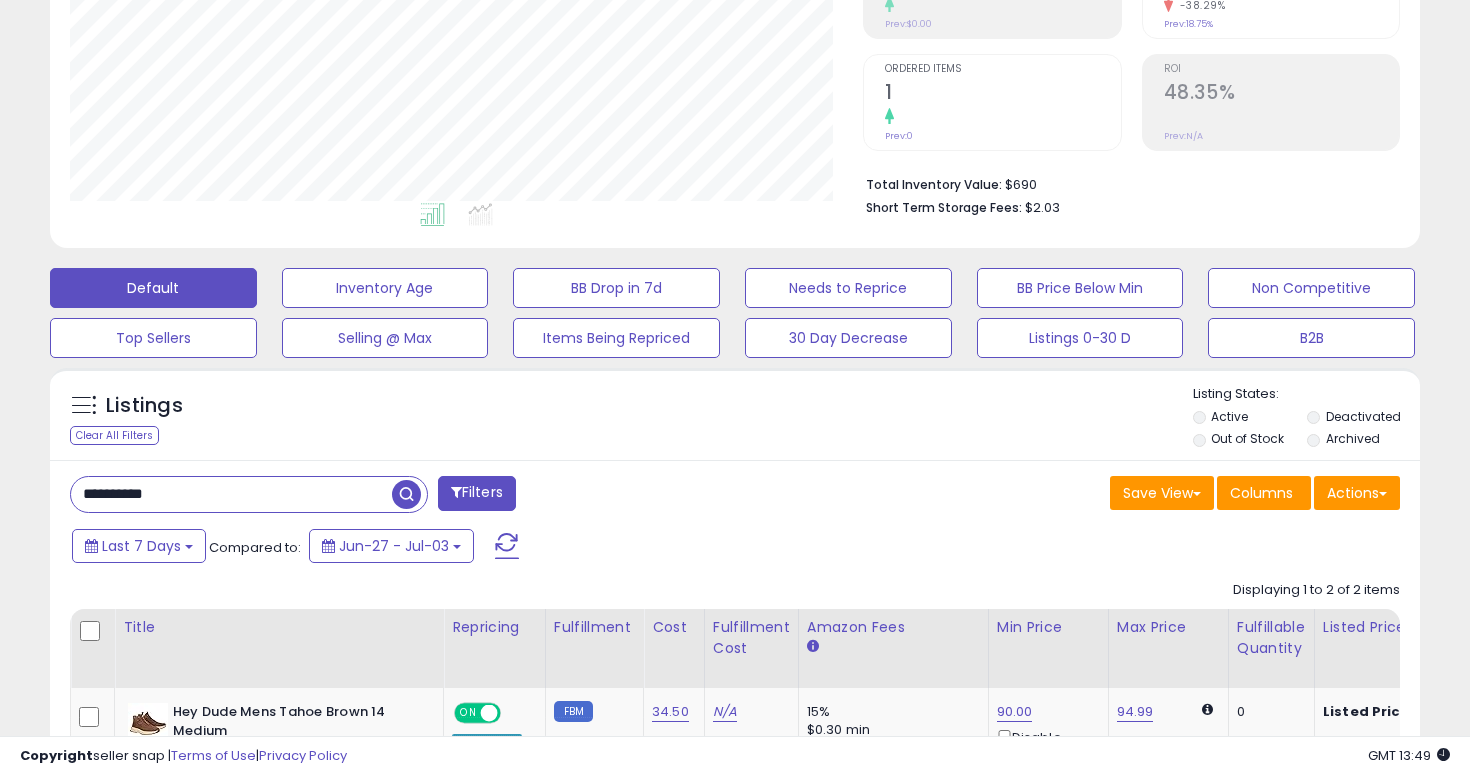 click on "**********" at bounding box center [231, 494] 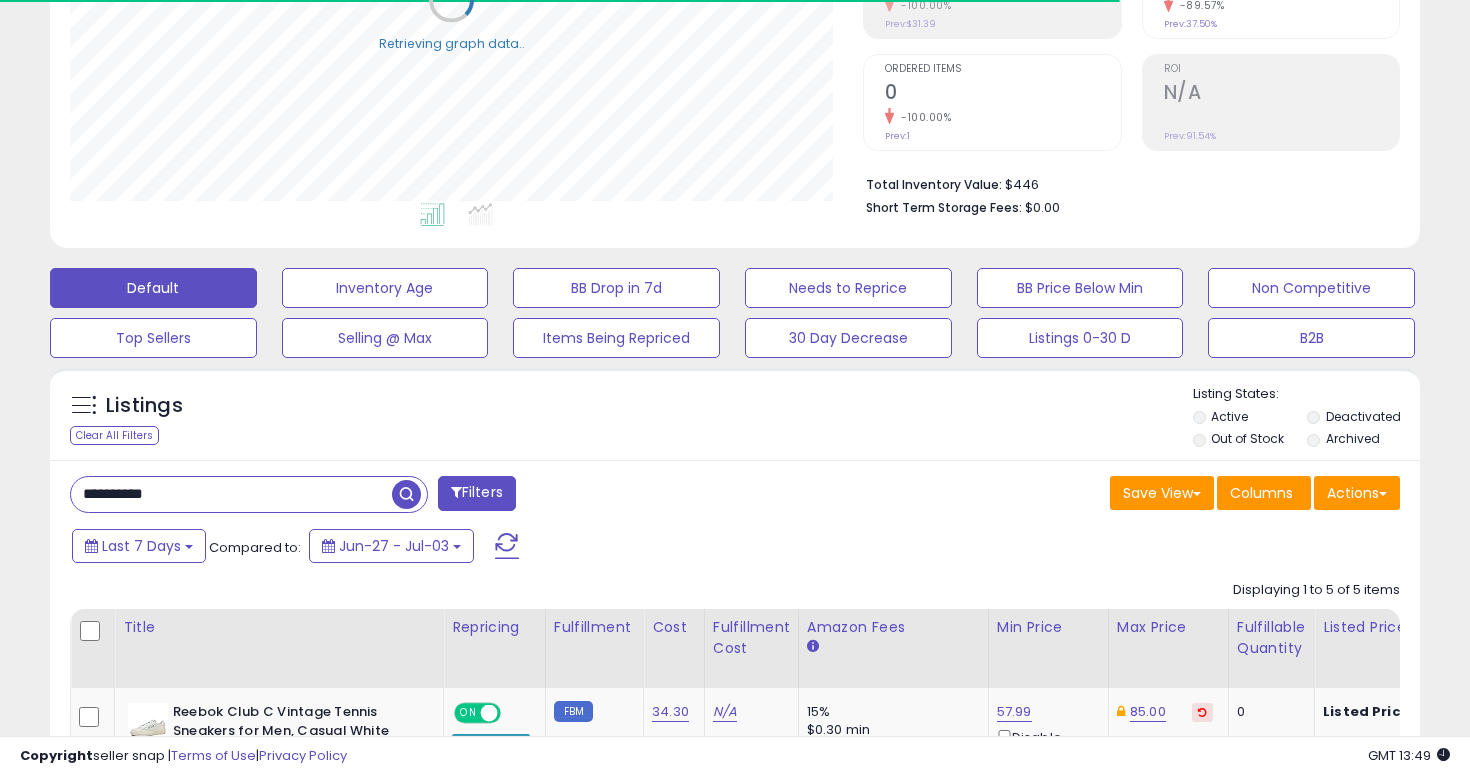 scroll, scrollTop: 751, scrollLeft: 0, axis: vertical 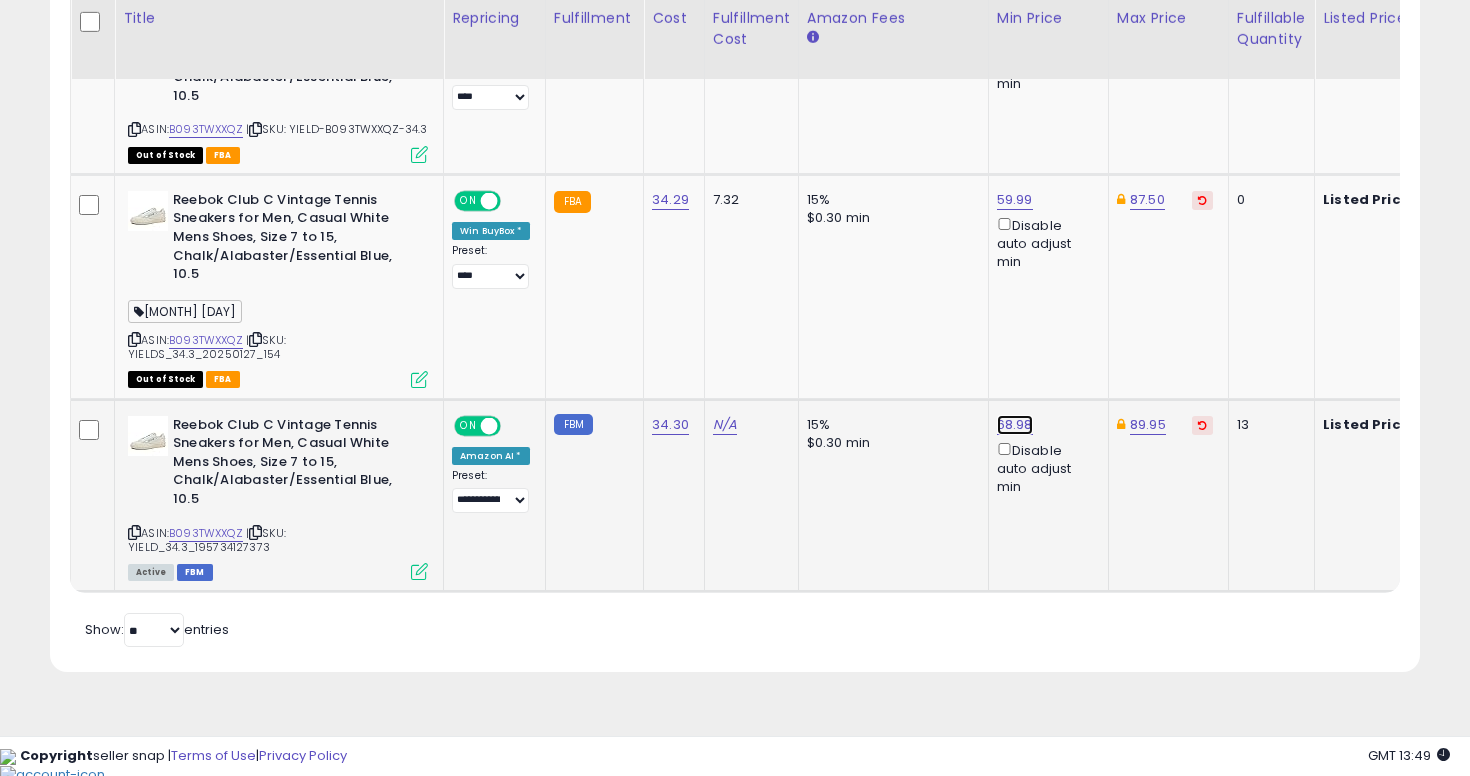 click on "68.98" at bounding box center [1014, -382] 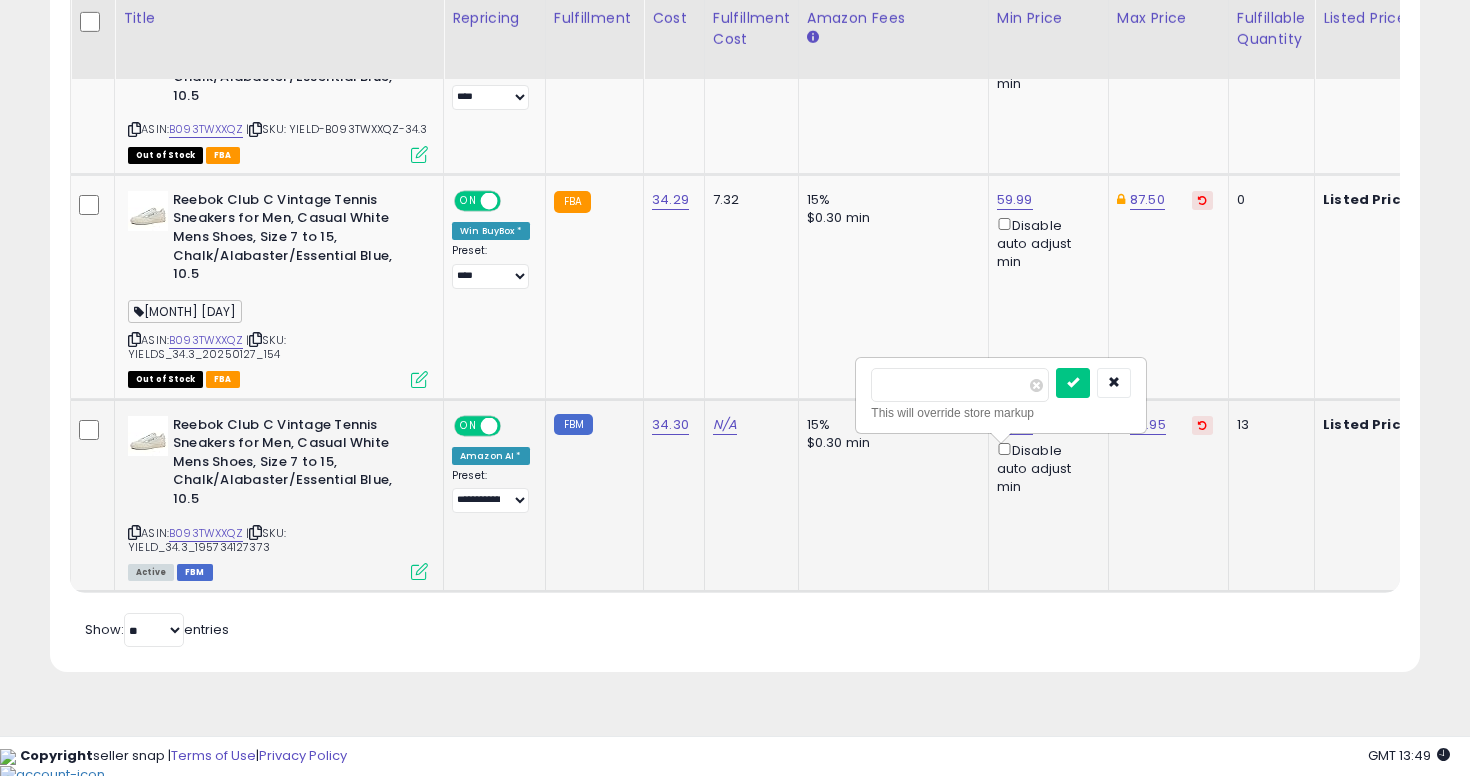 click on "******" at bounding box center (960, 385) 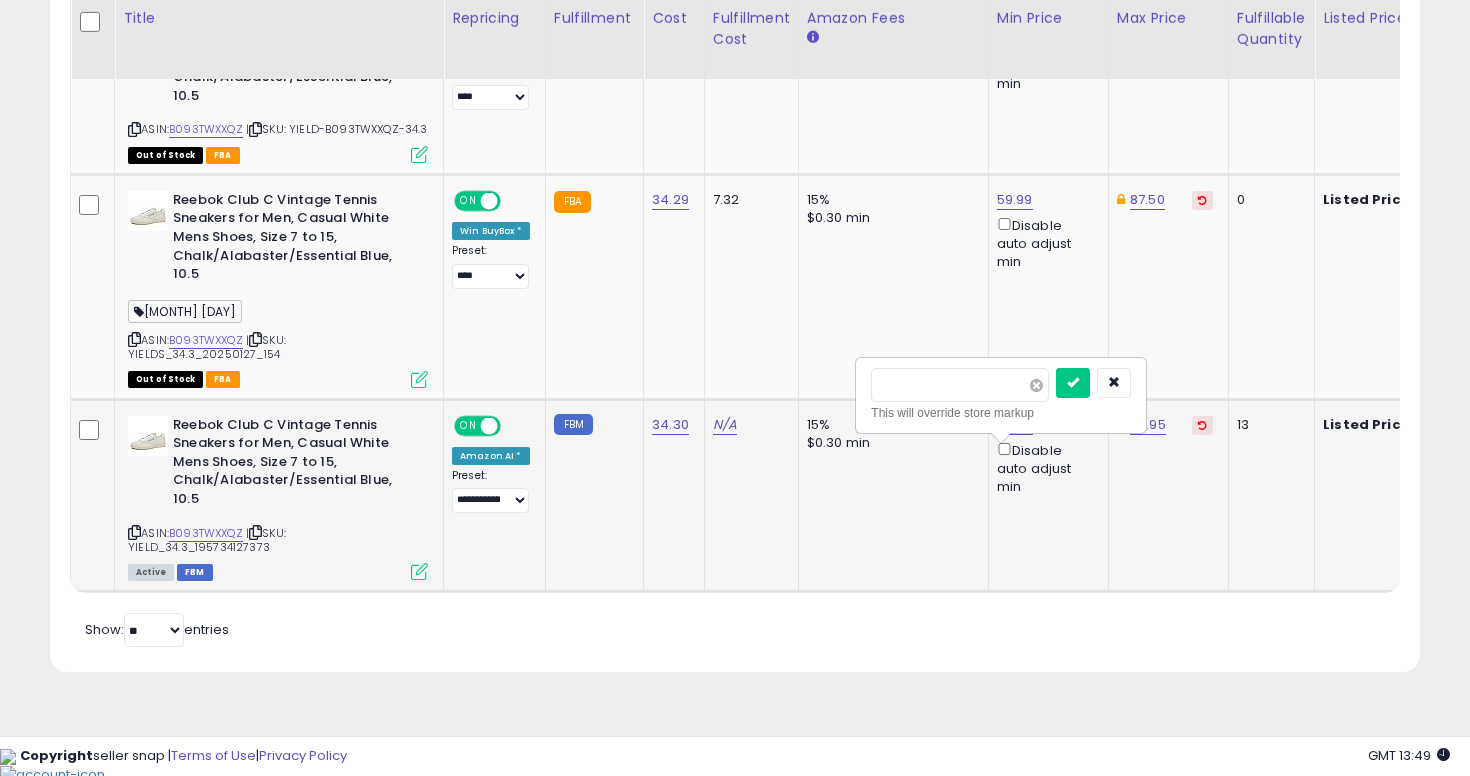 type on "******" 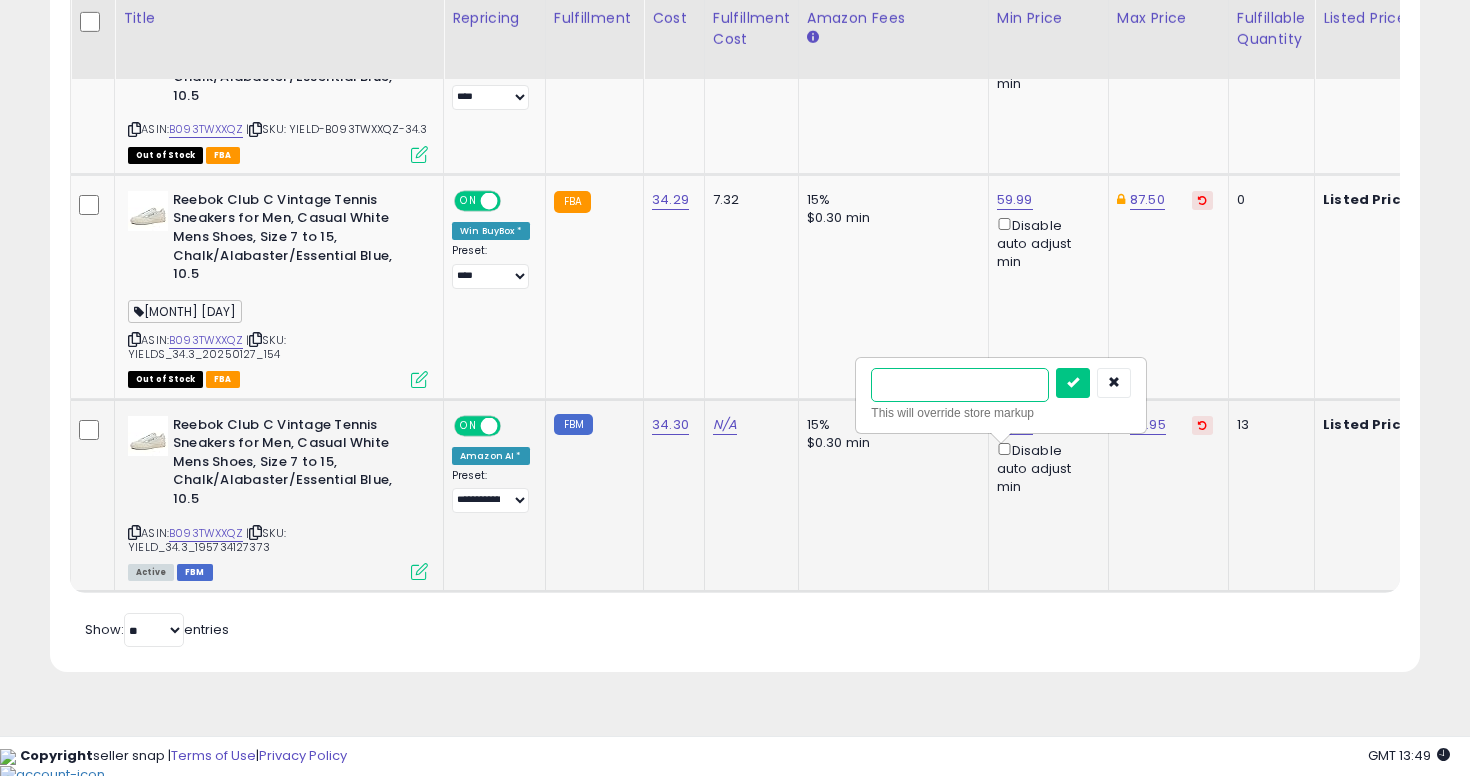 type on "**" 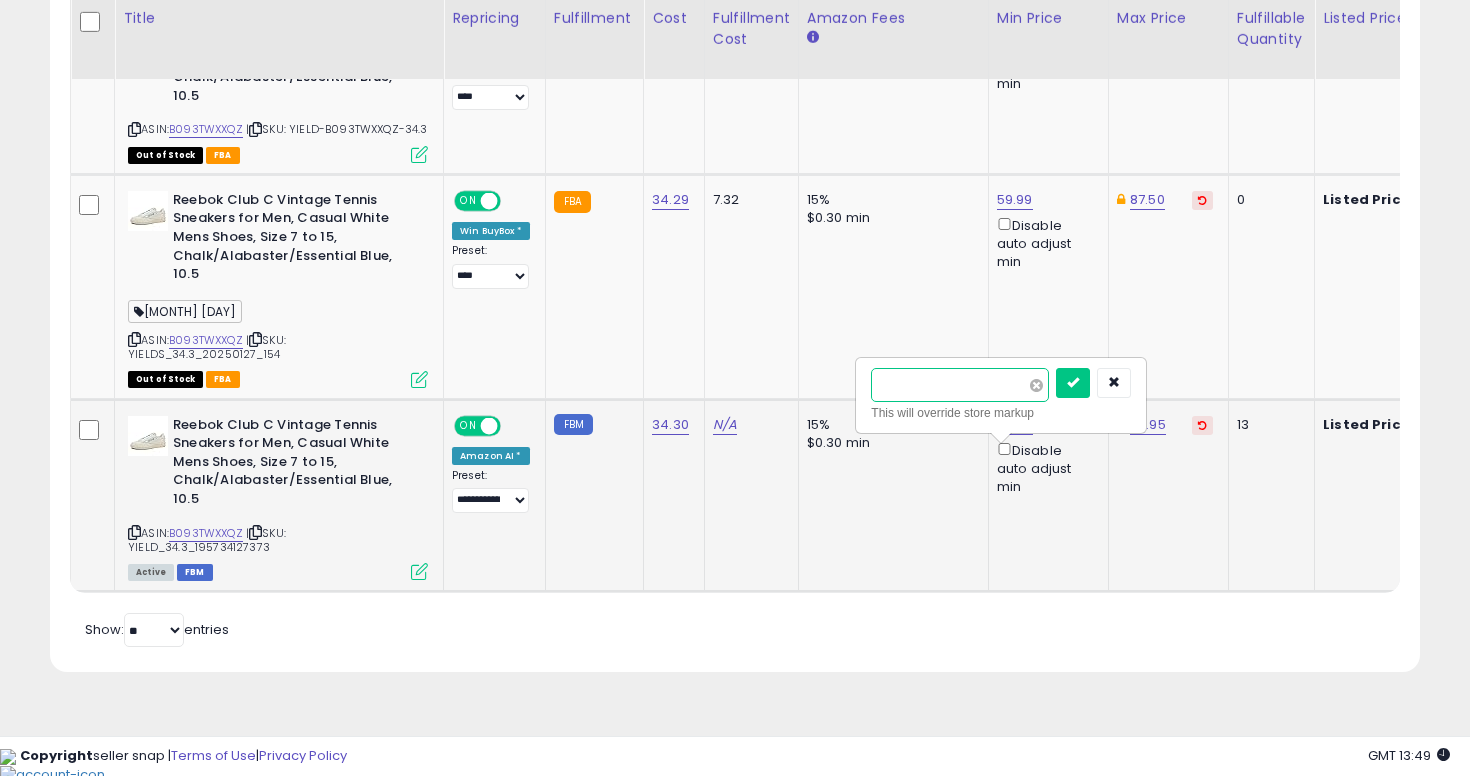 click at bounding box center [1073, 383] 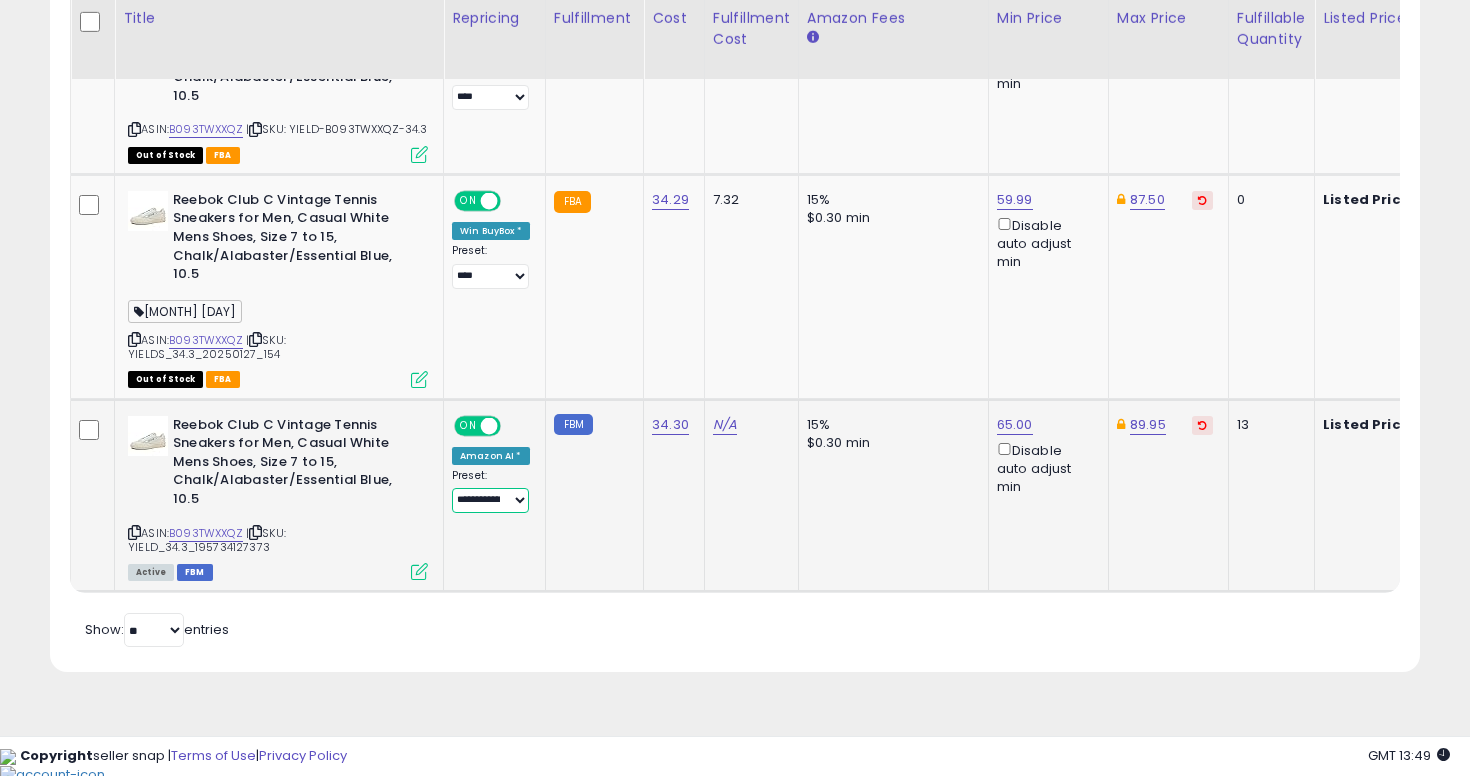 click on "**********" at bounding box center [490, 500] 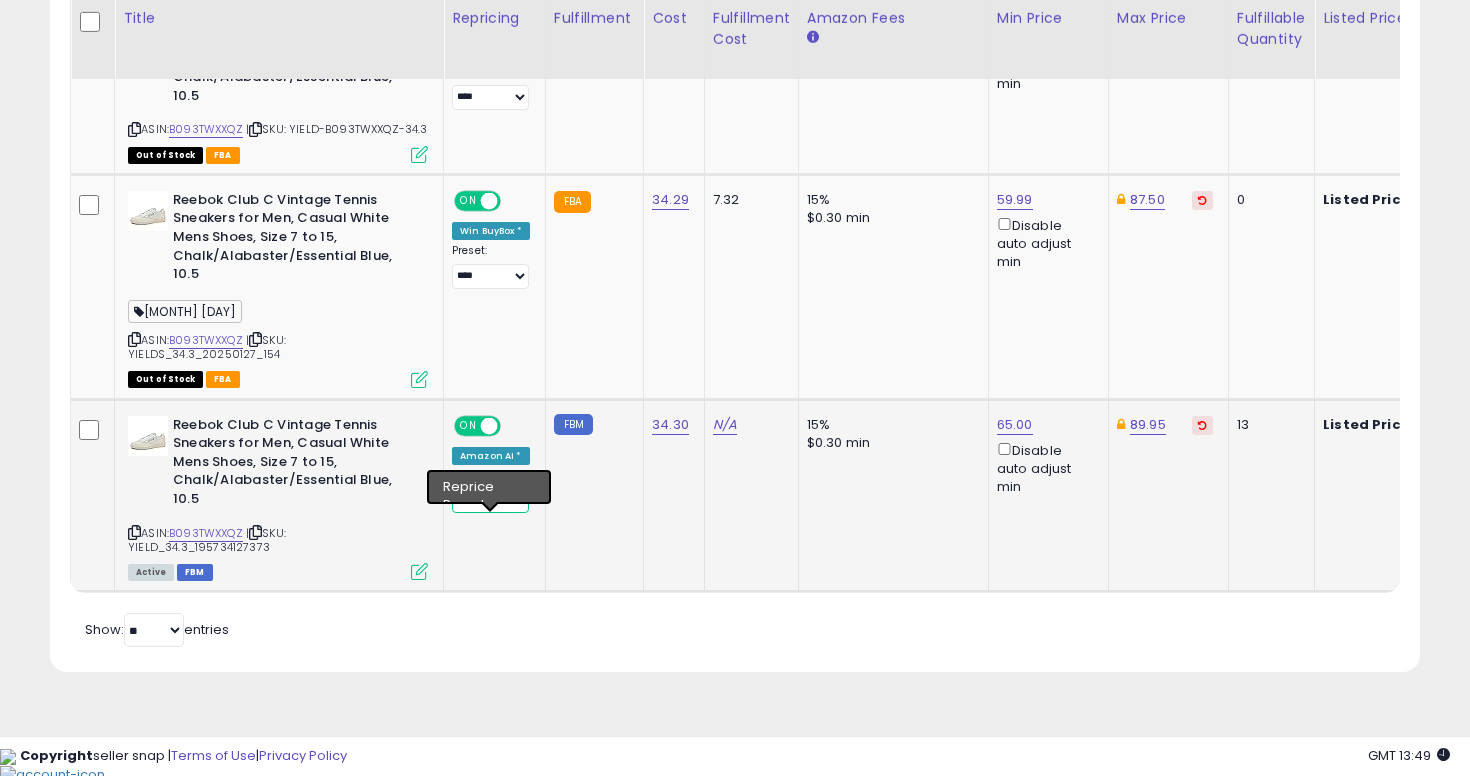 select on "****" 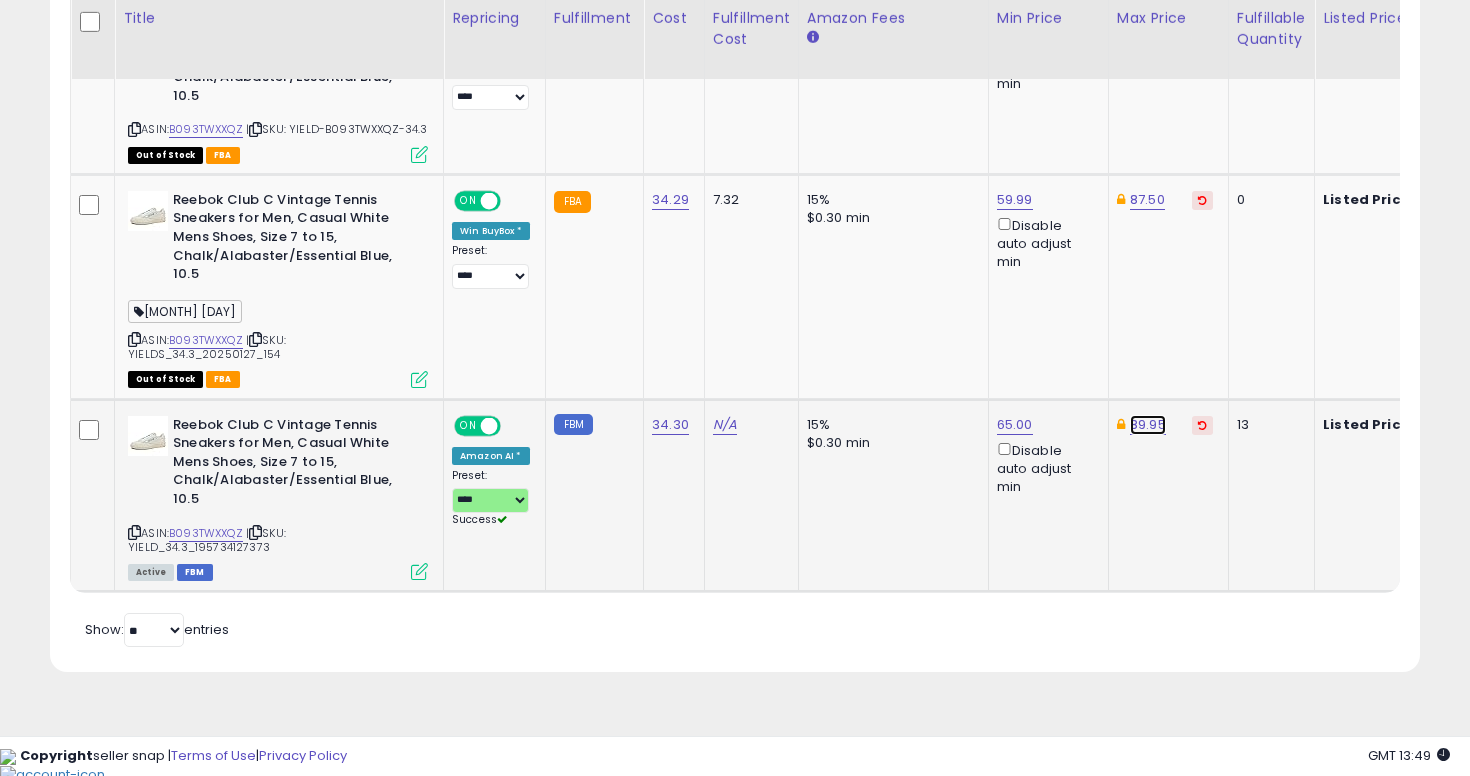 click on "89.95" at bounding box center [1148, -382] 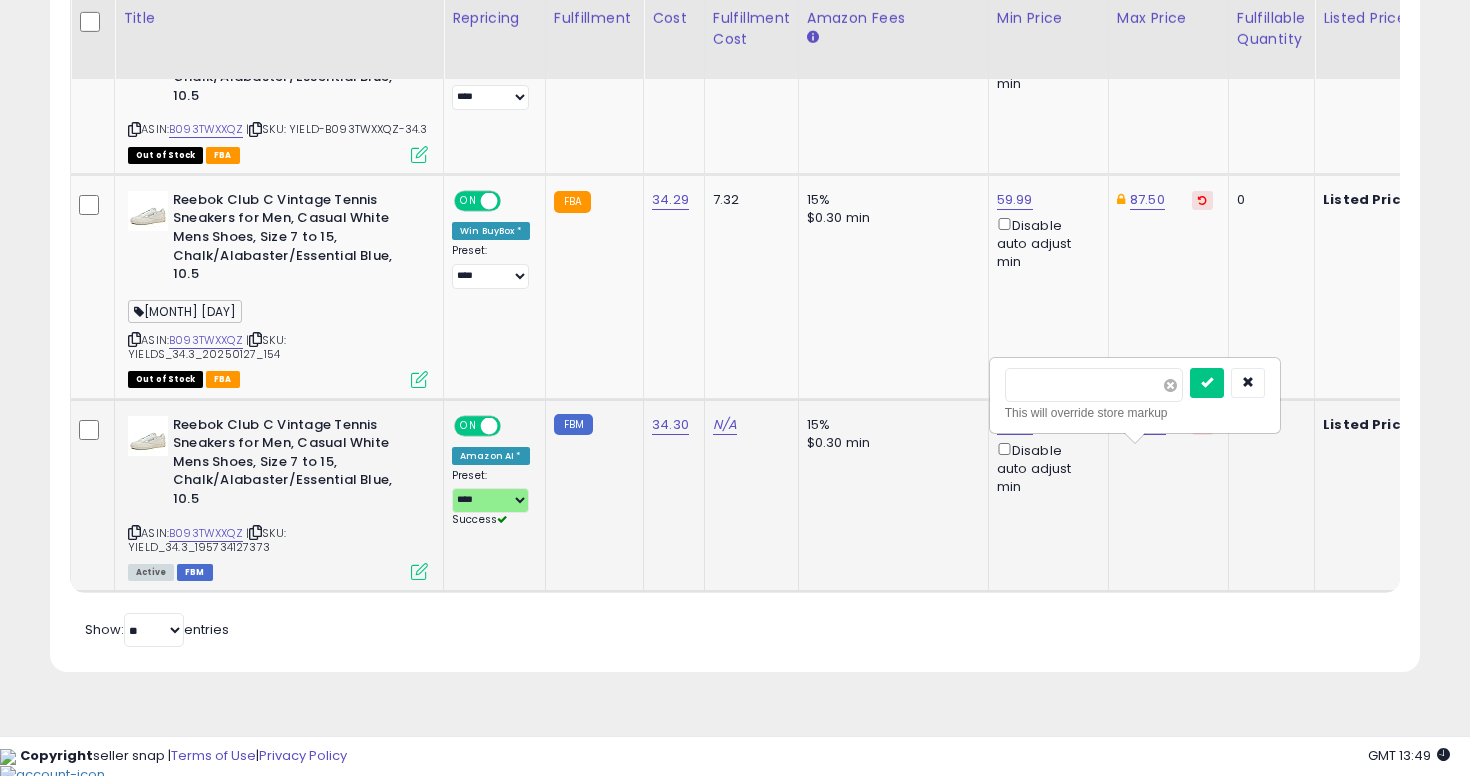 click at bounding box center [1170, 385] 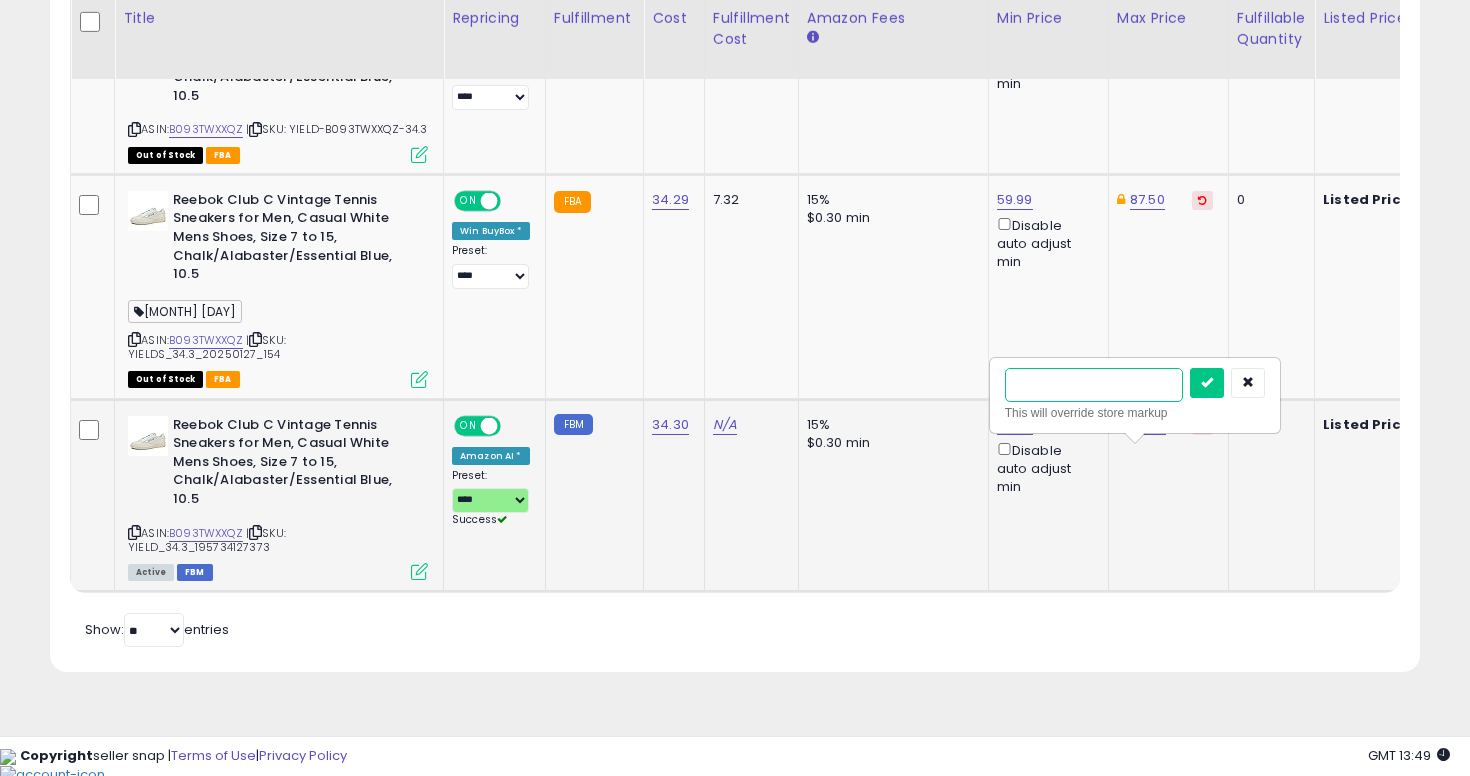 type on "**" 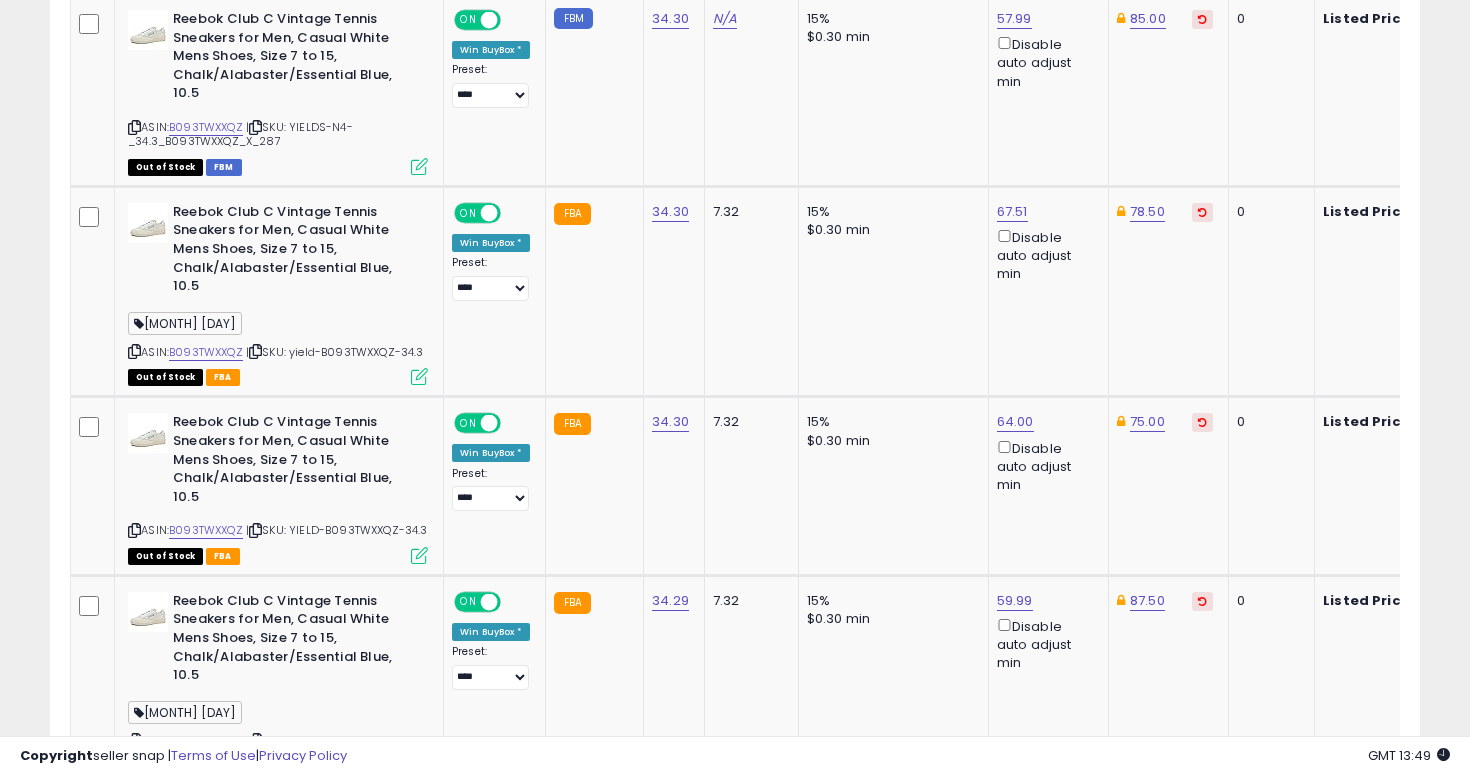 scroll, scrollTop: 582, scrollLeft: 0, axis: vertical 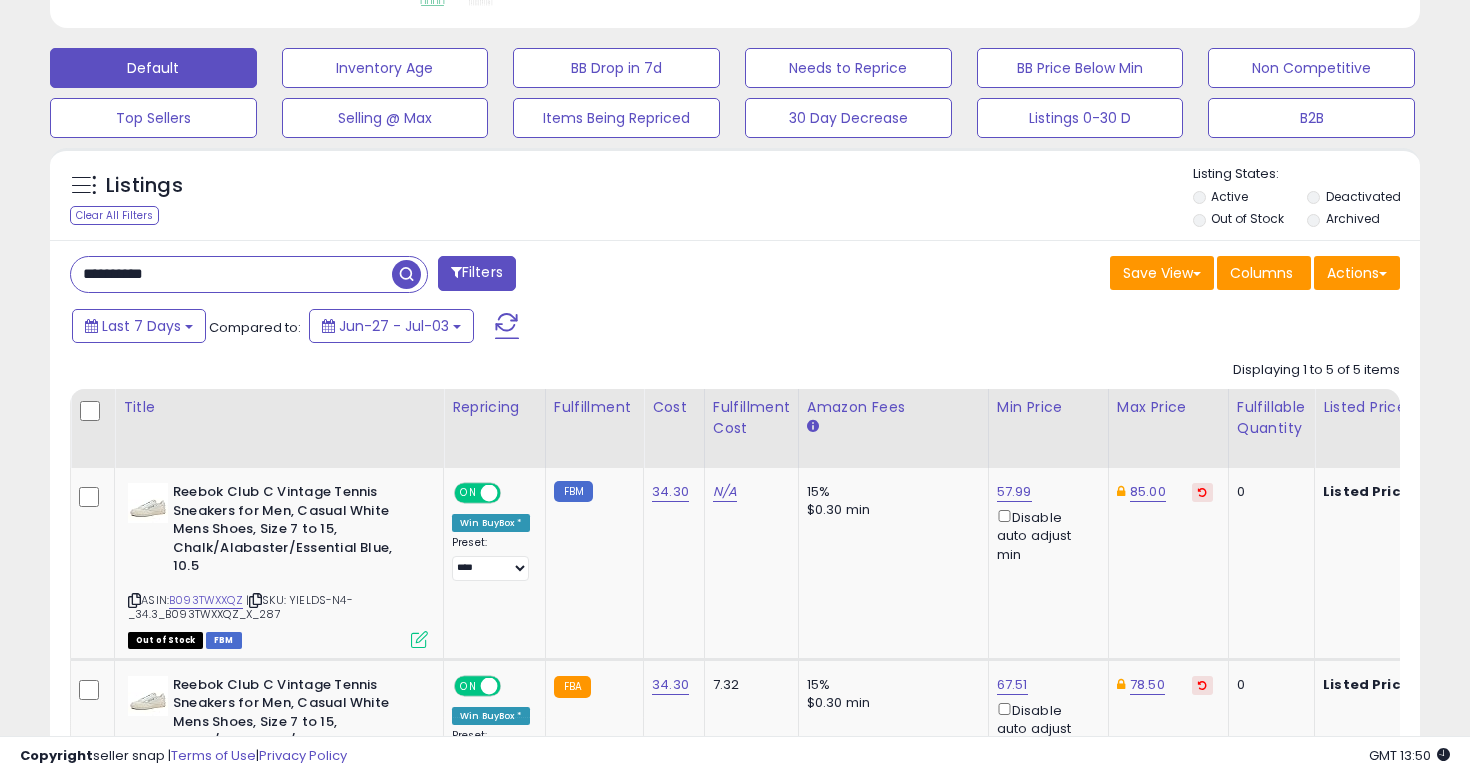 click on "**********" at bounding box center [231, 274] 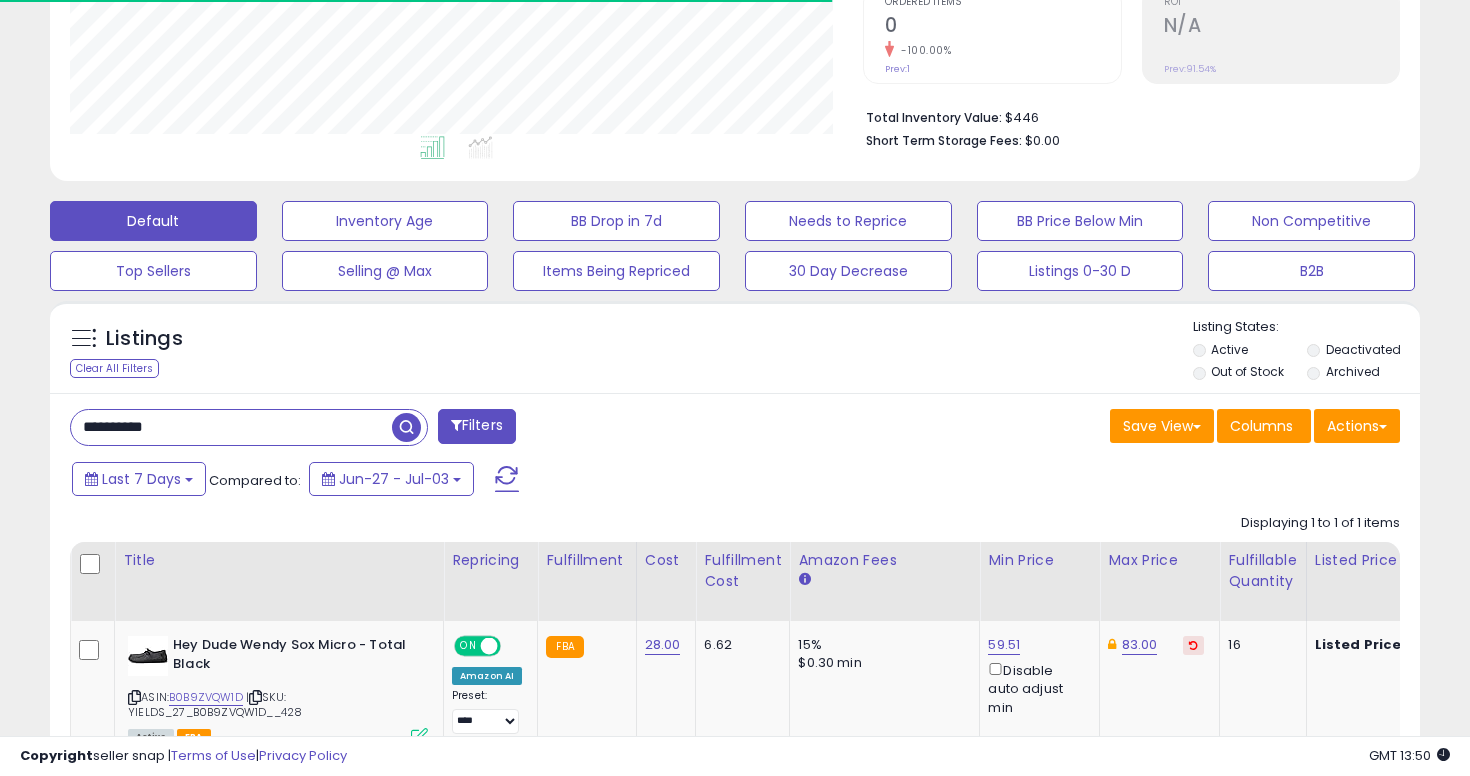 scroll, scrollTop: 565, scrollLeft: 0, axis: vertical 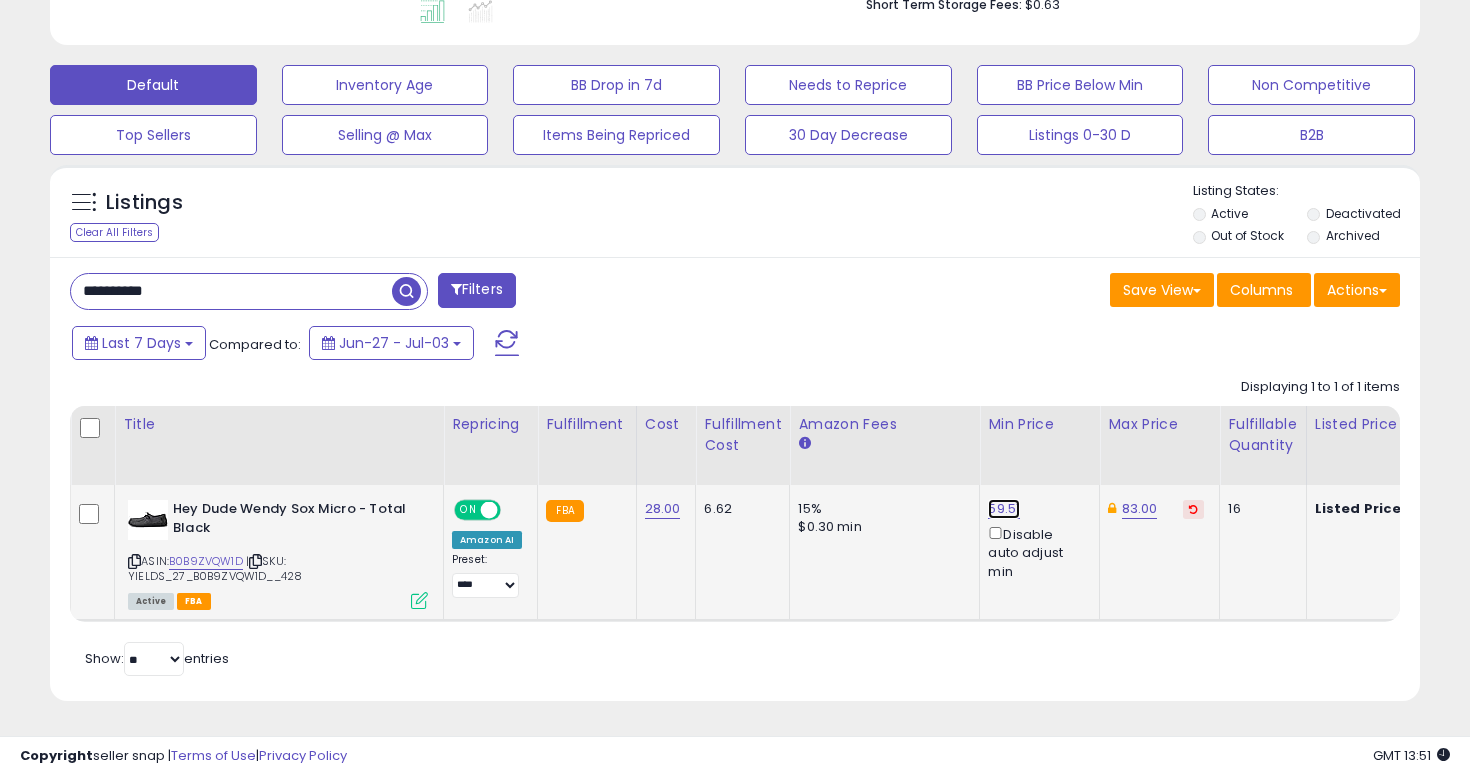 click on "59.51" at bounding box center [1004, 509] 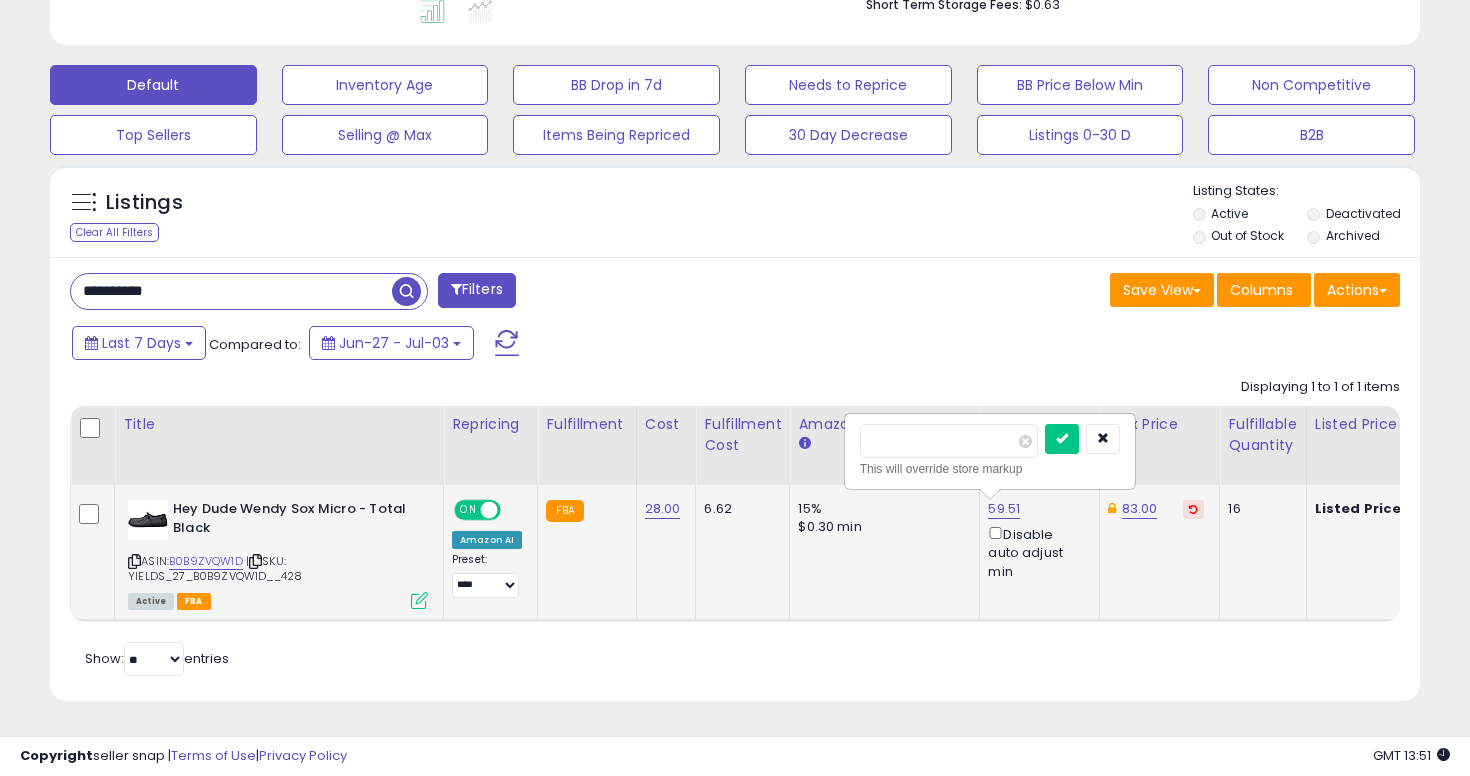 type on "*****" 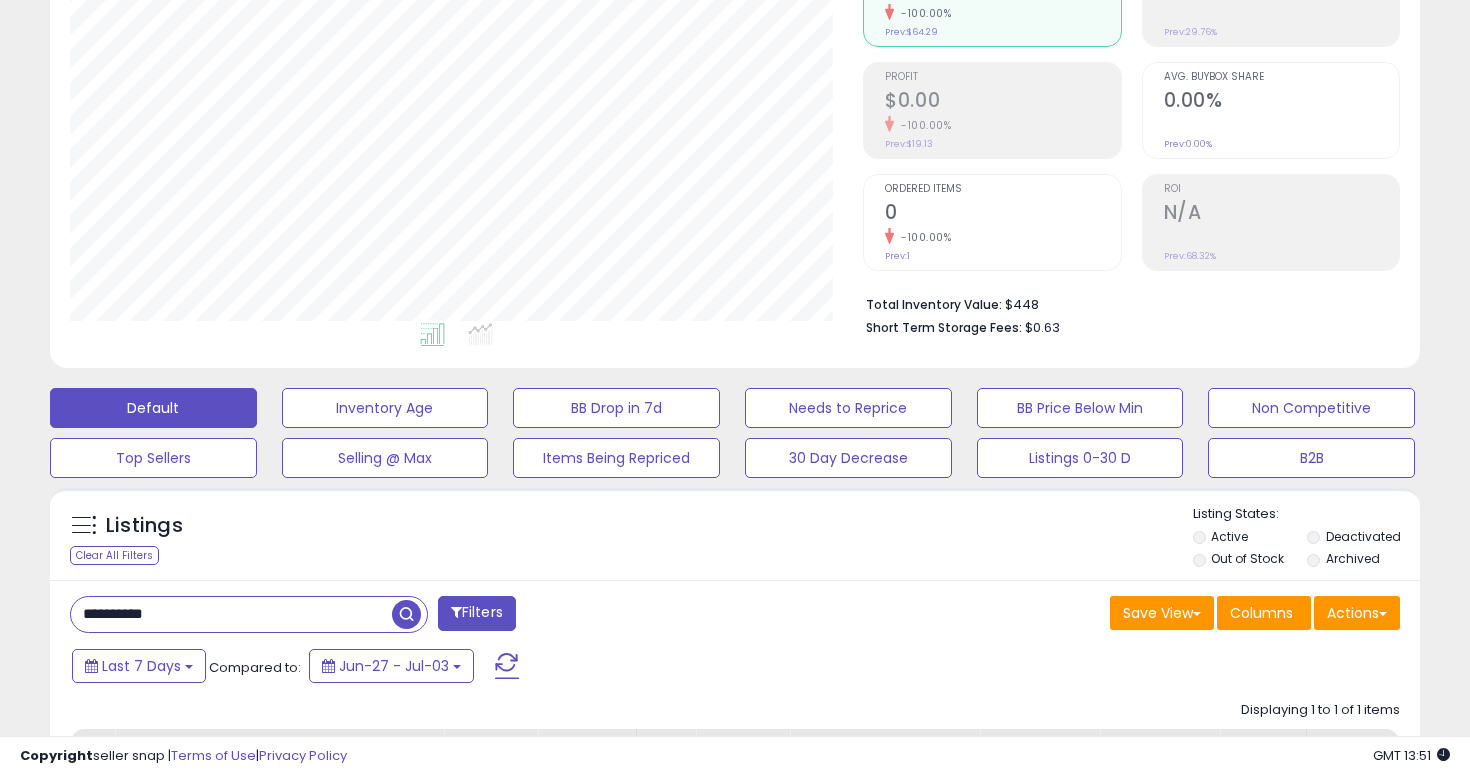 scroll, scrollTop: 565, scrollLeft: 0, axis: vertical 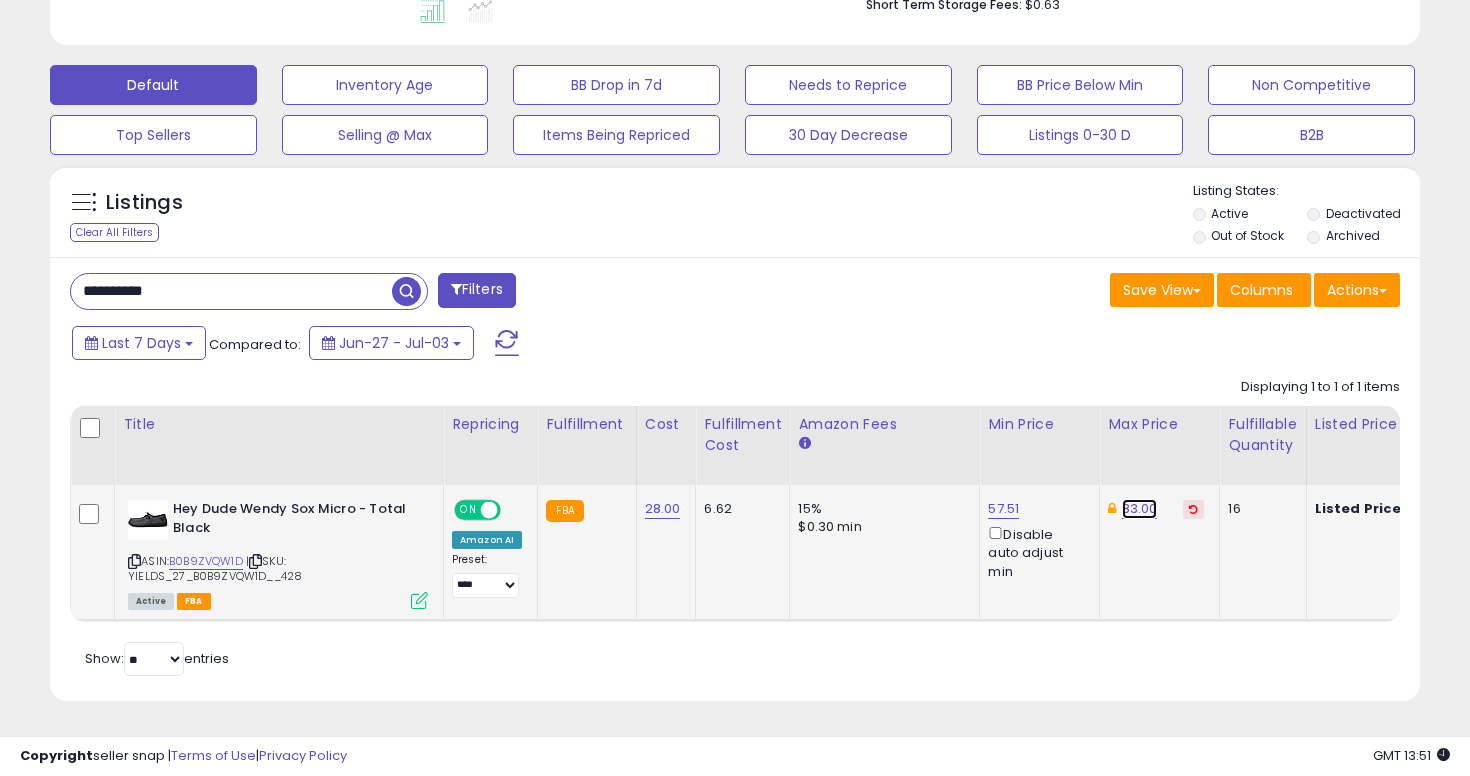 click on "83.00" at bounding box center [1140, 509] 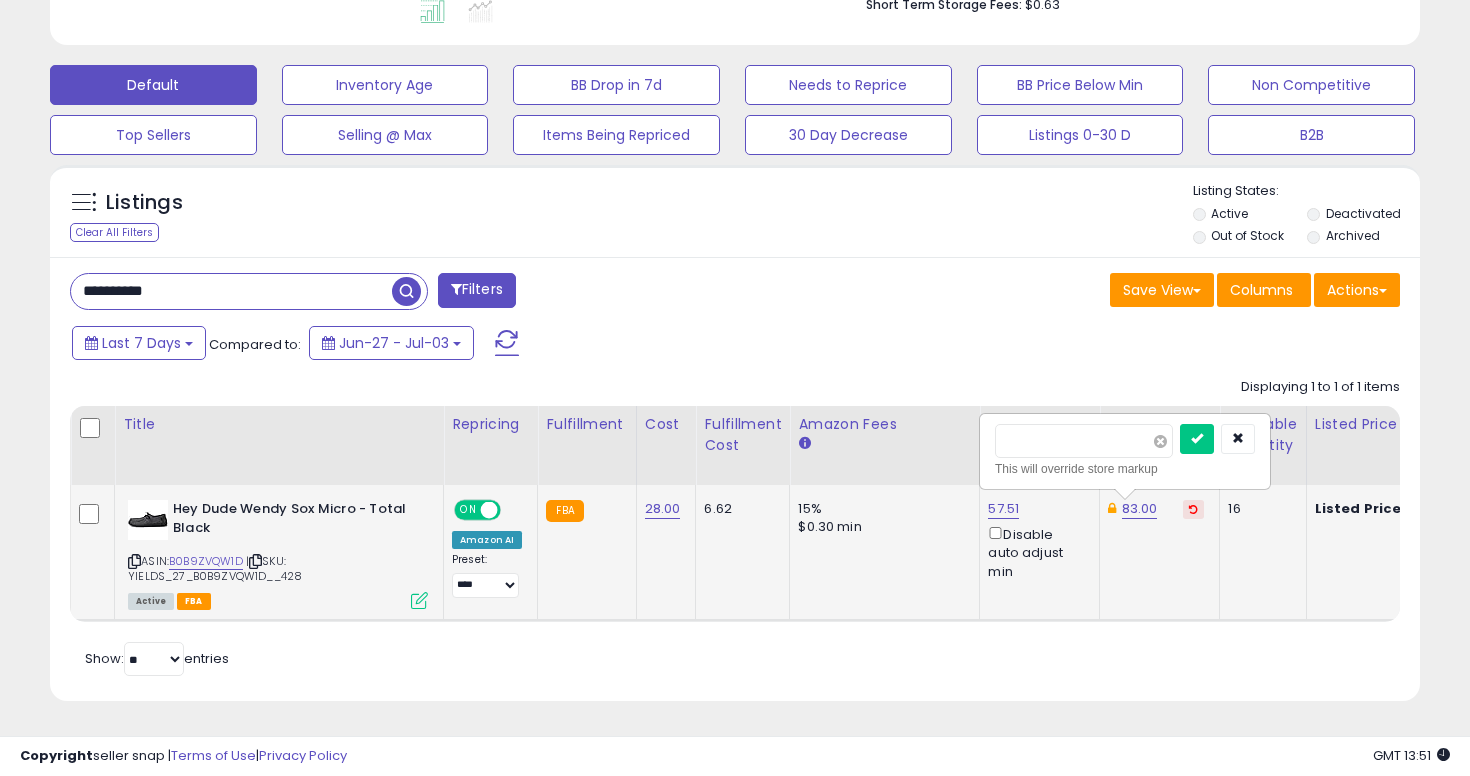 click at bounding box center (1160, 441) 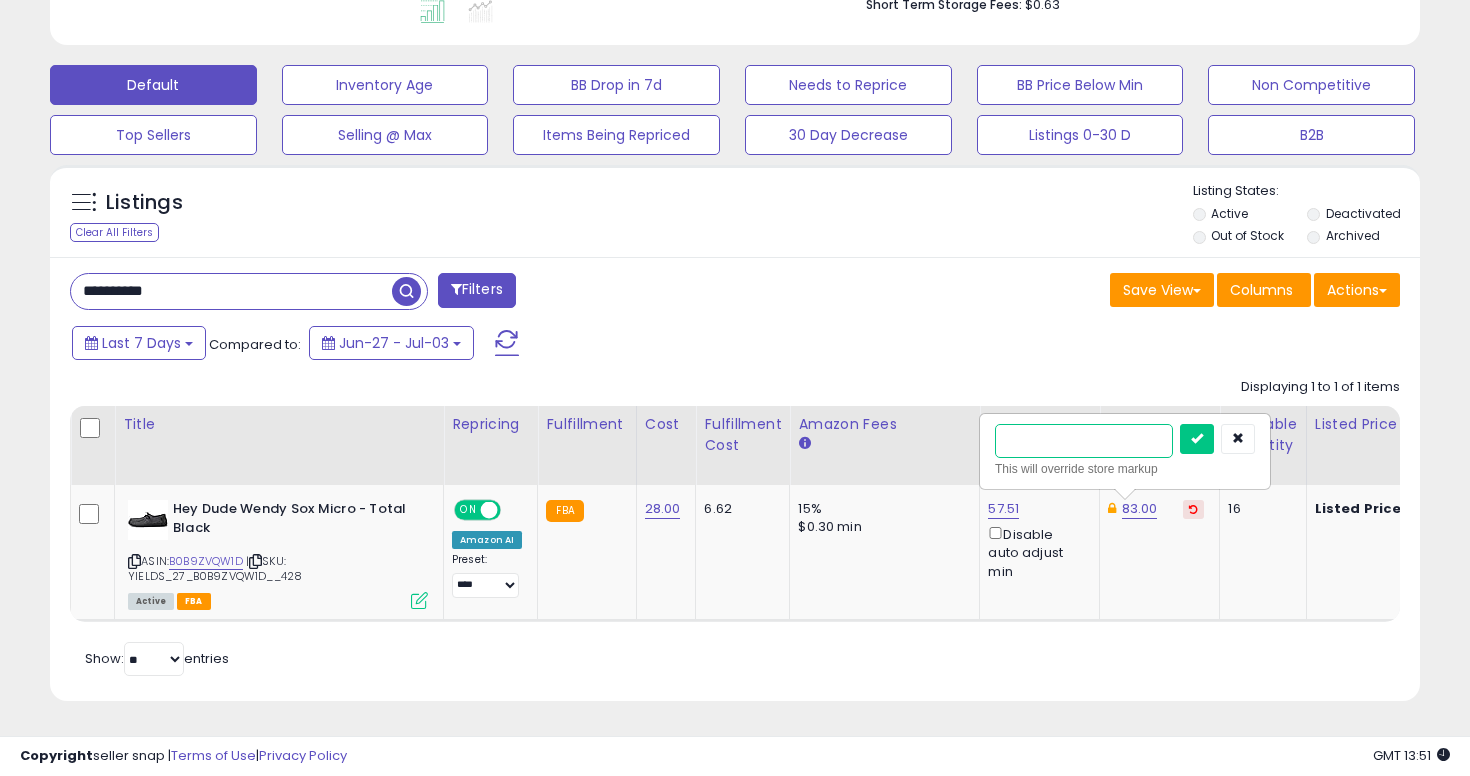 type on "**" 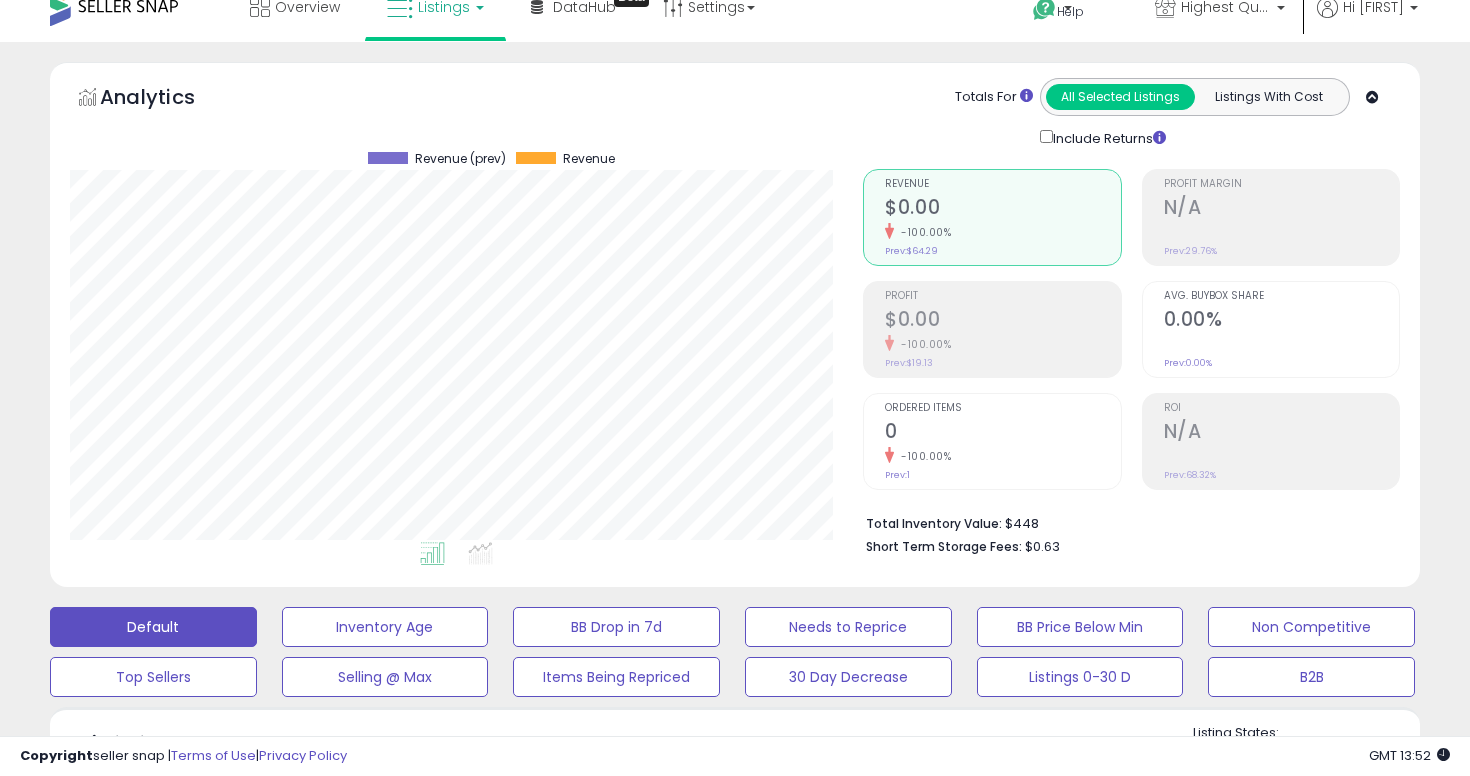 scroll, scrollTop: 0, scrollLeft: 0, axis: both 